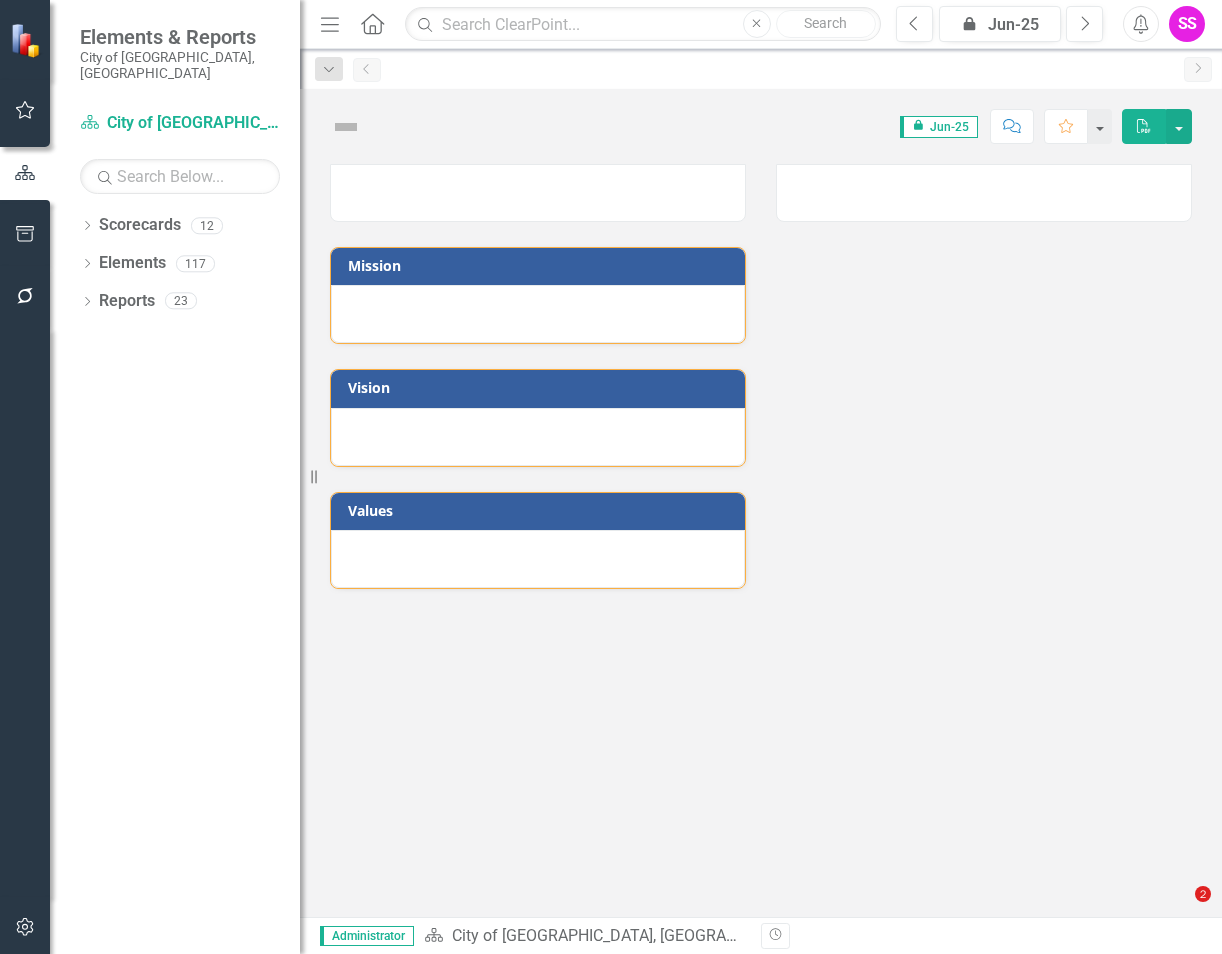 scroll, scrollTop: 0, scrollLeft: 0, axis: both 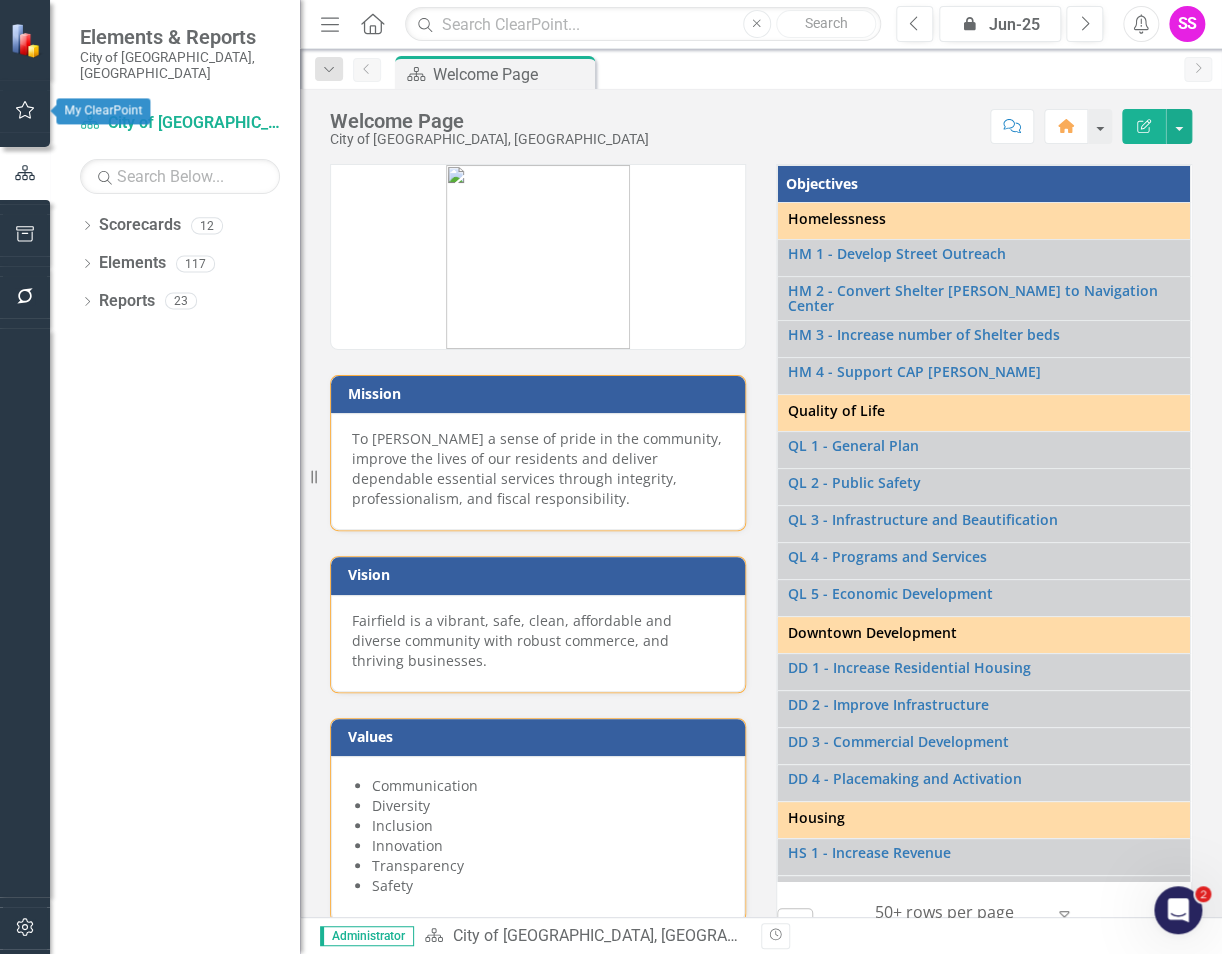 click 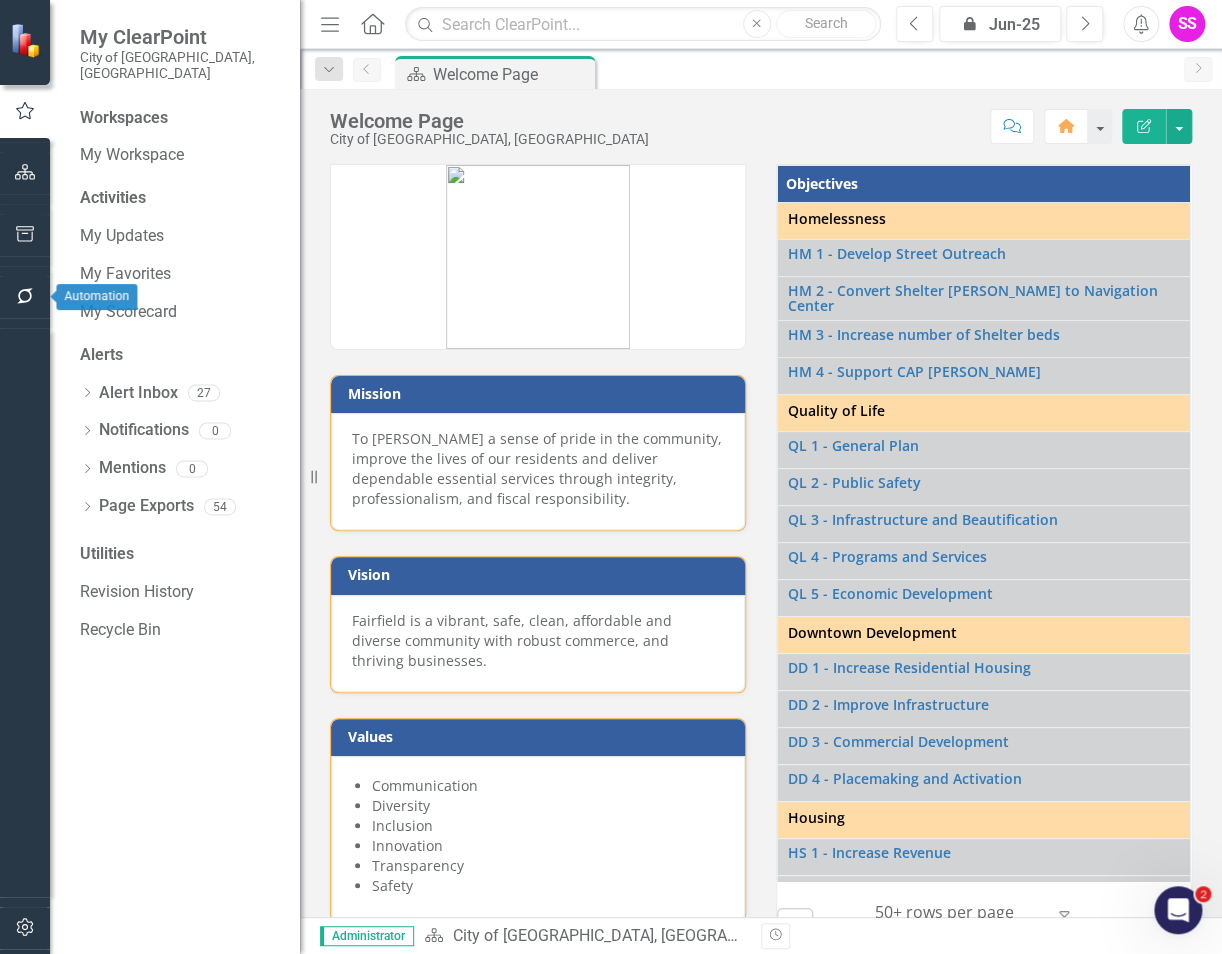 click 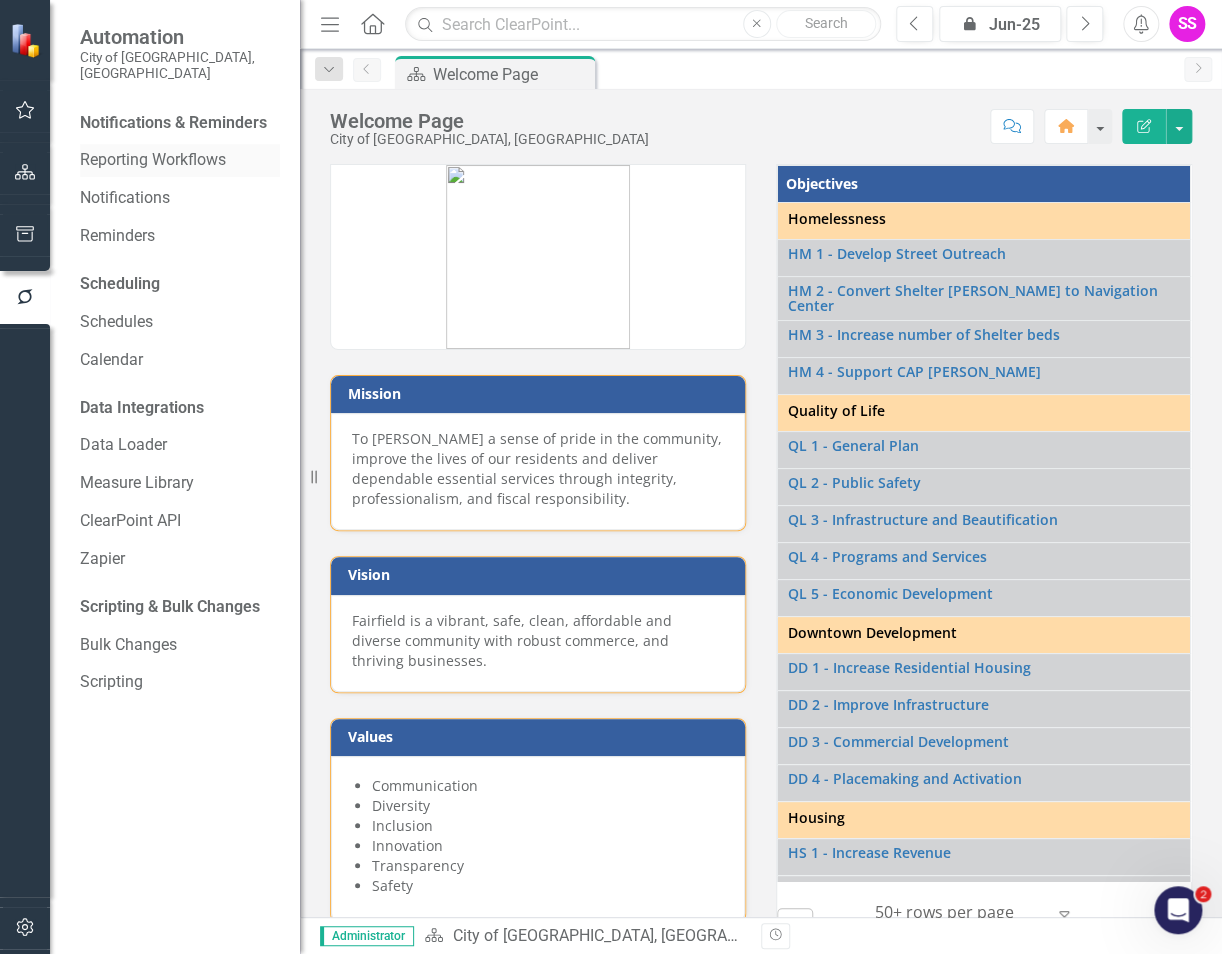 click on "Reporting Workflows" at bounding box center [180, 160] 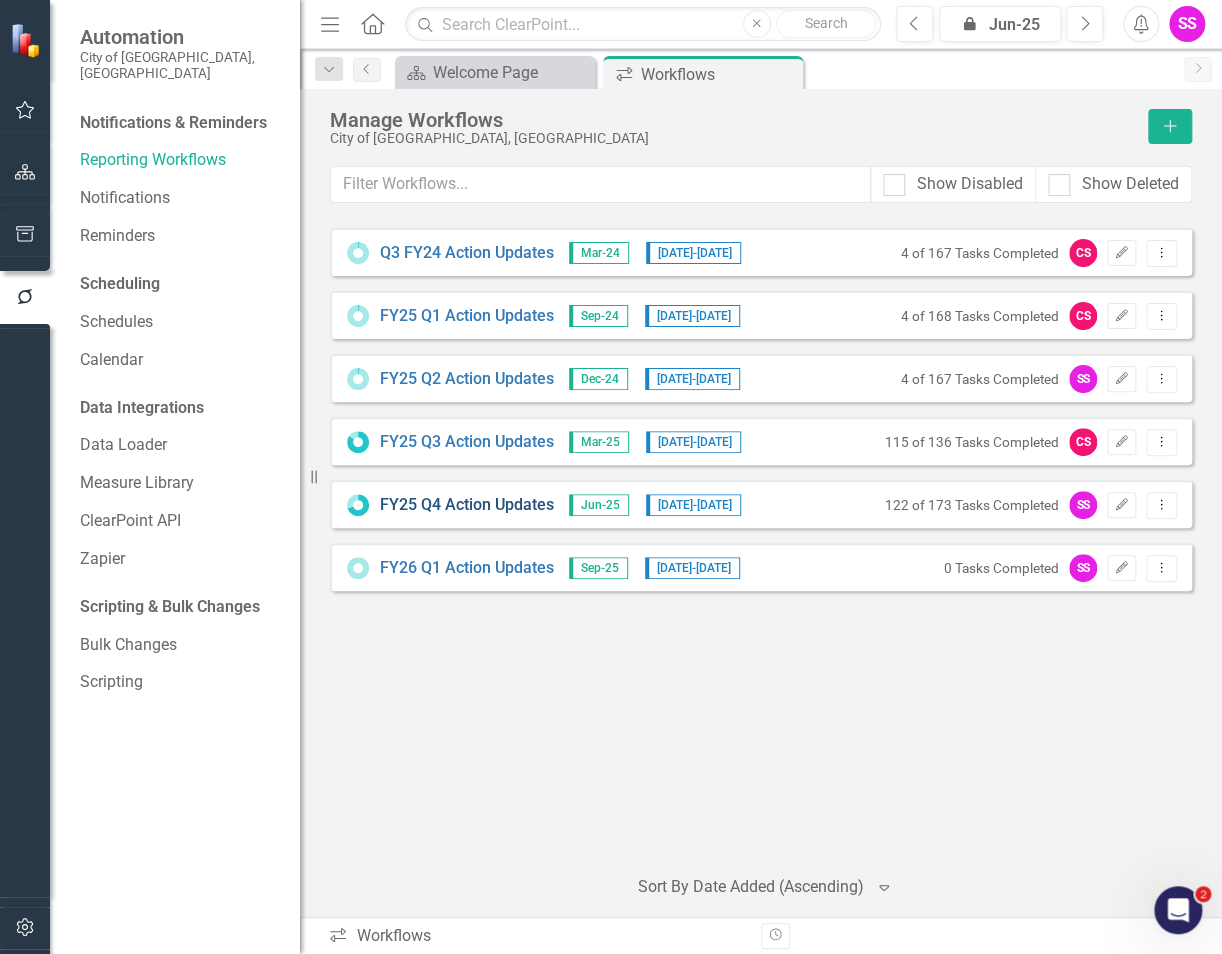 click on "FY25 Q4 Action Updates" at bounding box center [467, 505] 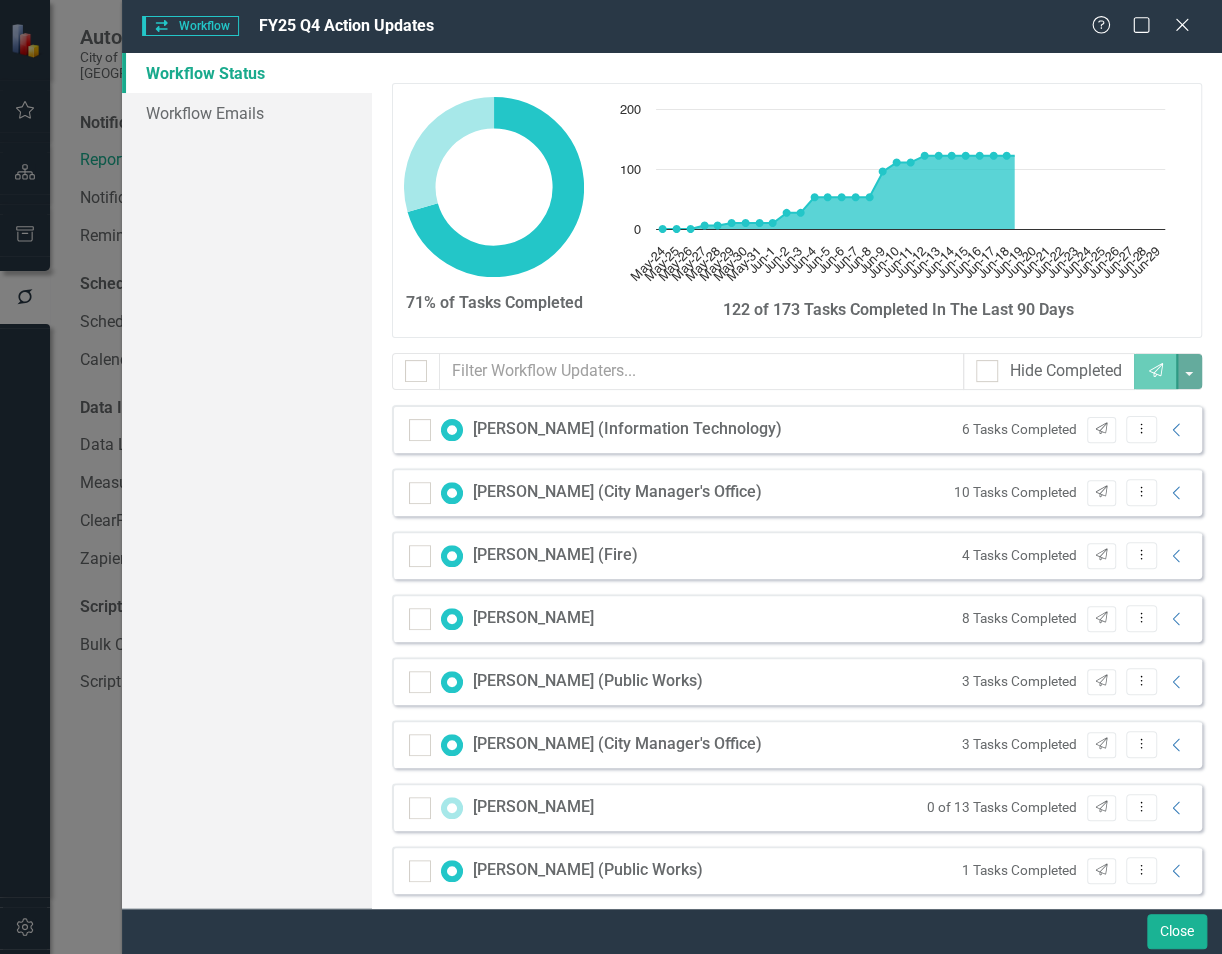 checkbox on "false" 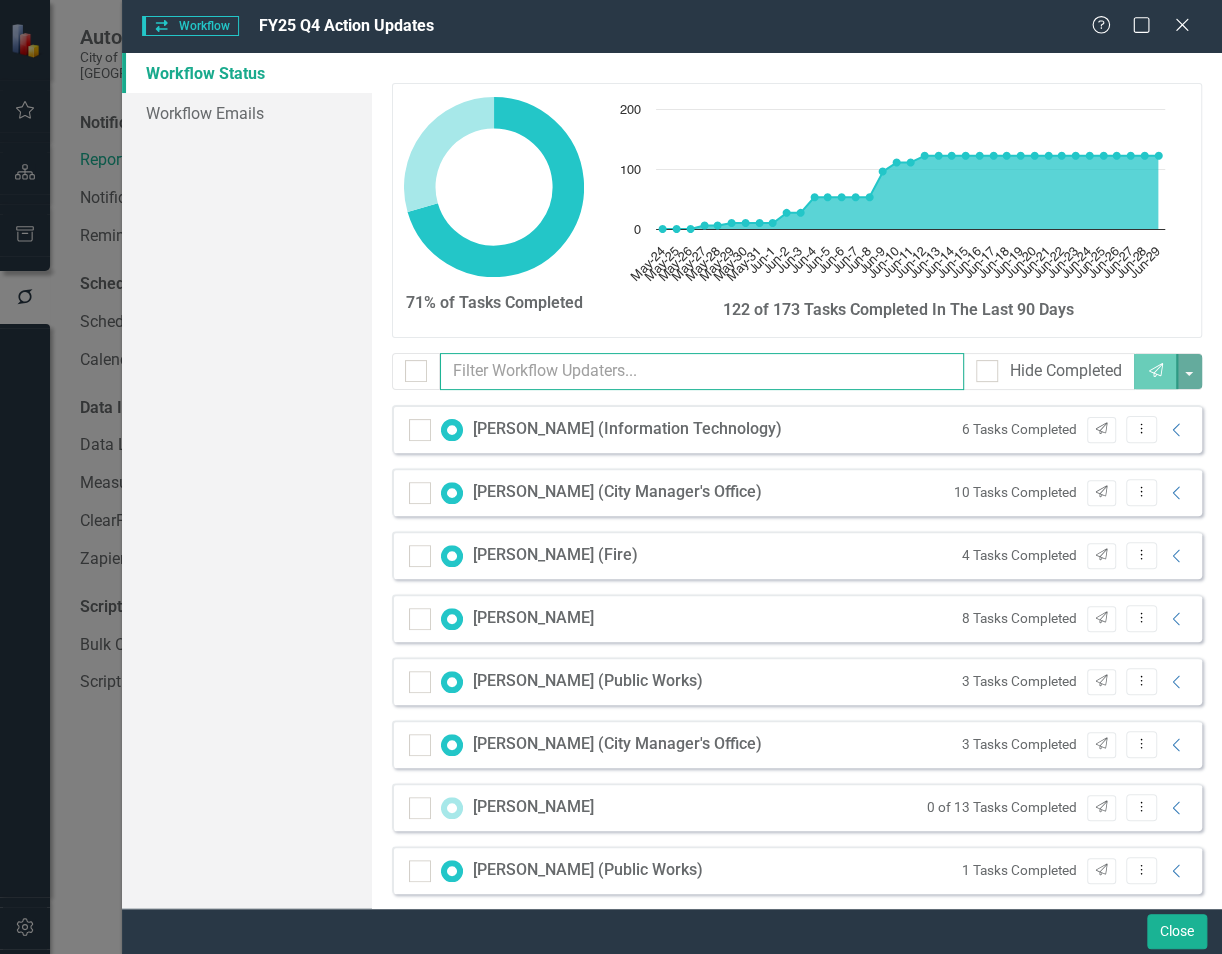 click at bounding box center [702, 371] 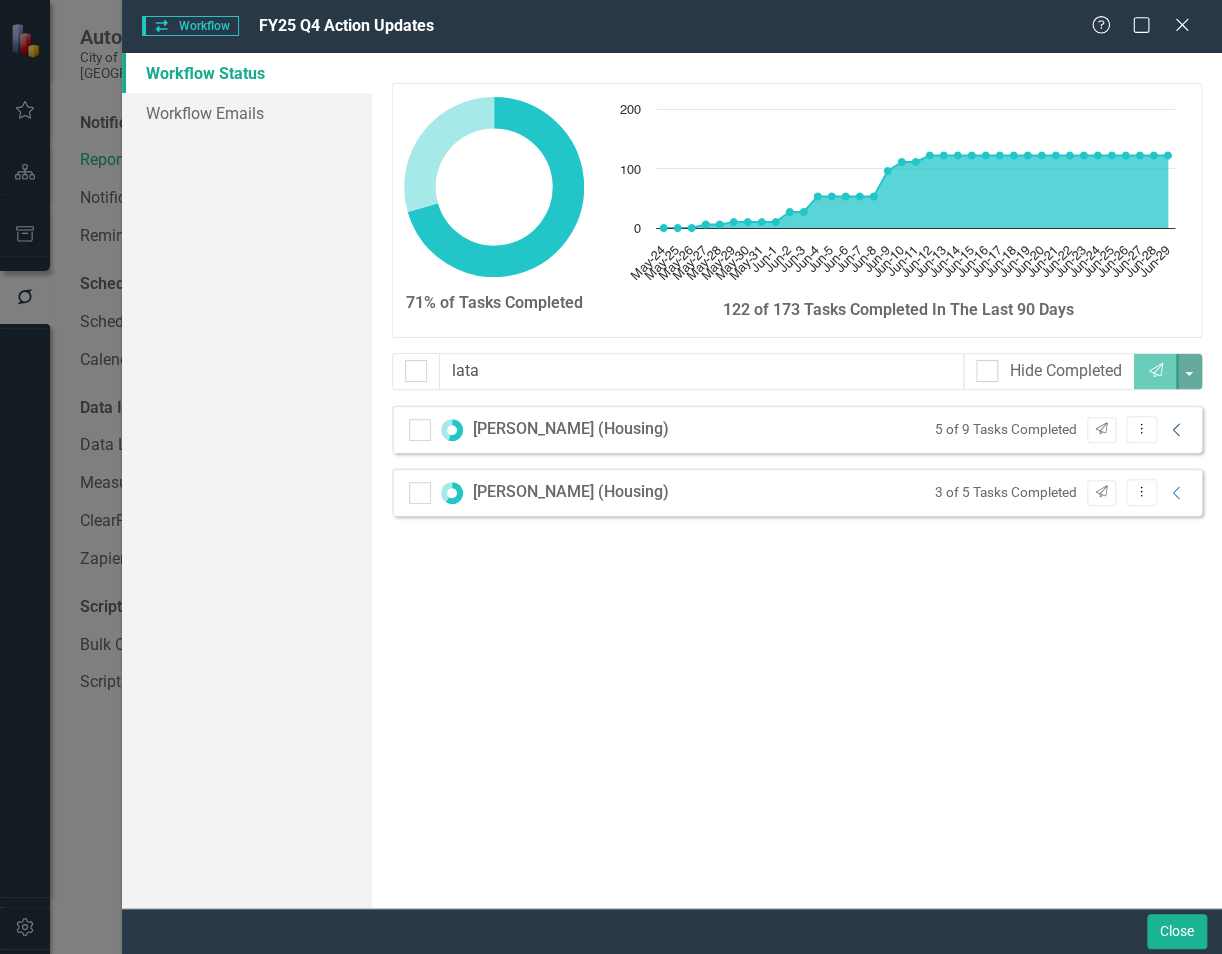 click on "Collapse" 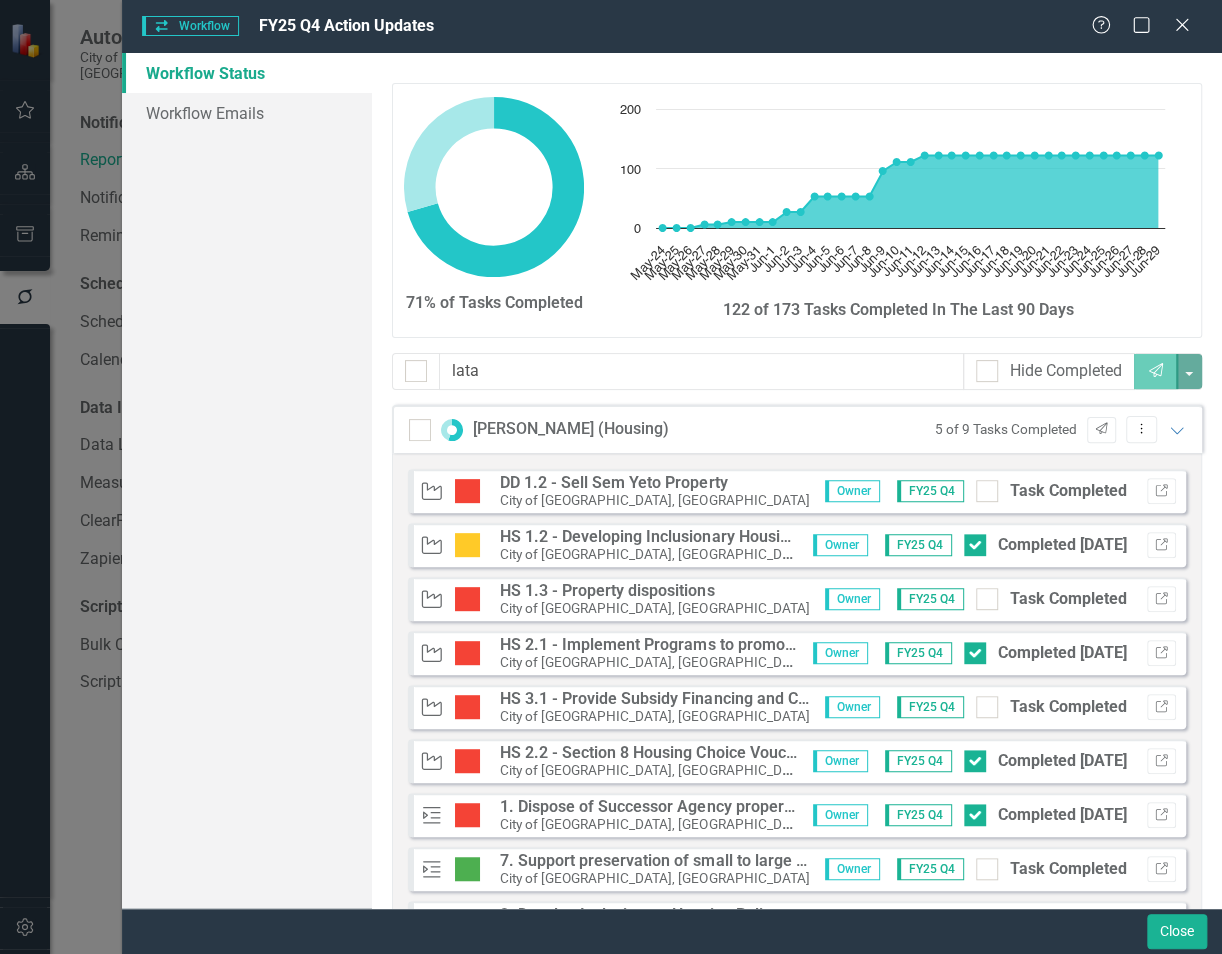 scroll, scrollTop: 100, scrollLeft: 0, axis: vertical 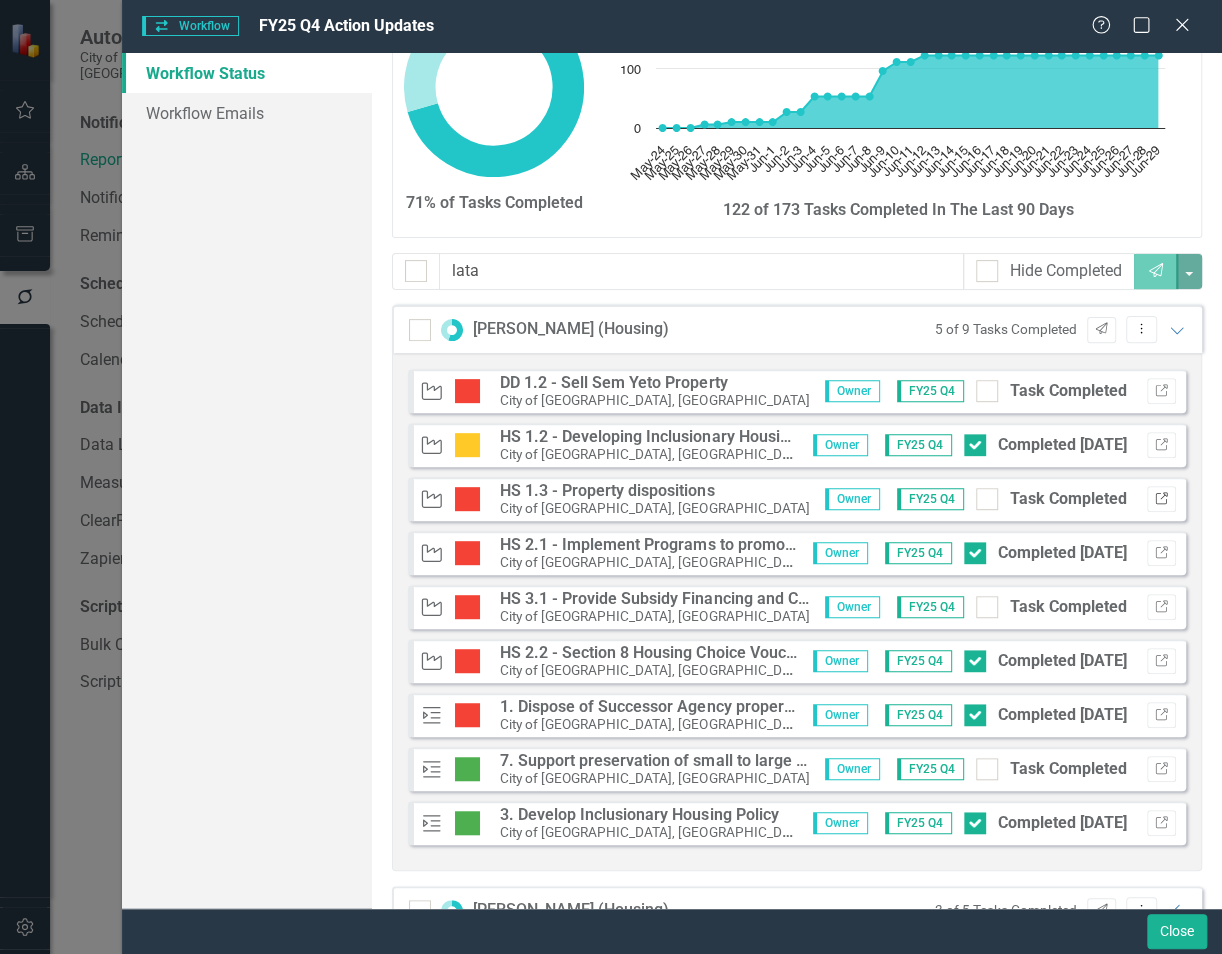 click on "Link" 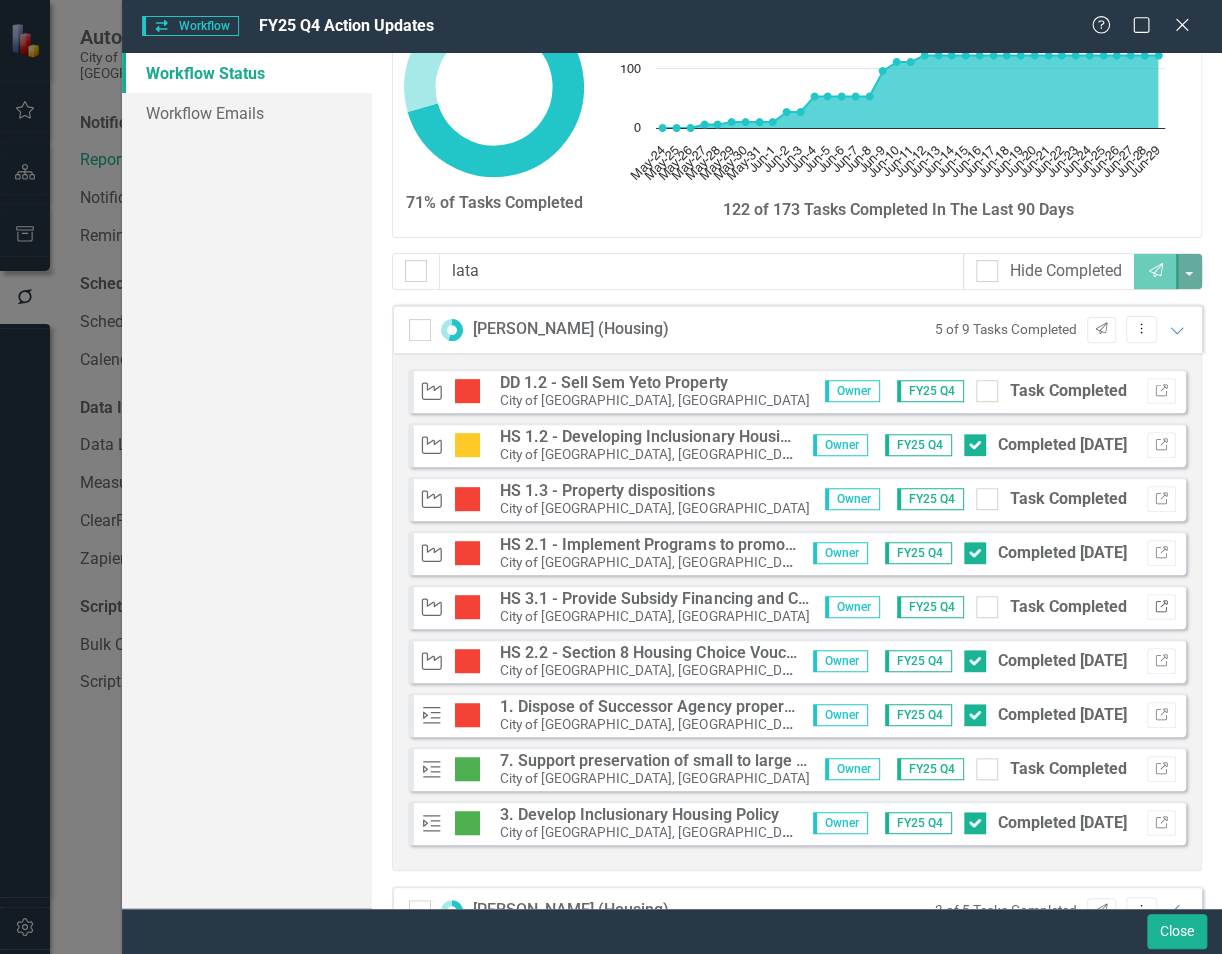 click on "Link" at bounding box center (1161, 607) 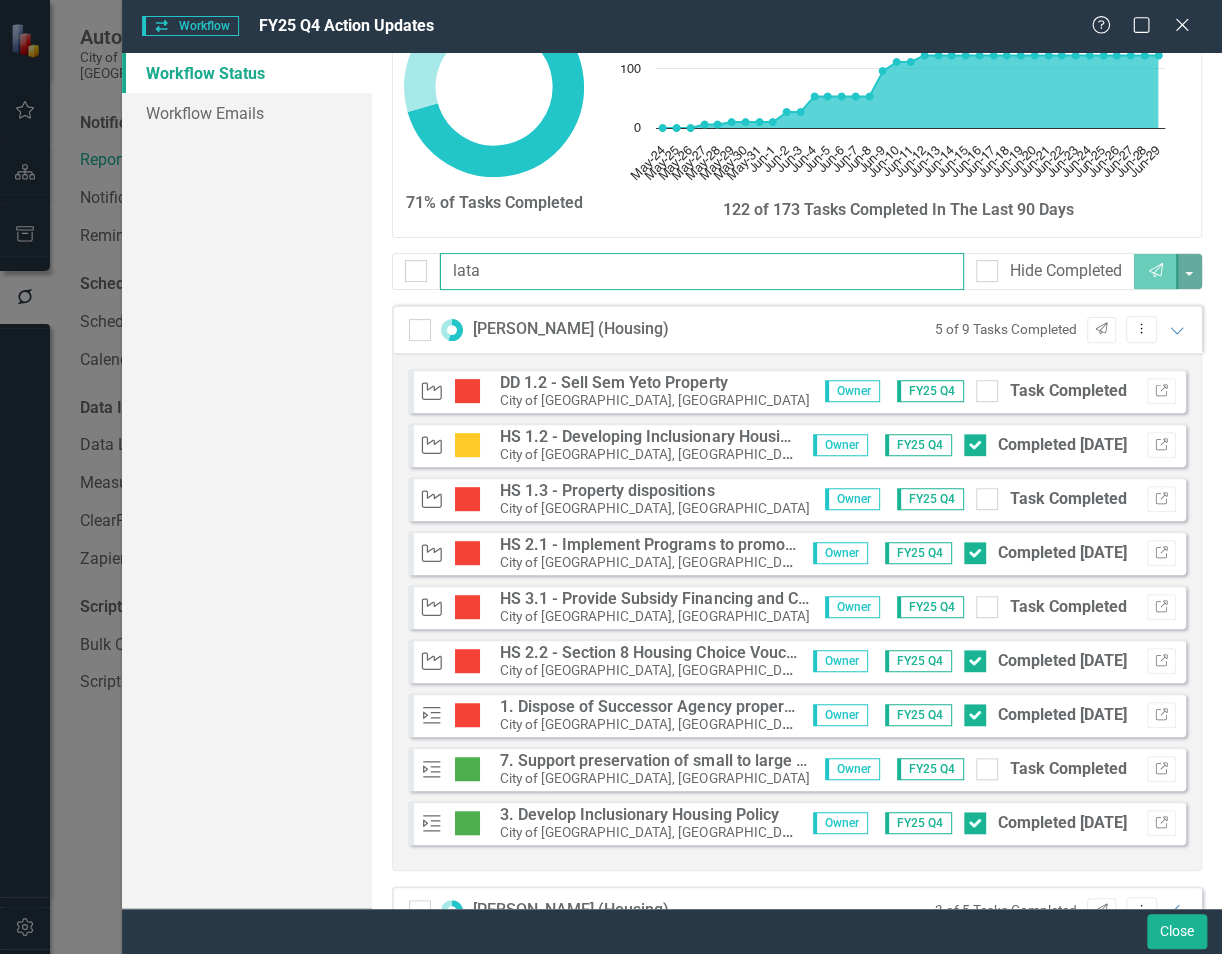 drag, startPoint x: 504, startPoint y: 279, endPoint x: 434, endPoint y: 273, distance: 70.256676 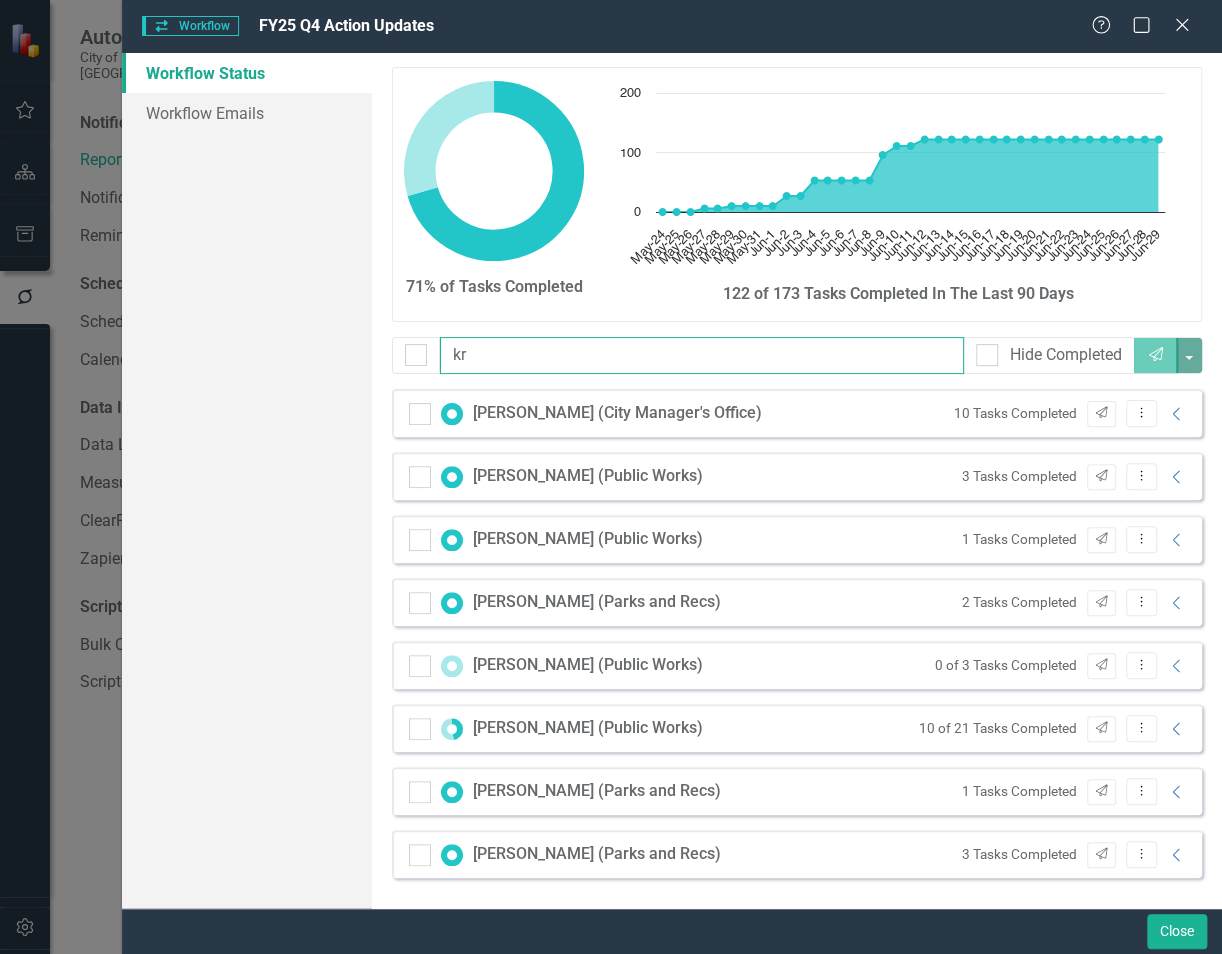 scroll, scrollTop: 0, scrollLeft: 0, axis: both 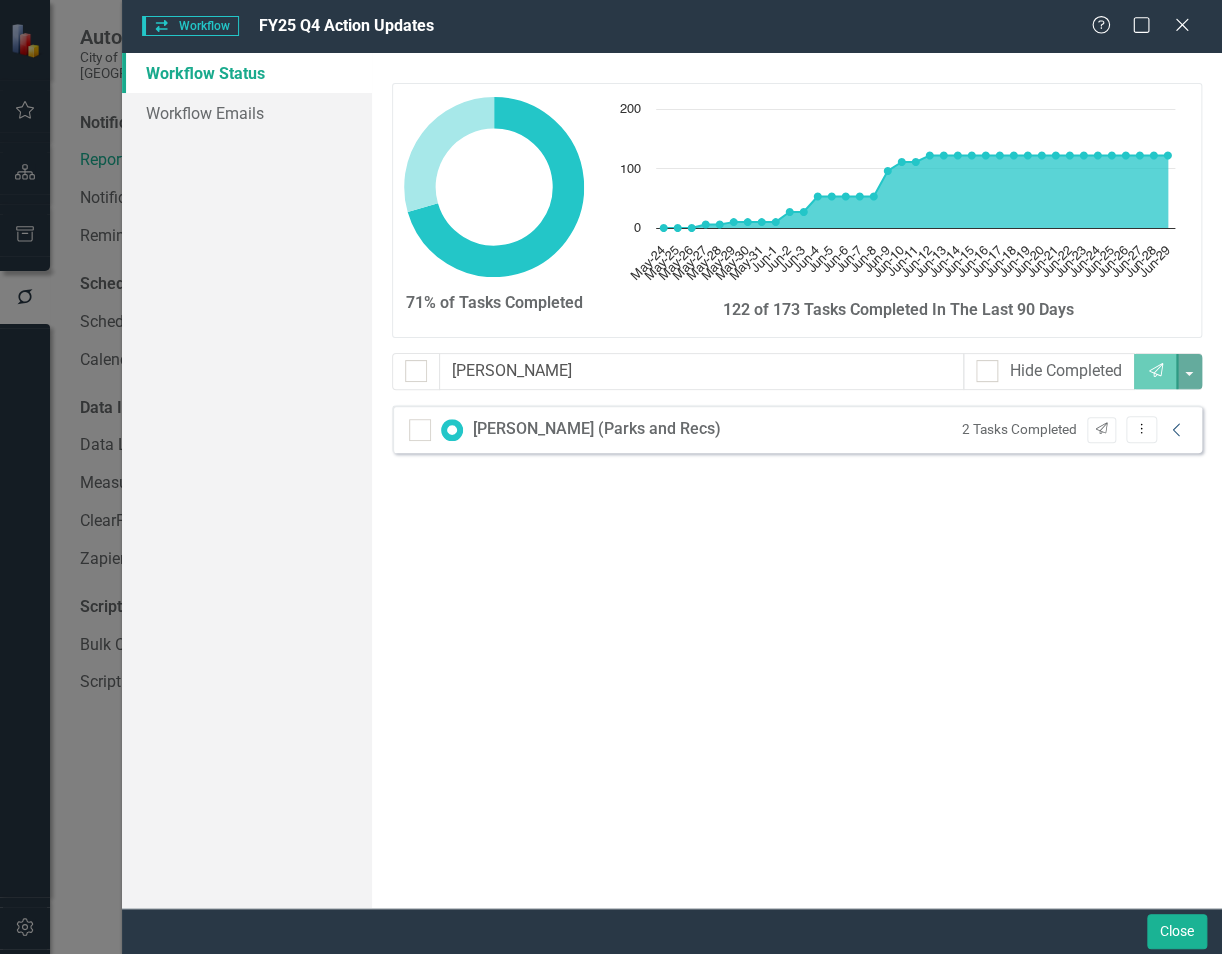 click on "Collapse" 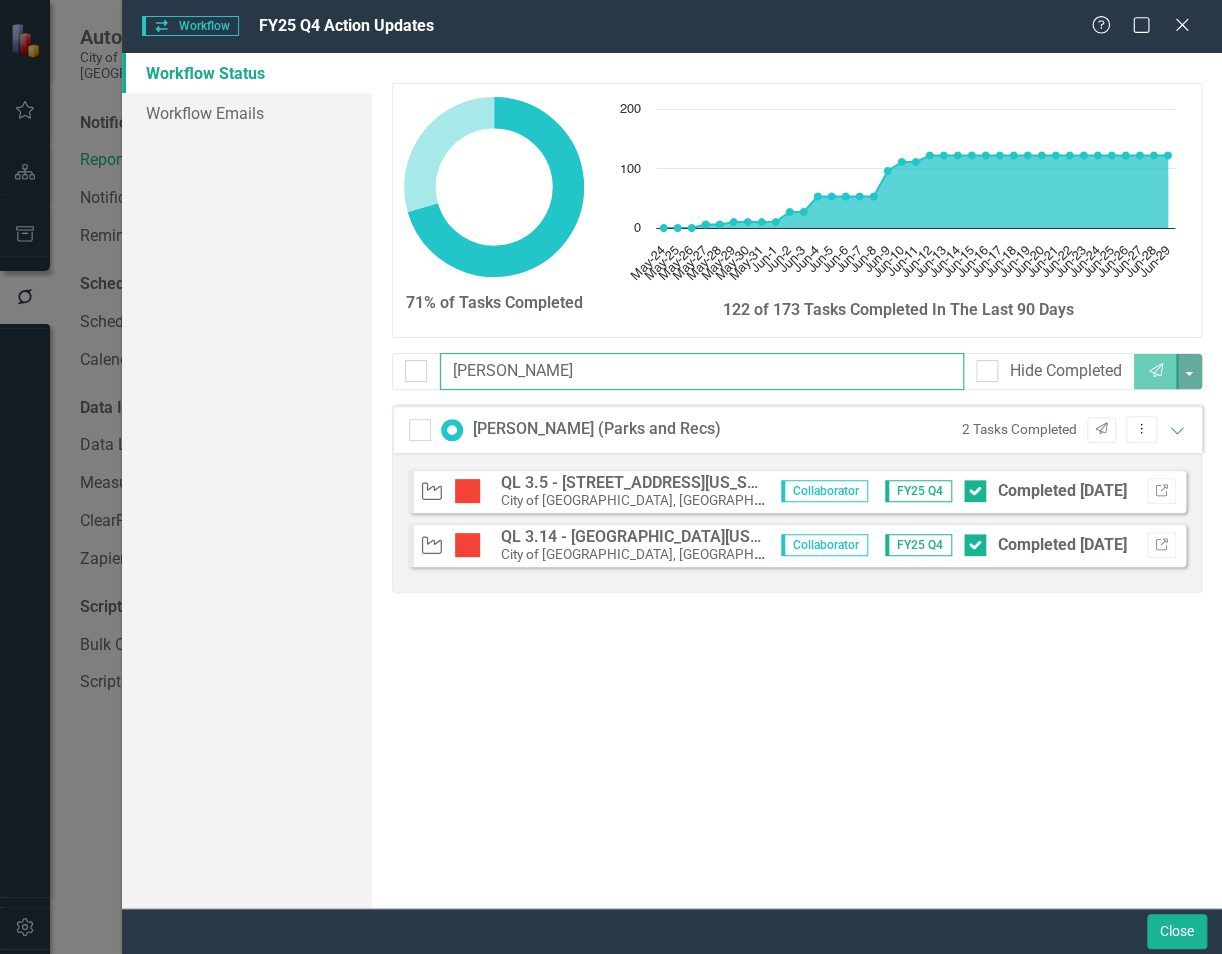 drag, startPoint x: 520, startPoint y: 370, endPoint x: 445, endPoint y: 369, distance: 75.00667 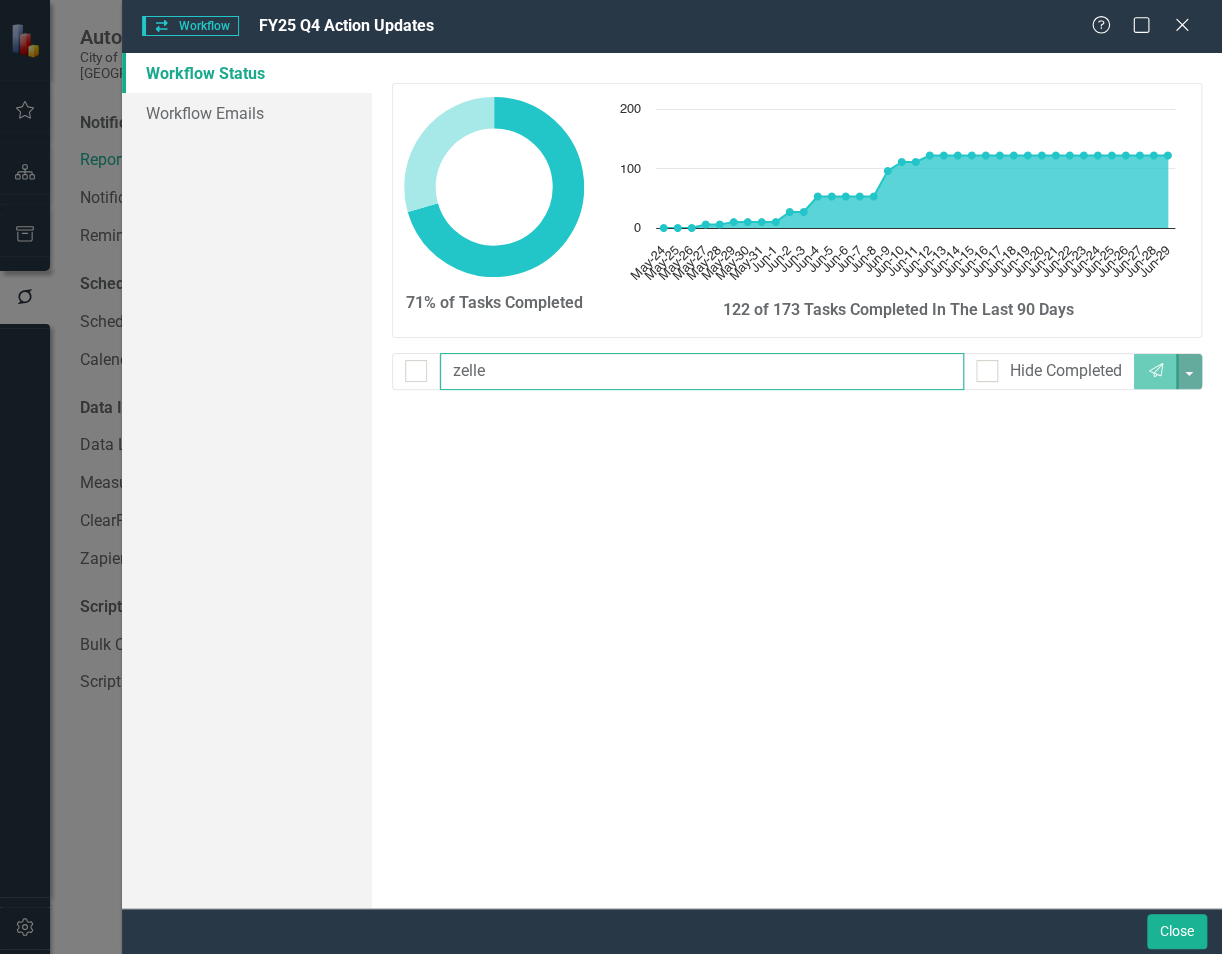 type on "zeller" 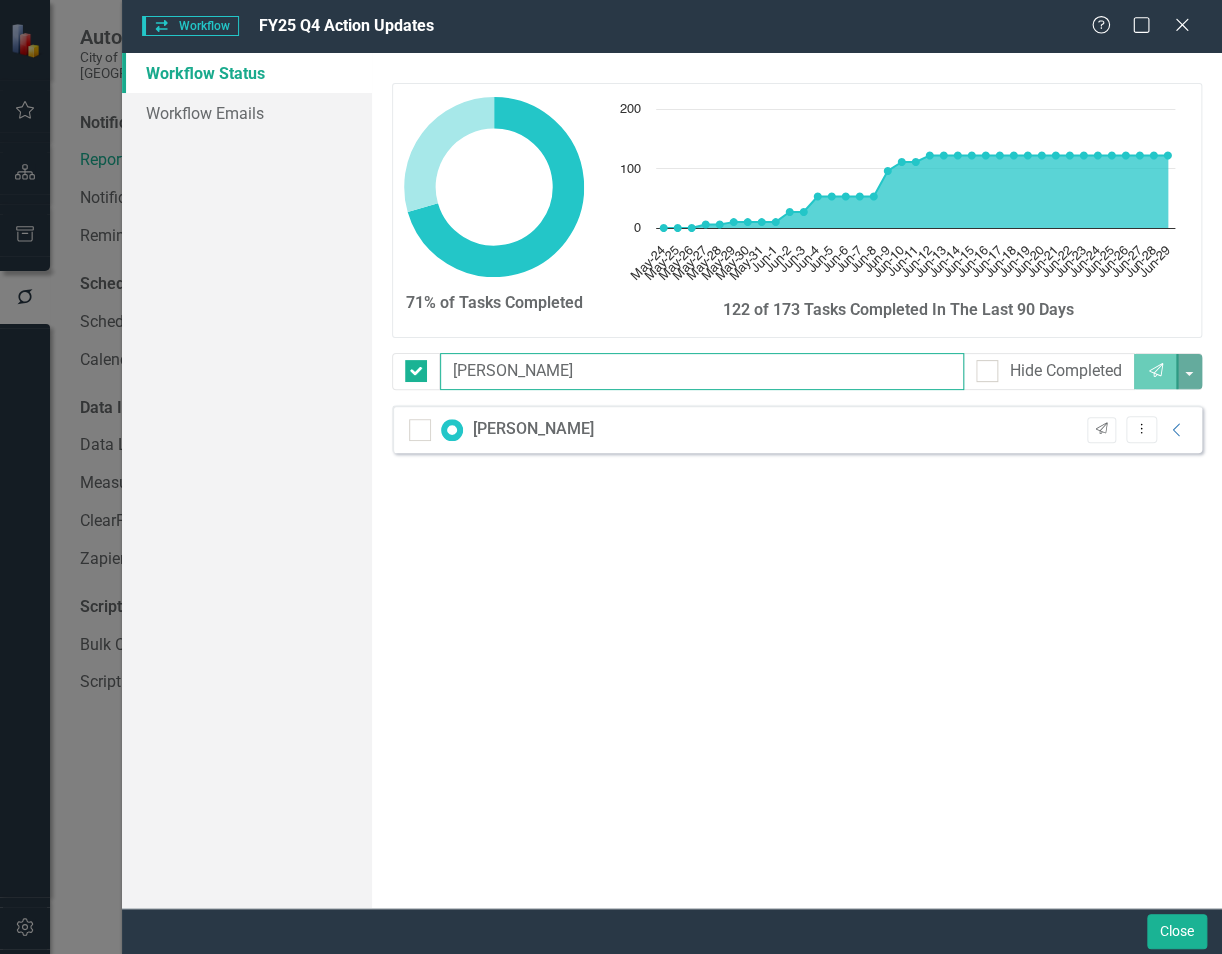 checkbox on "false" 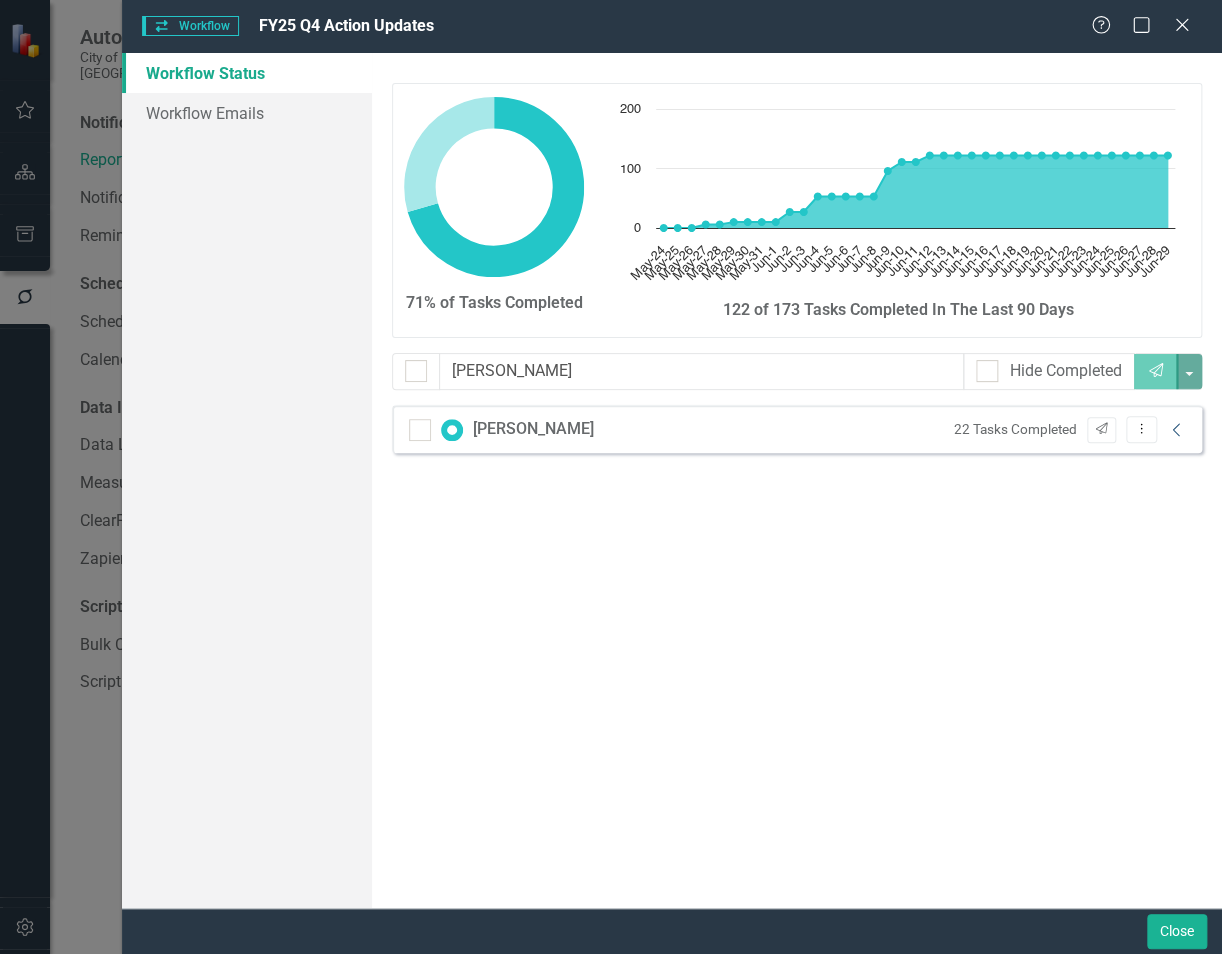 click on "Collapse" 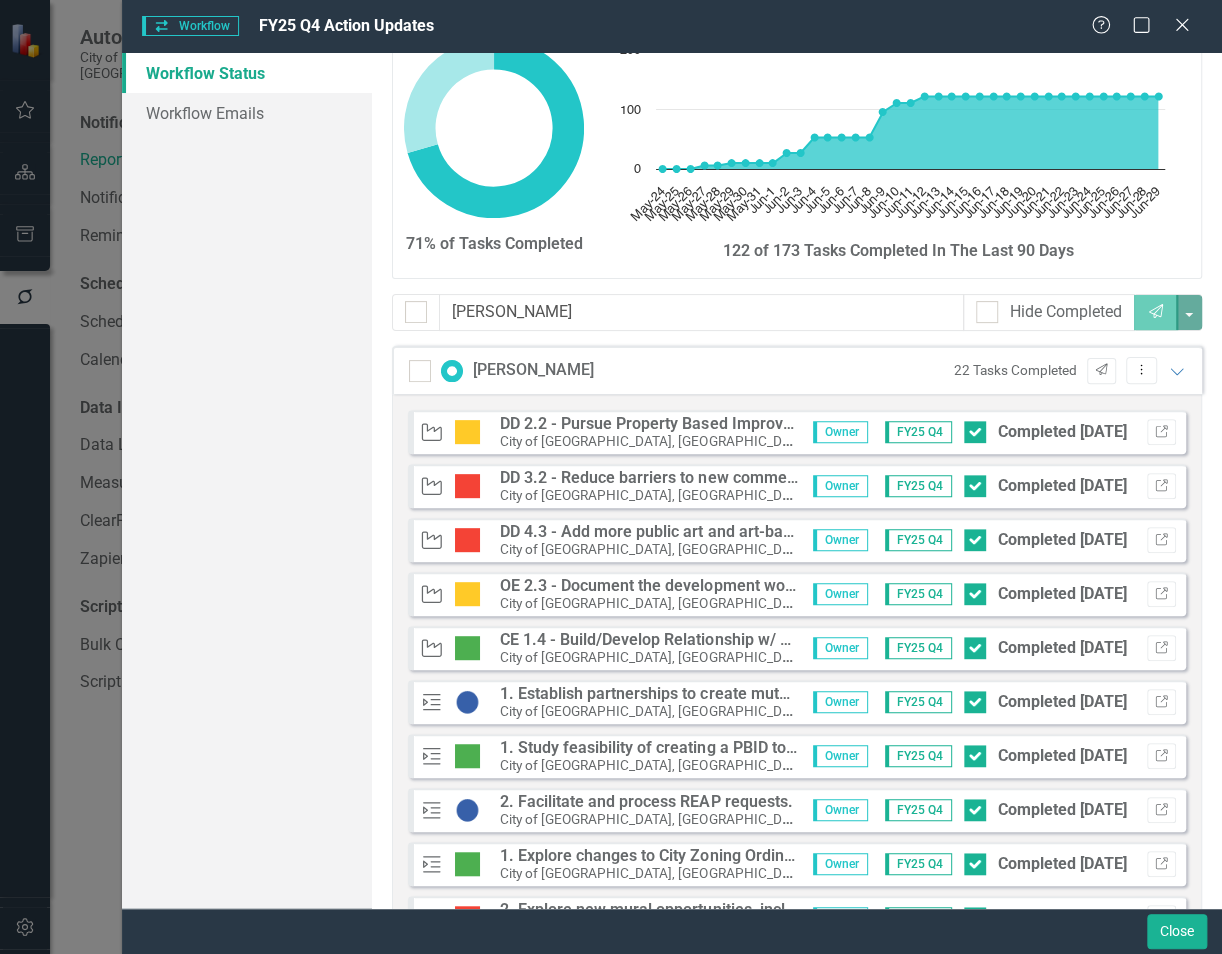 scroll, scrollTop: 0, scrollLeft: 0, axis: both 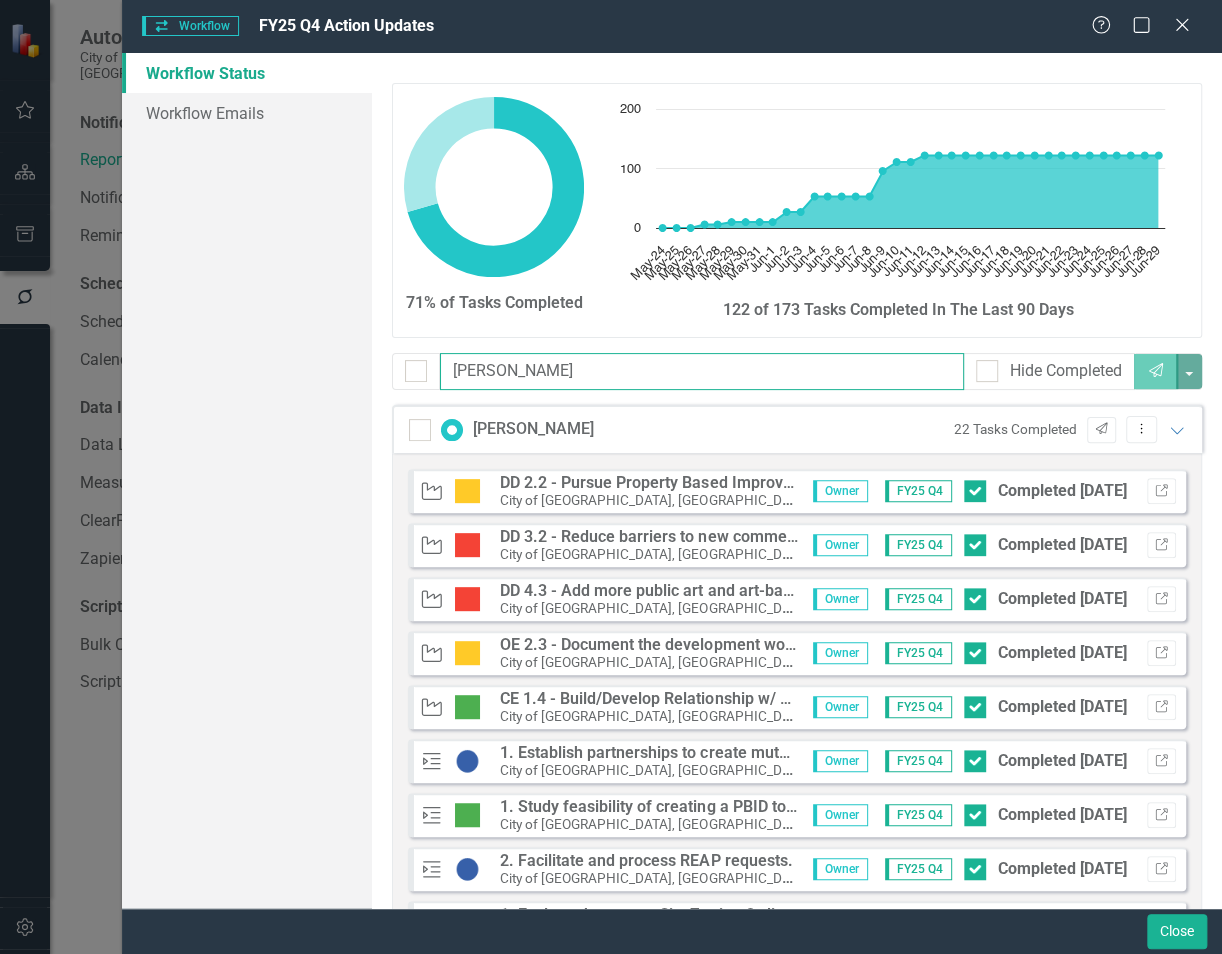 drag, startPoint x: 524, startPoint y: 375, endPoint x: 442, endPoint y: 367, distance: 82.38932 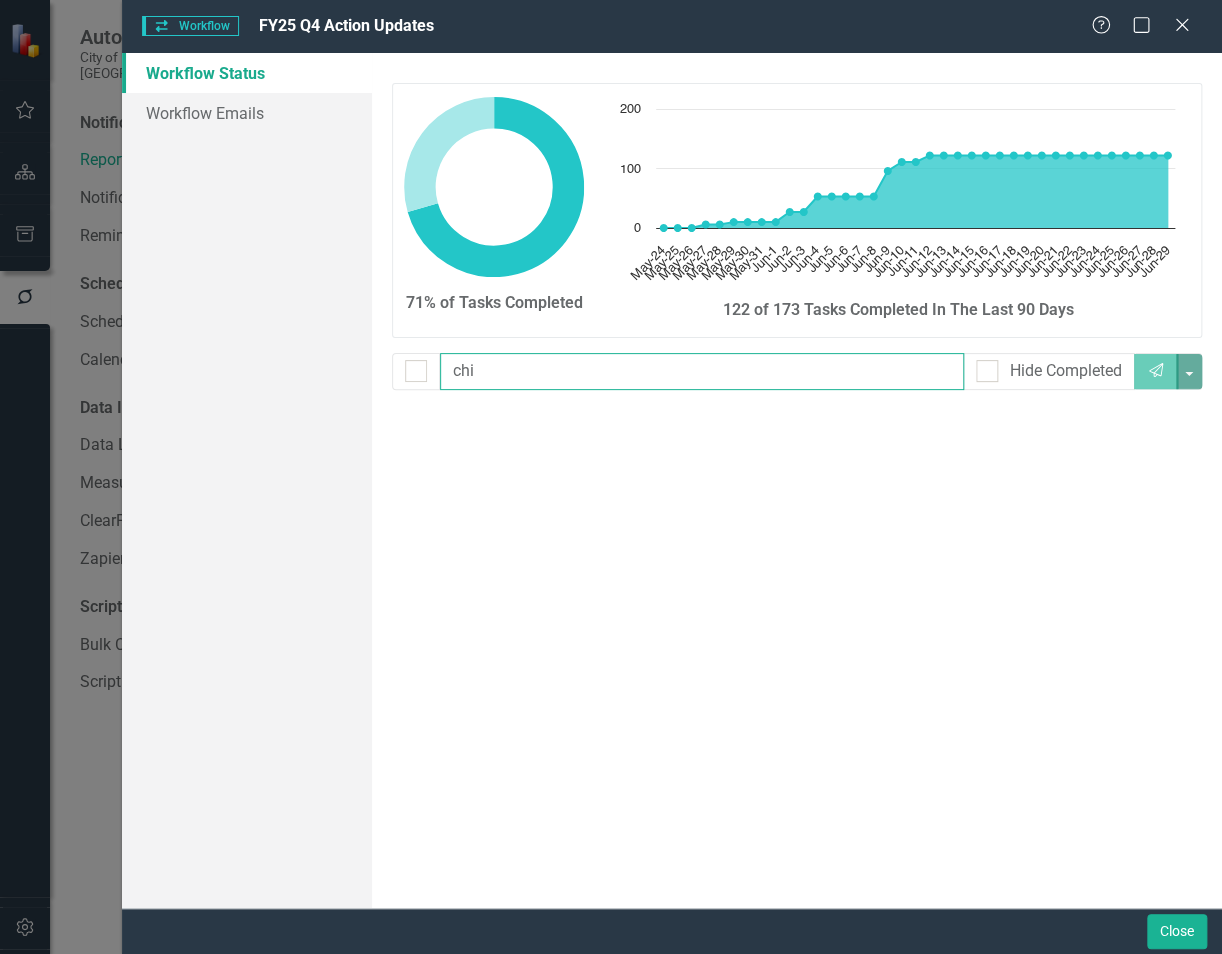 type on "ch" 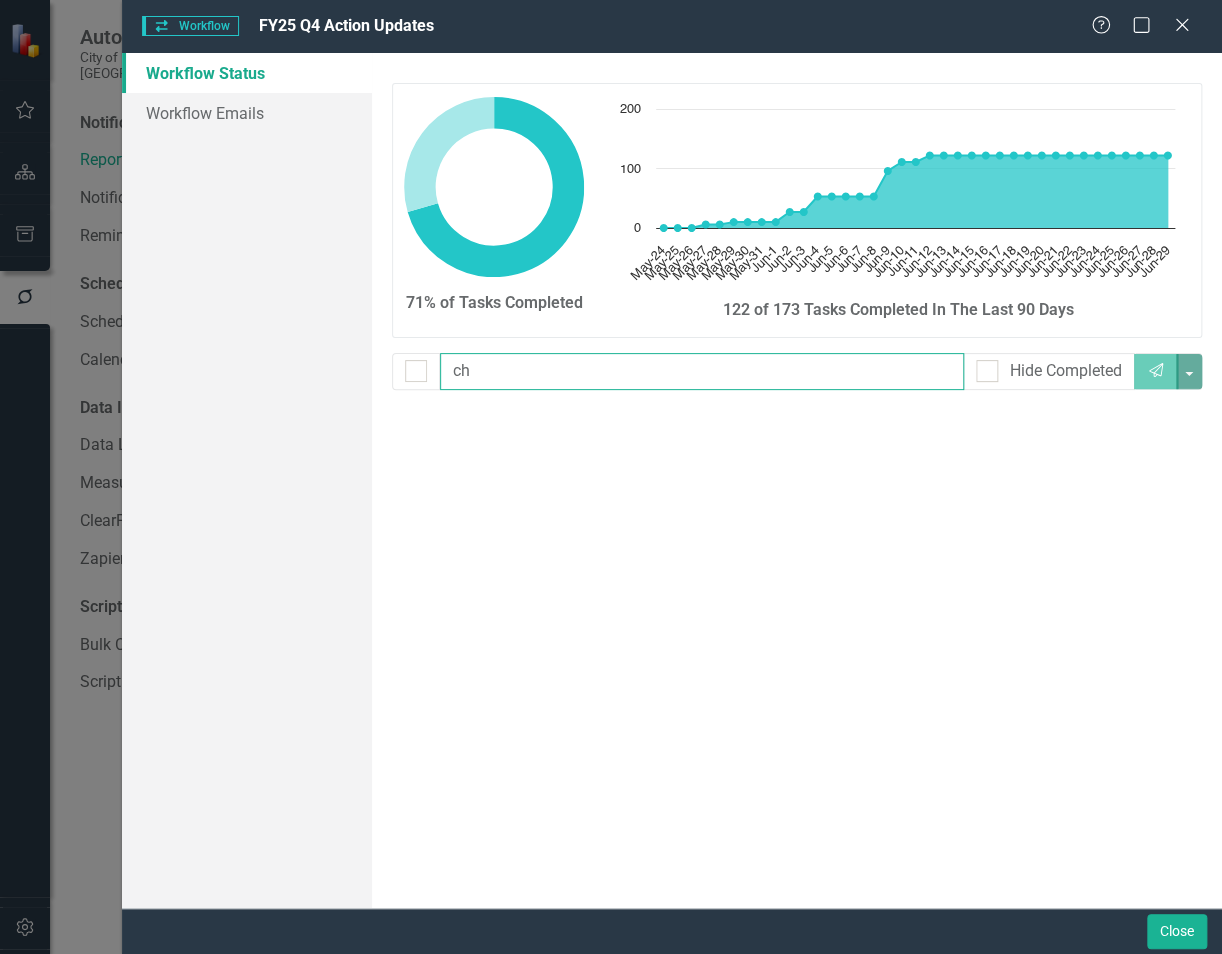 checkbox on "false" 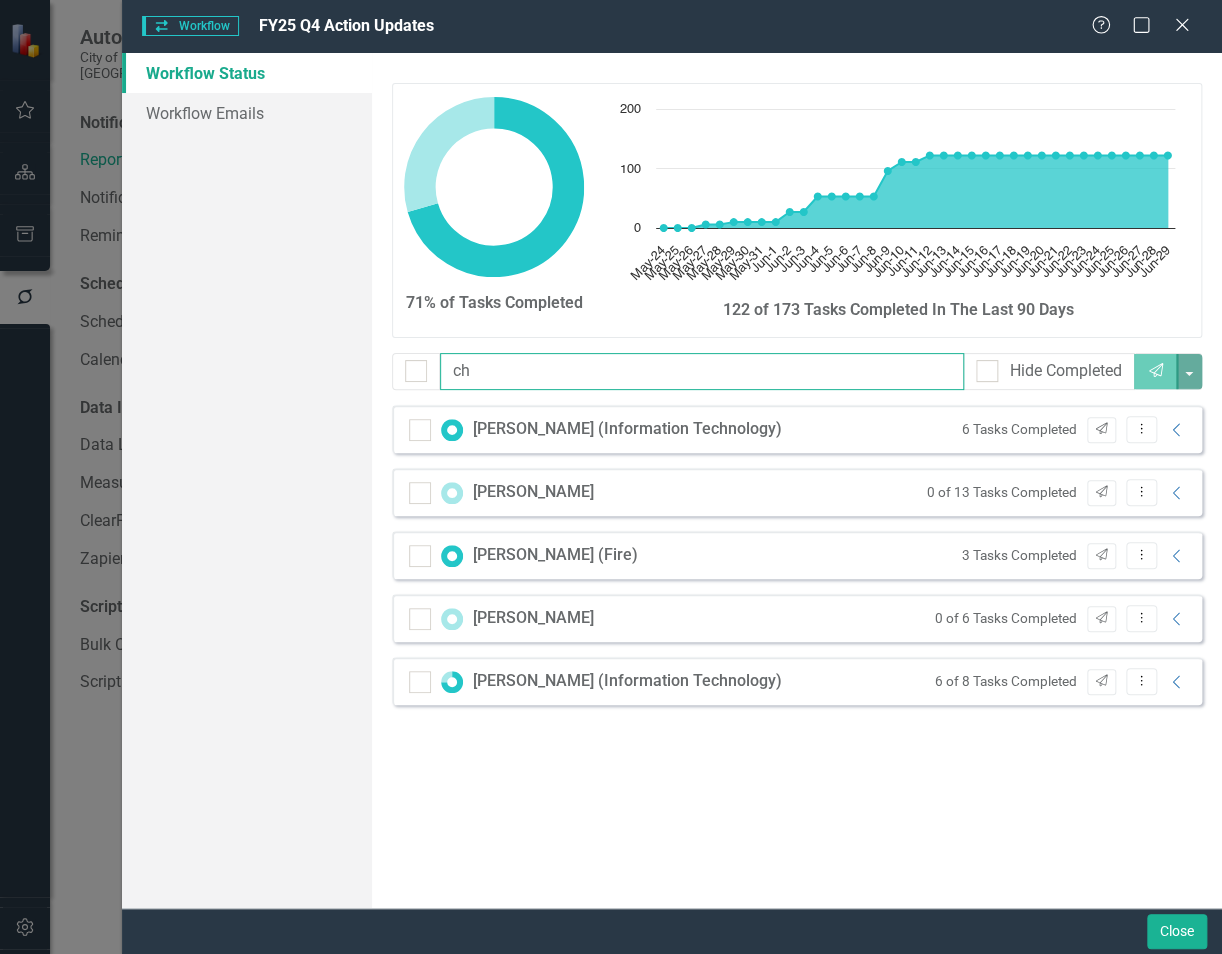 type on "c" 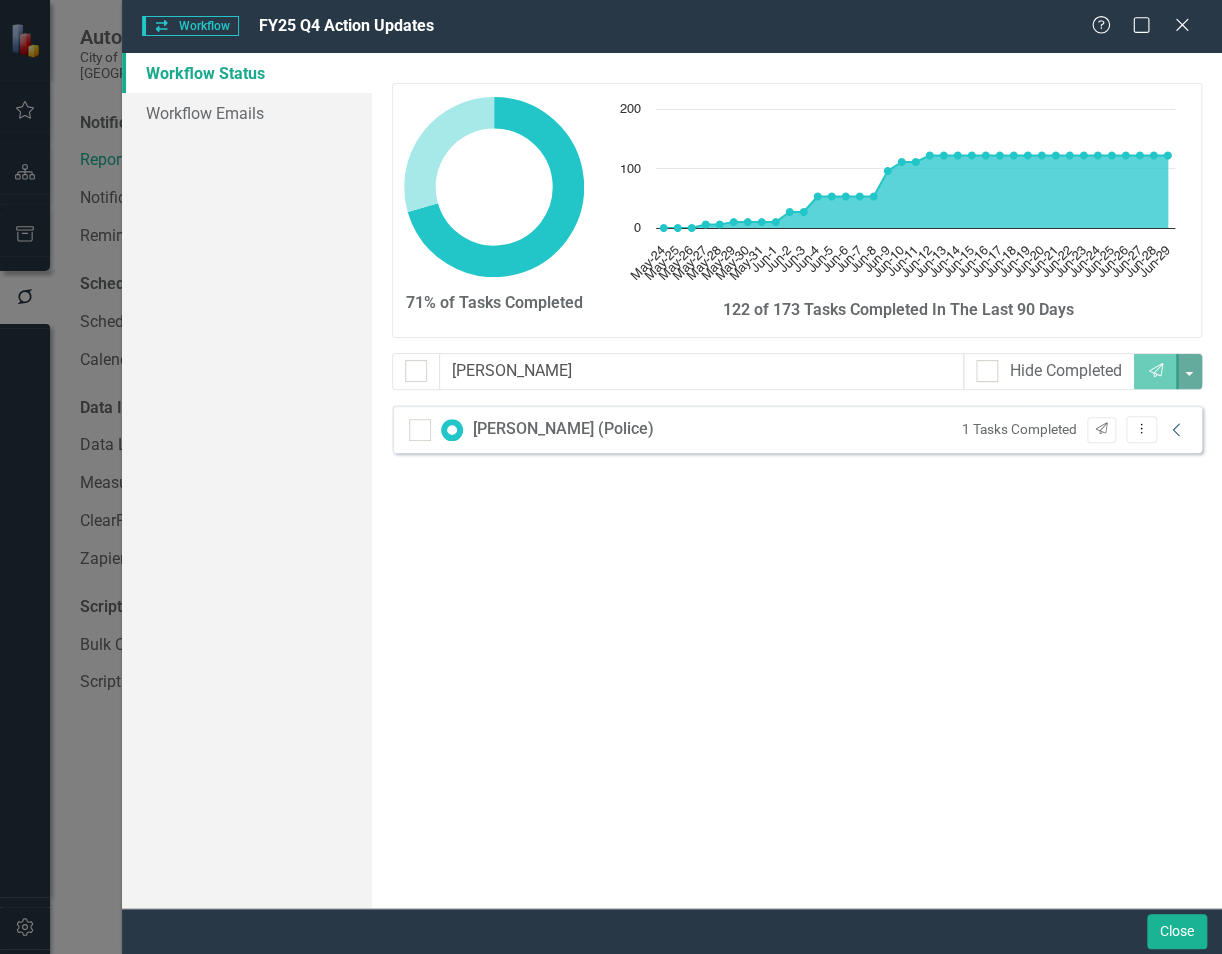click on "Collapse" 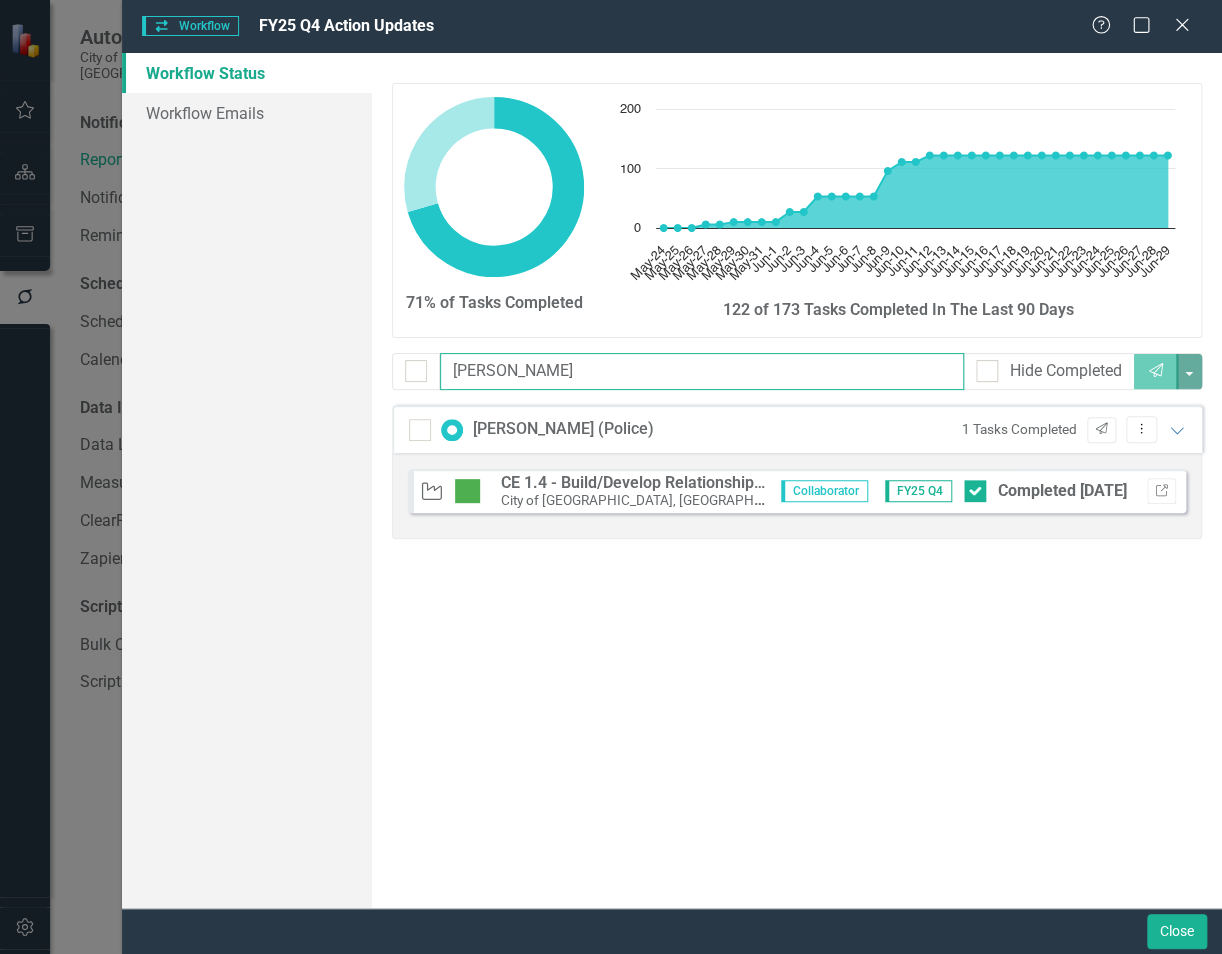 drag, startPoint x: 546, startPoint y: 370, endPoint x: 436, endPoint y: 369, distance: 110.00455 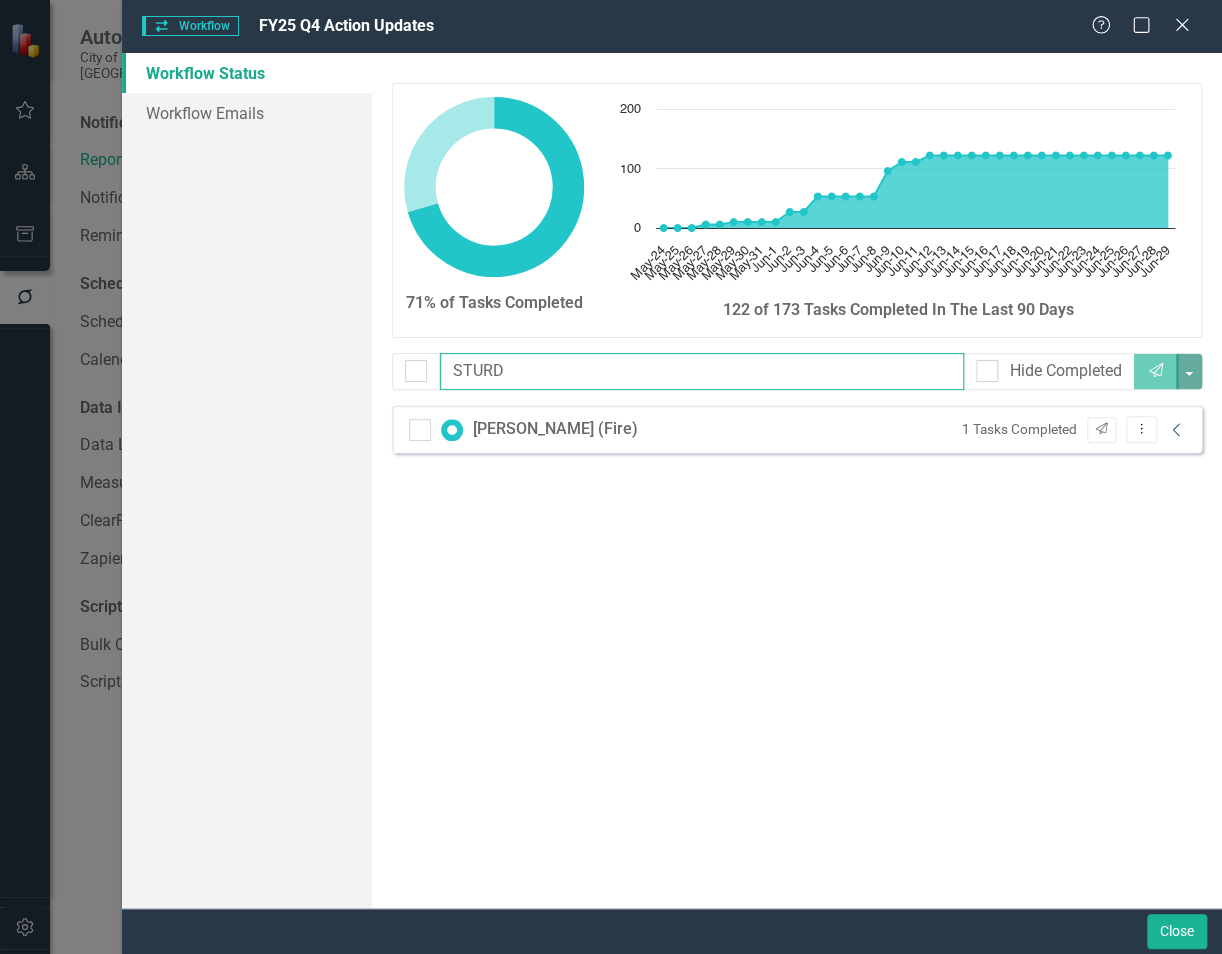 type on "STURD" 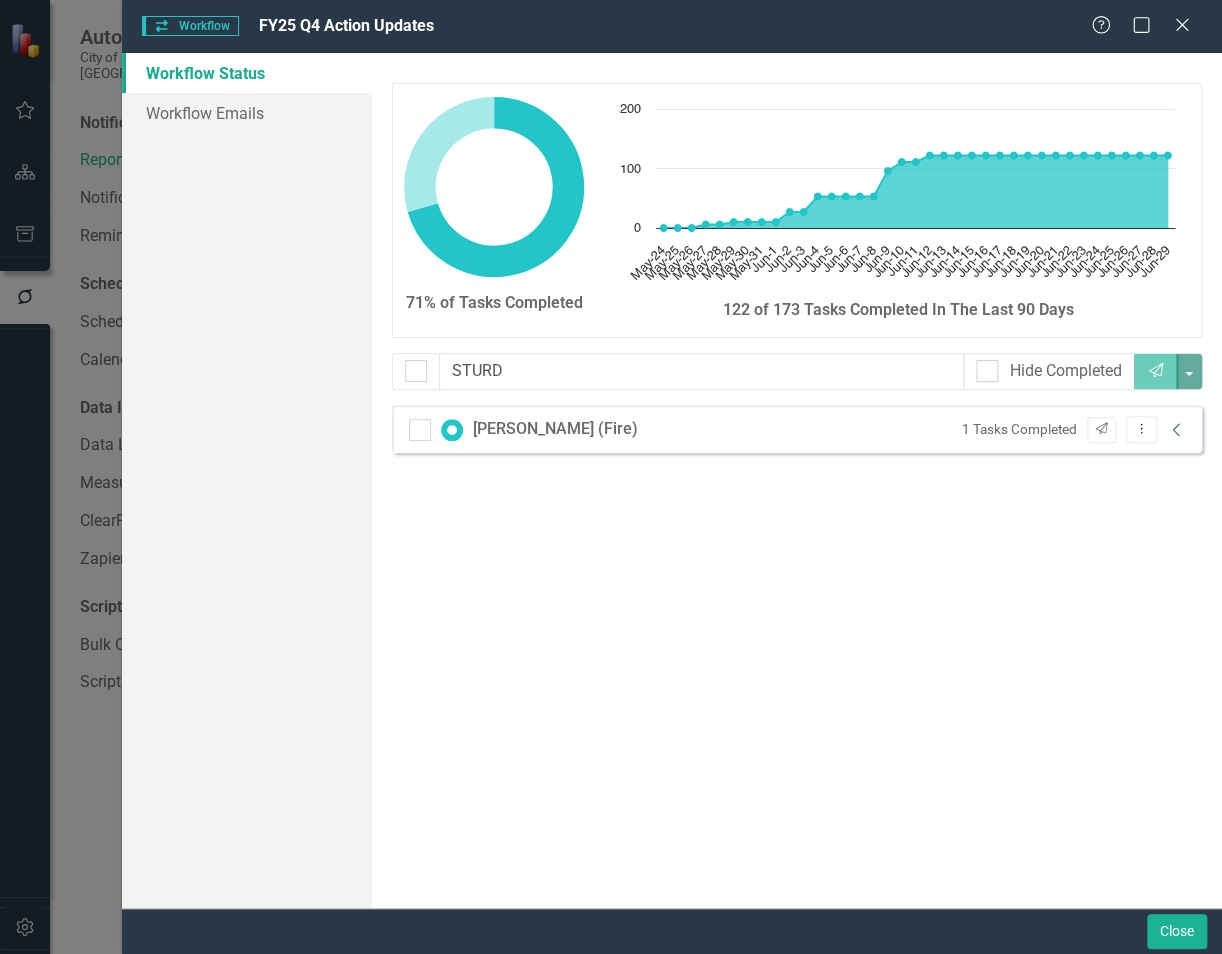 click on "Collapse" 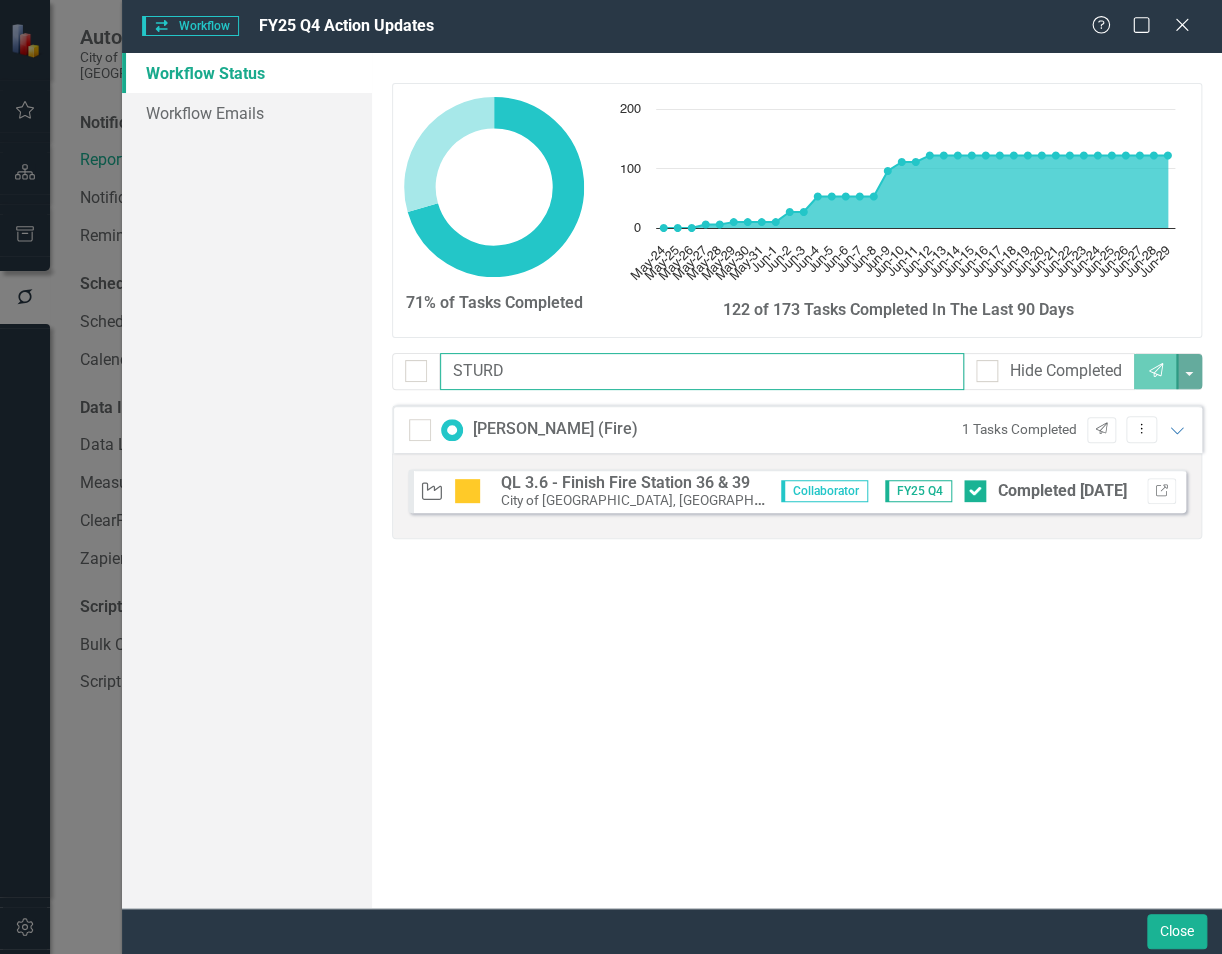 drag, startPoint x: 528, startPoint y: 367, endPoint x: 427, endPoint y: 366, distance: 101.00495 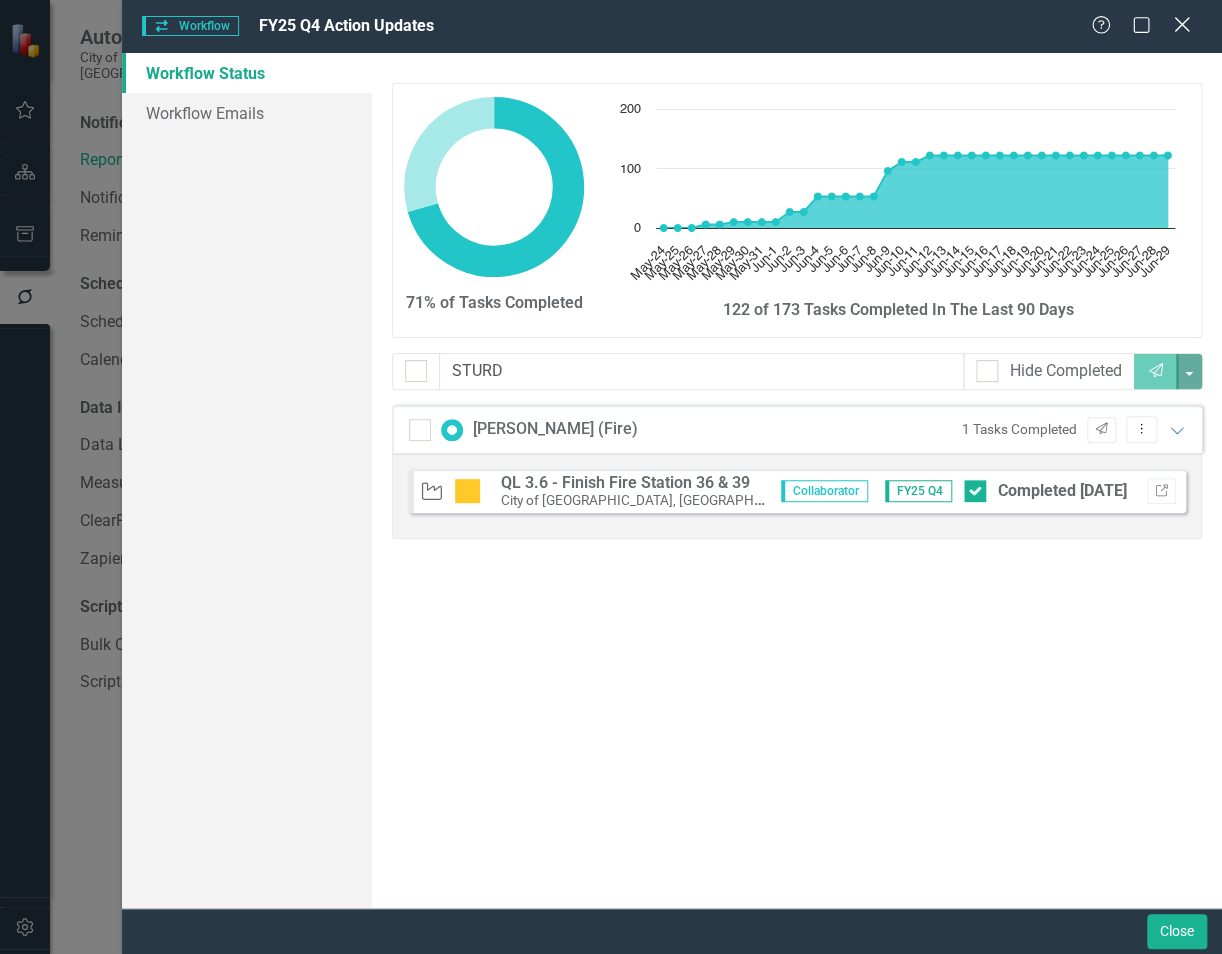 click on "Close" 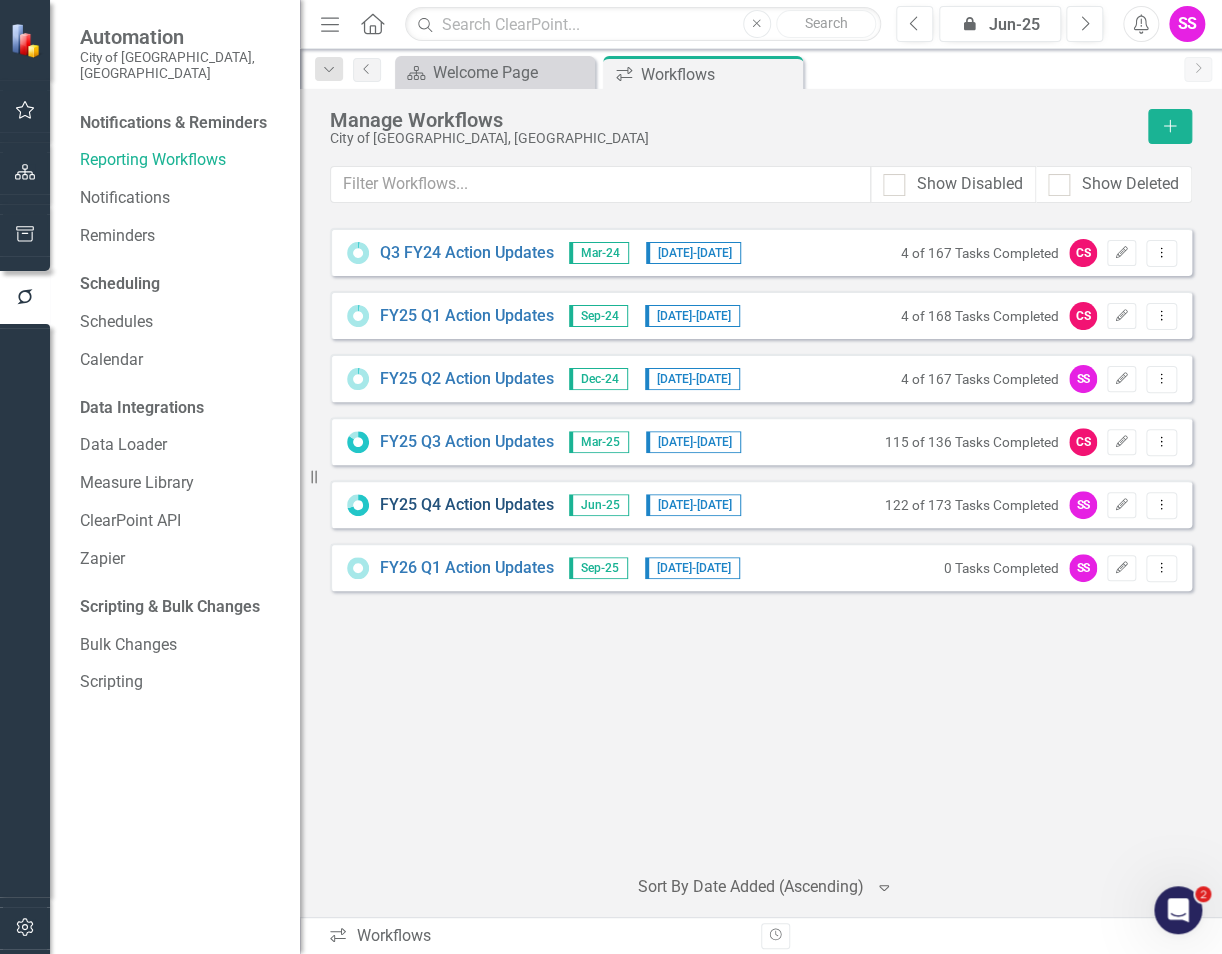 click on "FY25 Q4 Action Updates" at bounding box center [467, 505] 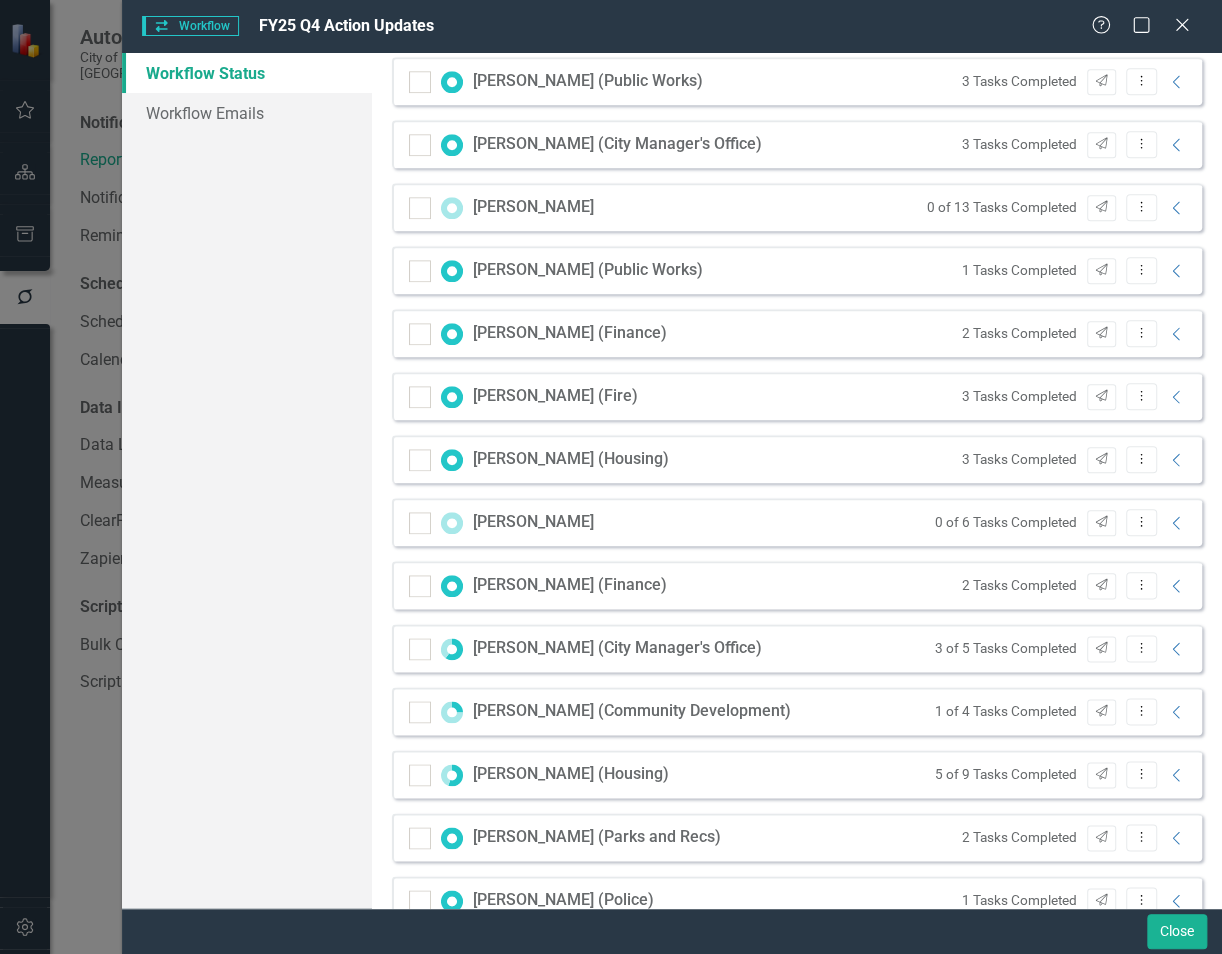 scroll, scrollTop: 700, scrollLeft: 0, axis: vertical 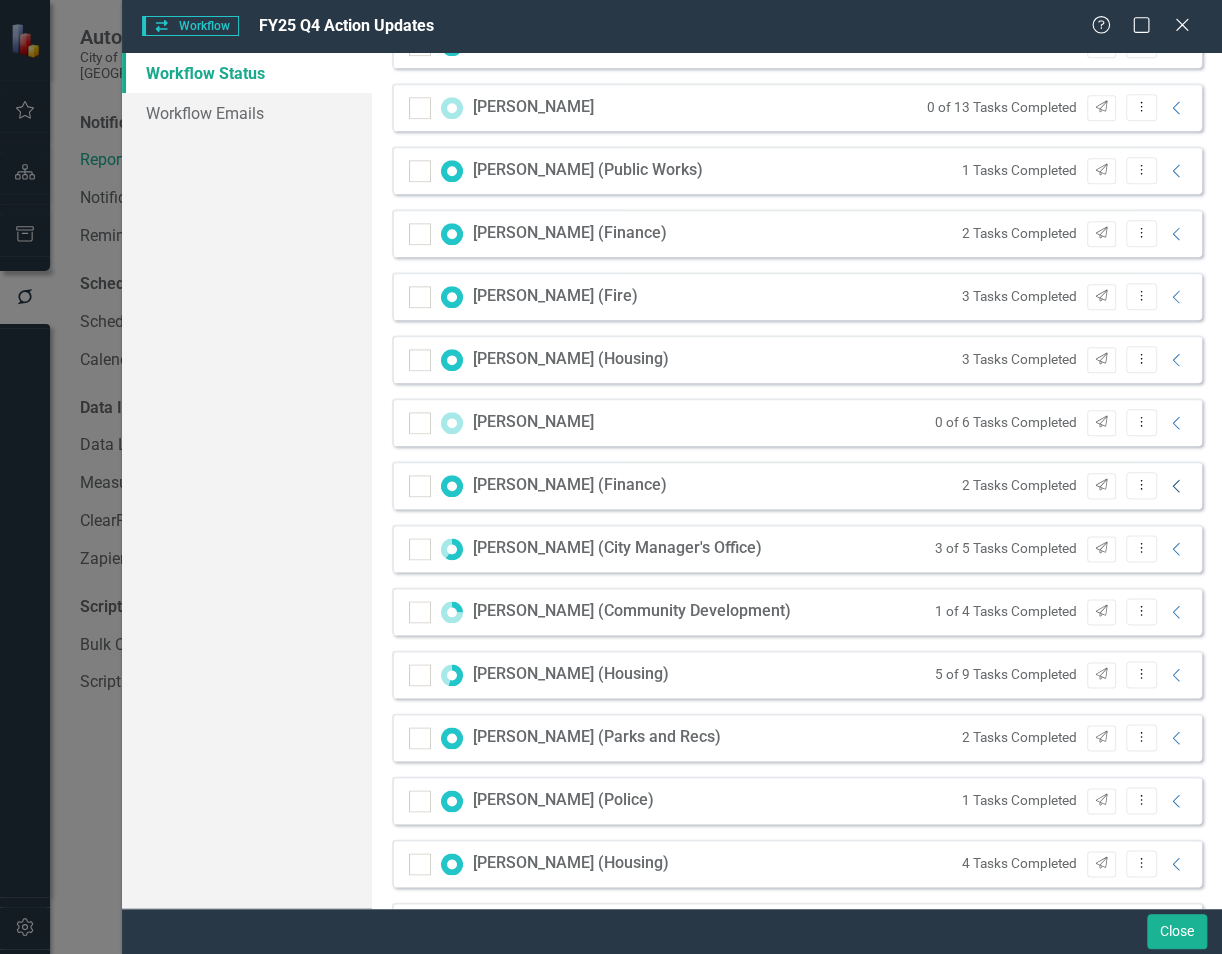 click on "Collapse" 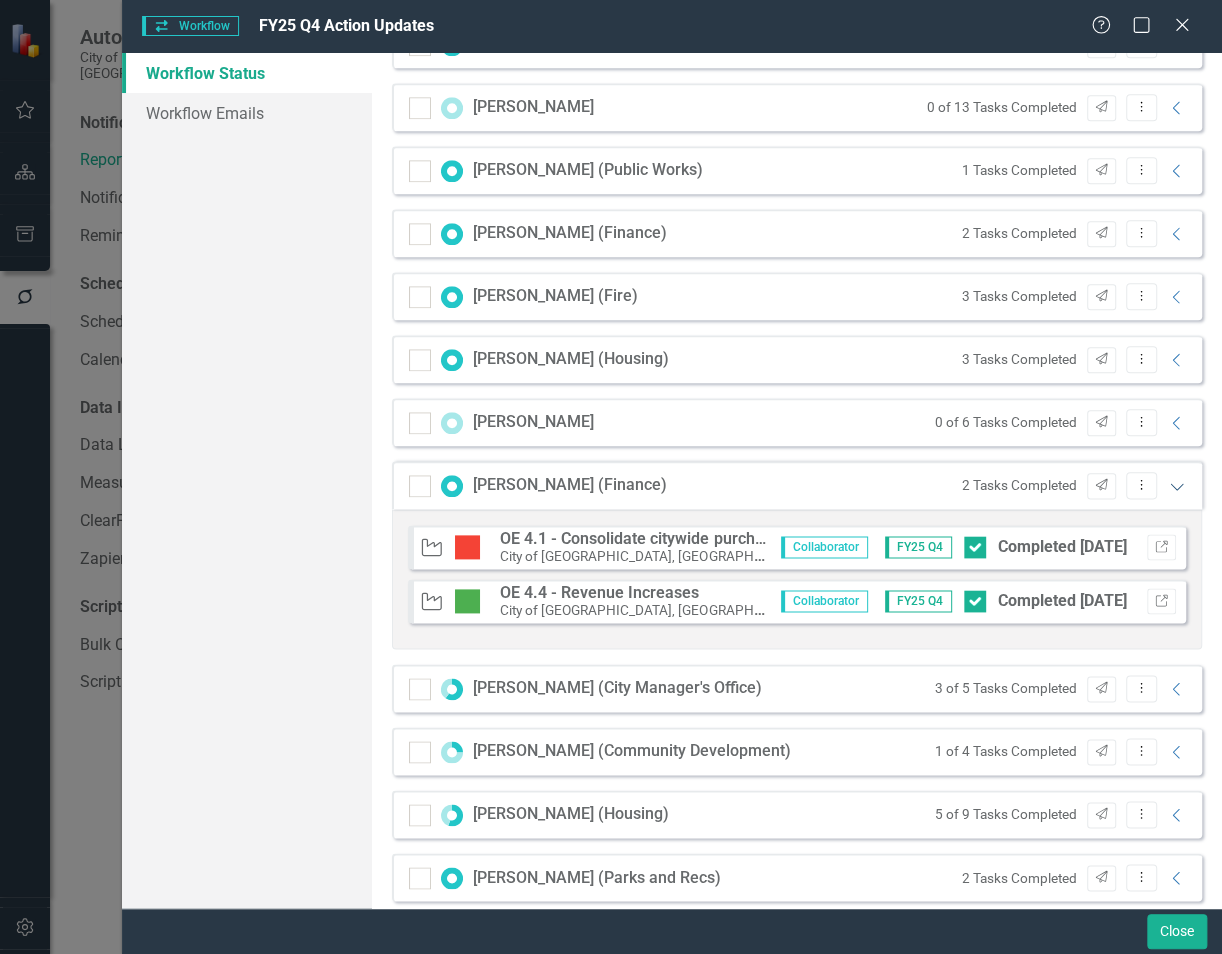 click on "Expanded" 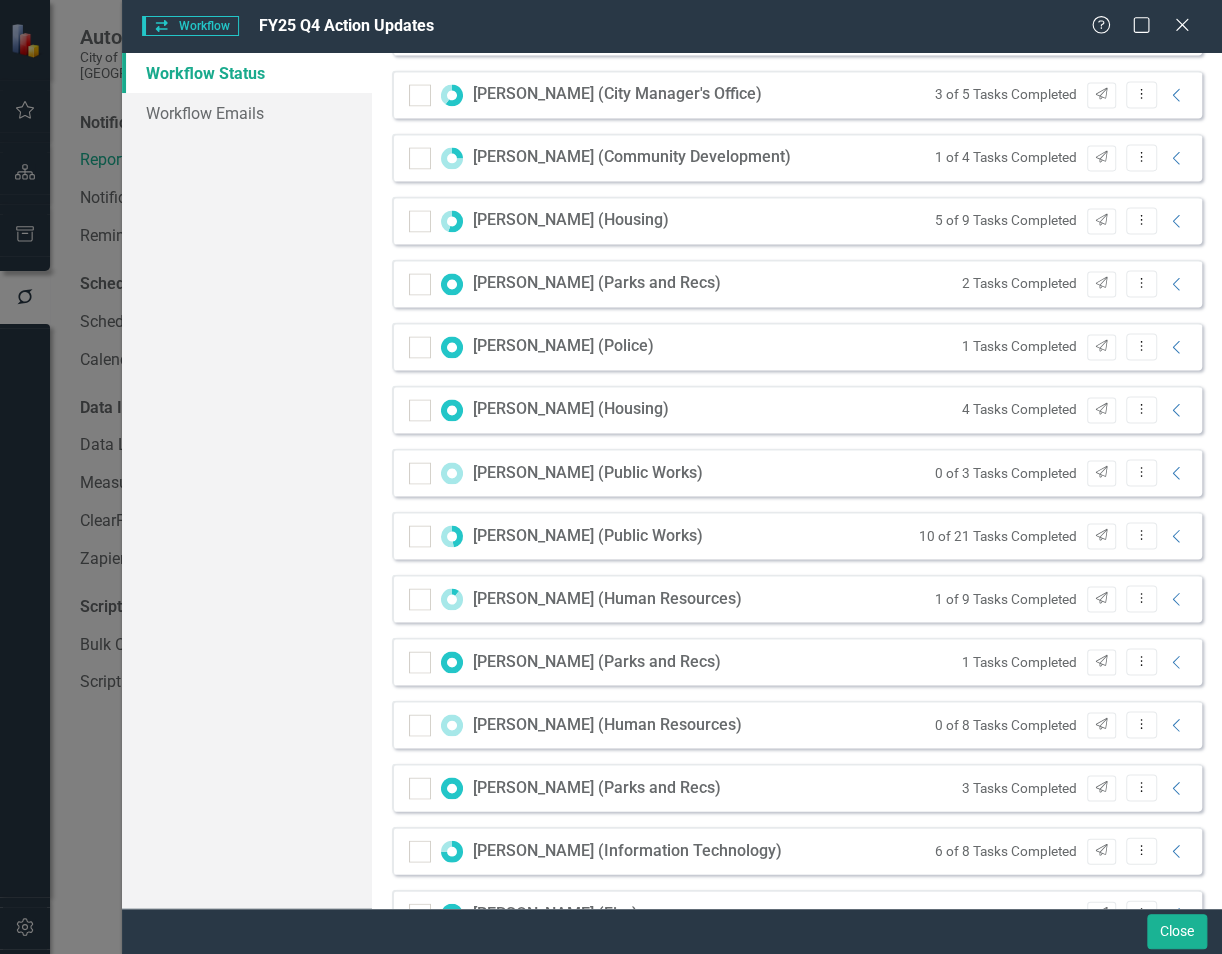 scroll, scrollTop: 1200, scrollLeft: 0, axis: vertical 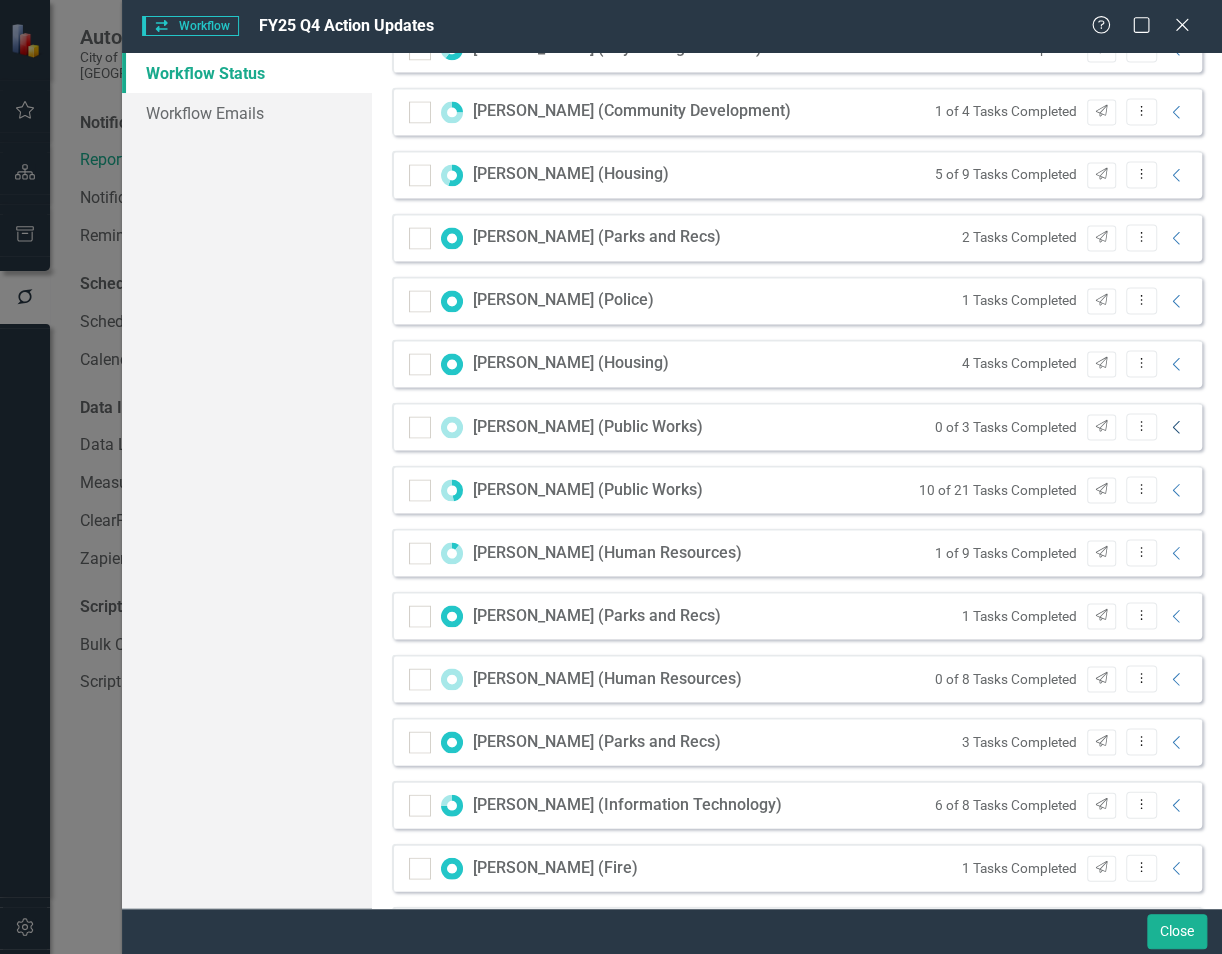 click on "Collapse" 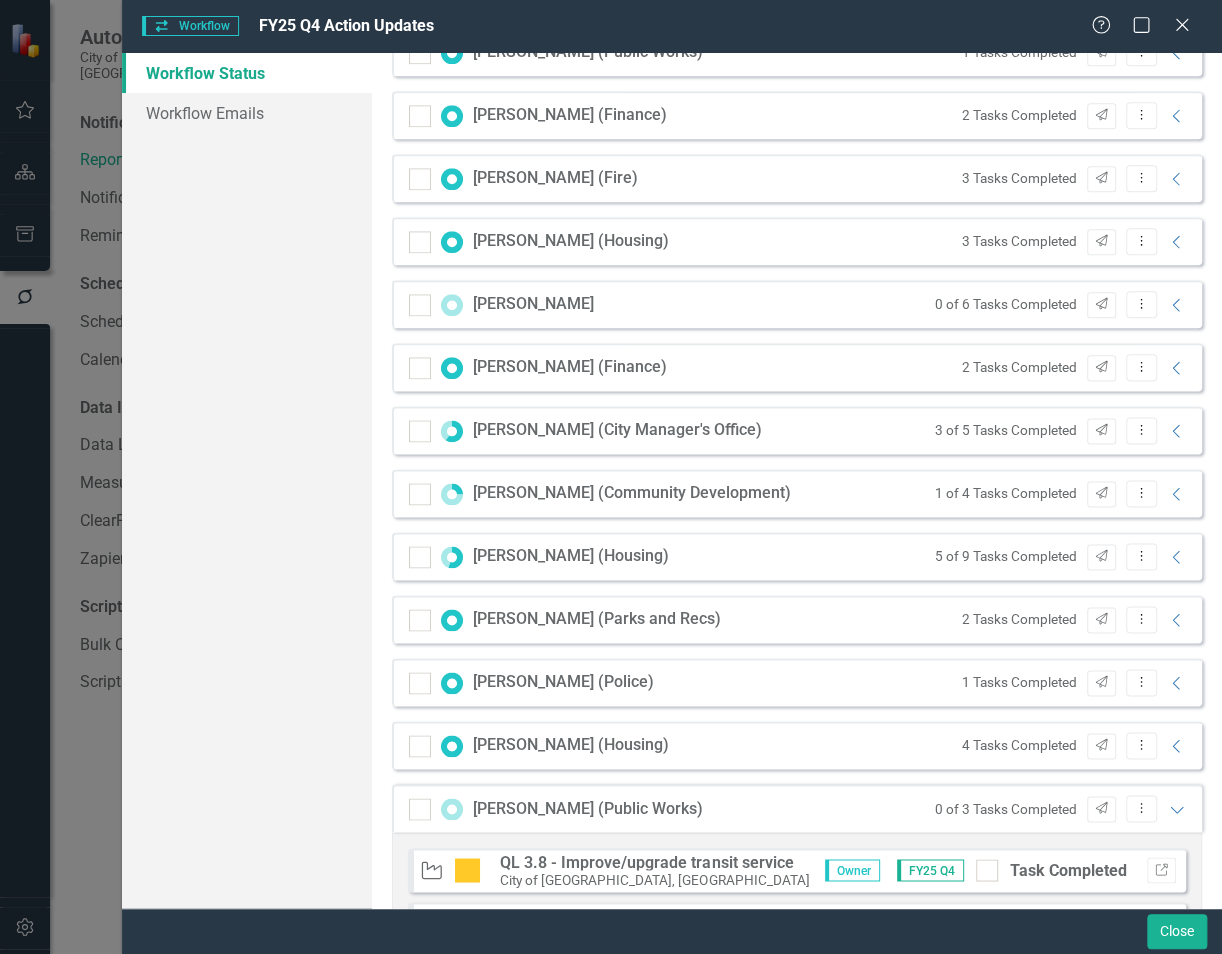 scroll, scrollTop: 800, scrollLeft: 0, axis: vertical 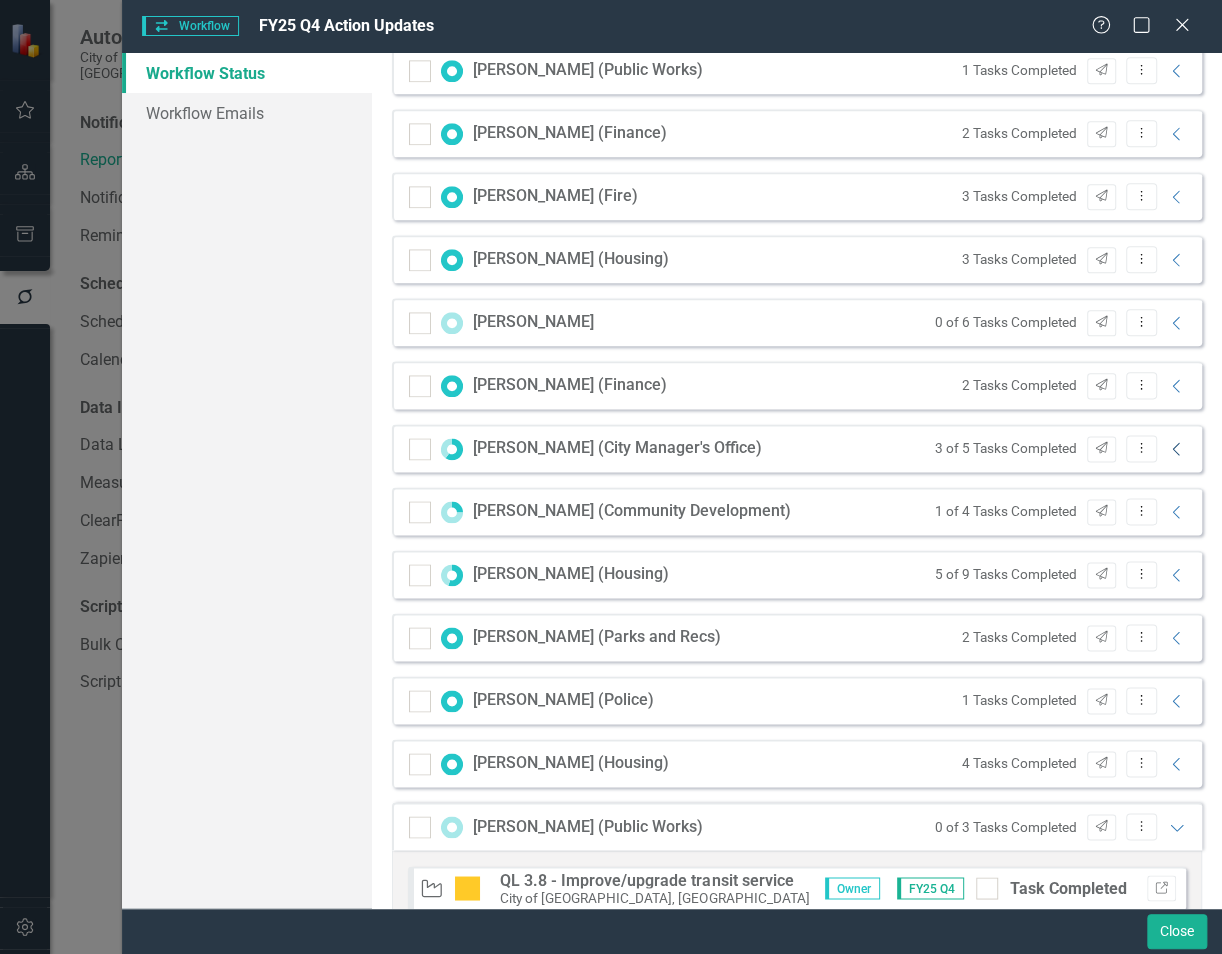 click on "Collapse" 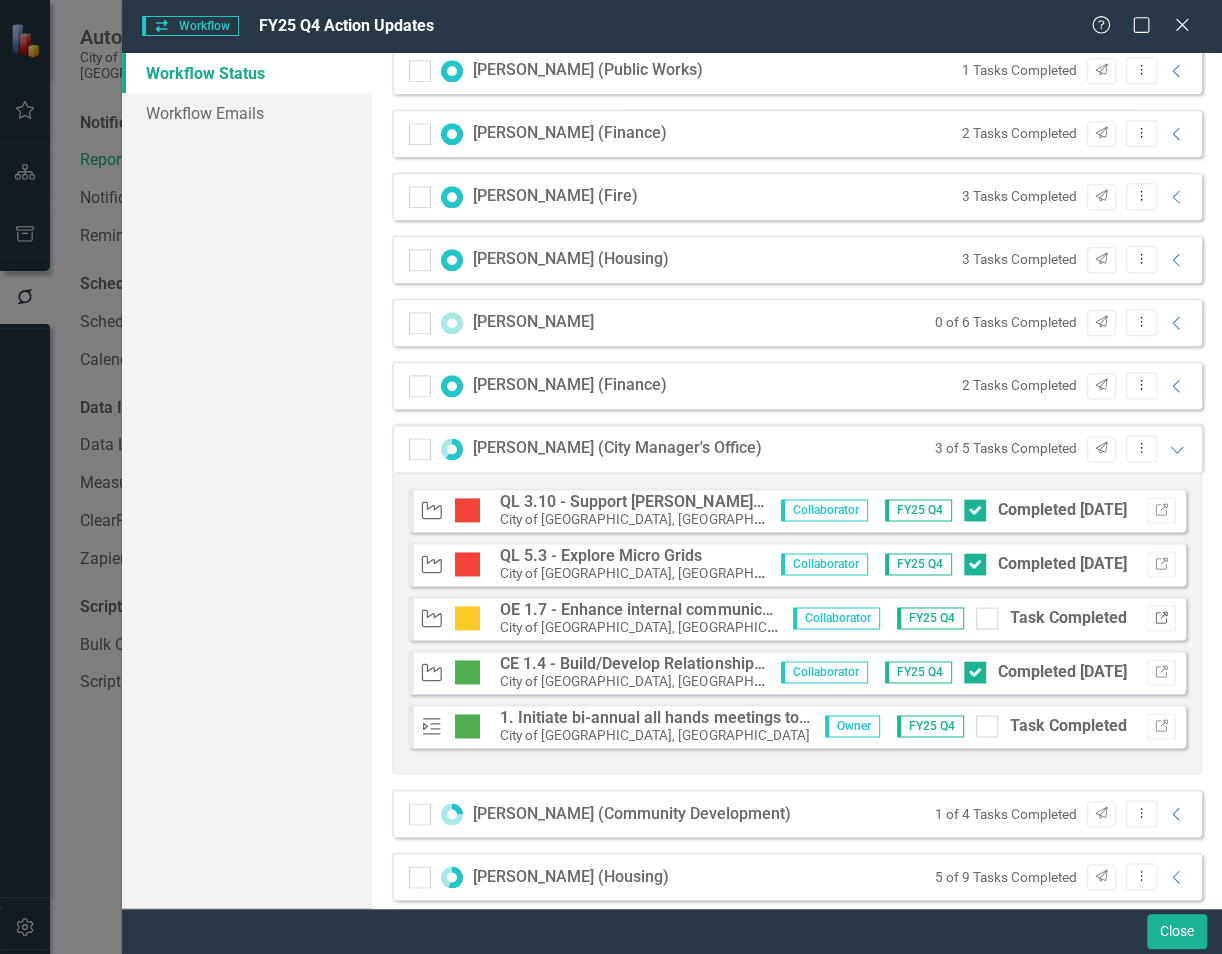 click on "Link" 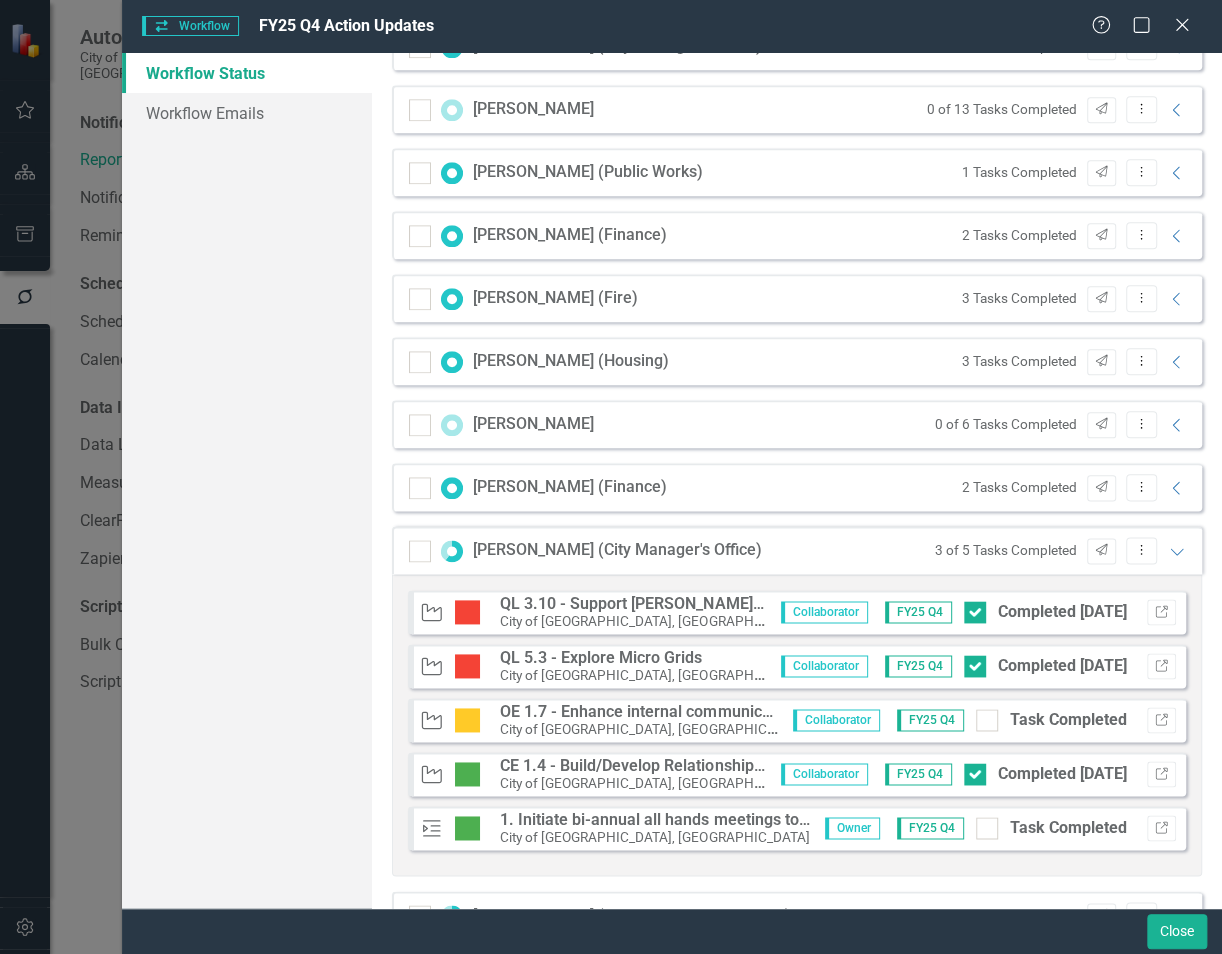 scroll, scrollTop: 600, scrollLeft: 0, axis: vertical 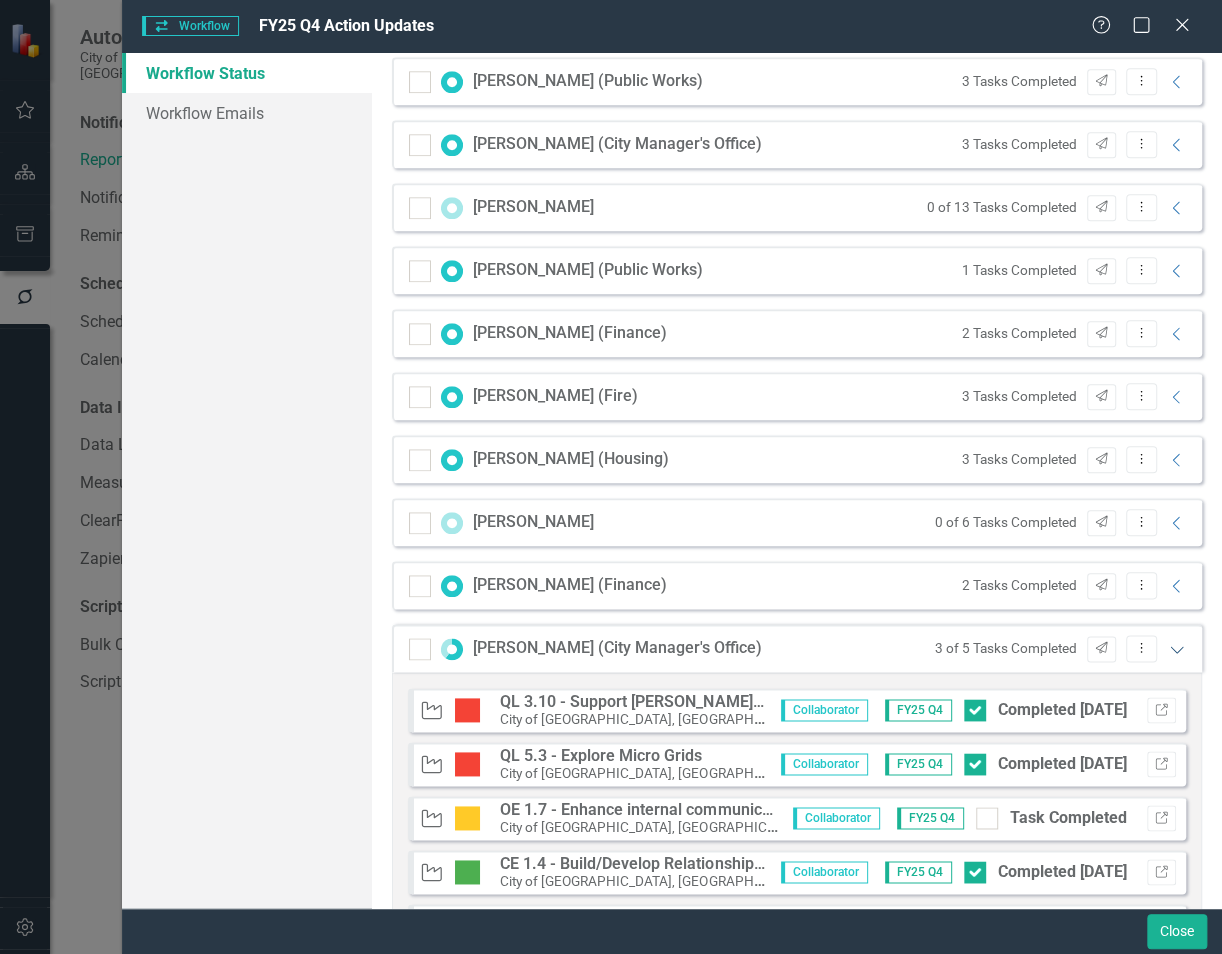 click on "Expanded" 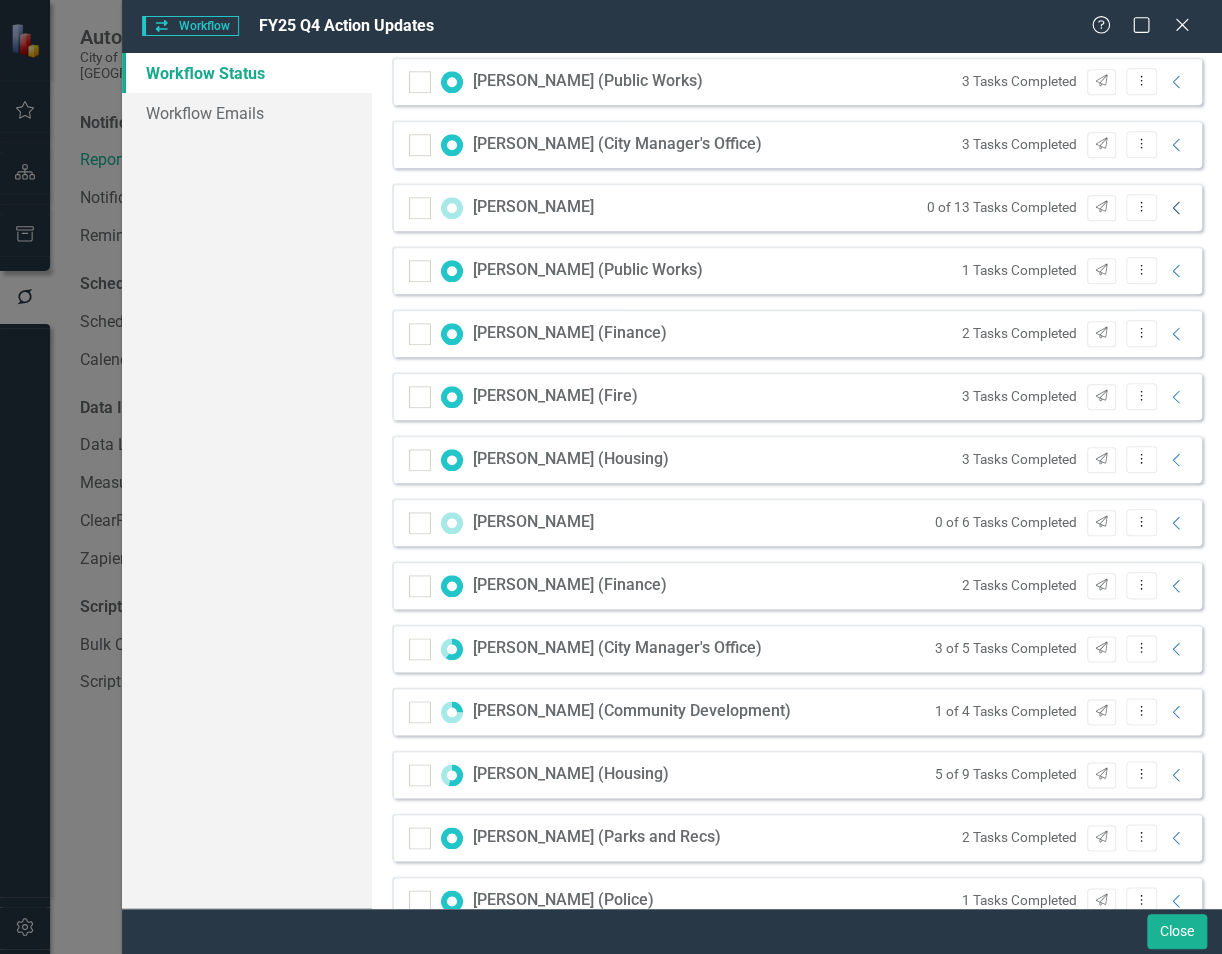 click on "Collapse" 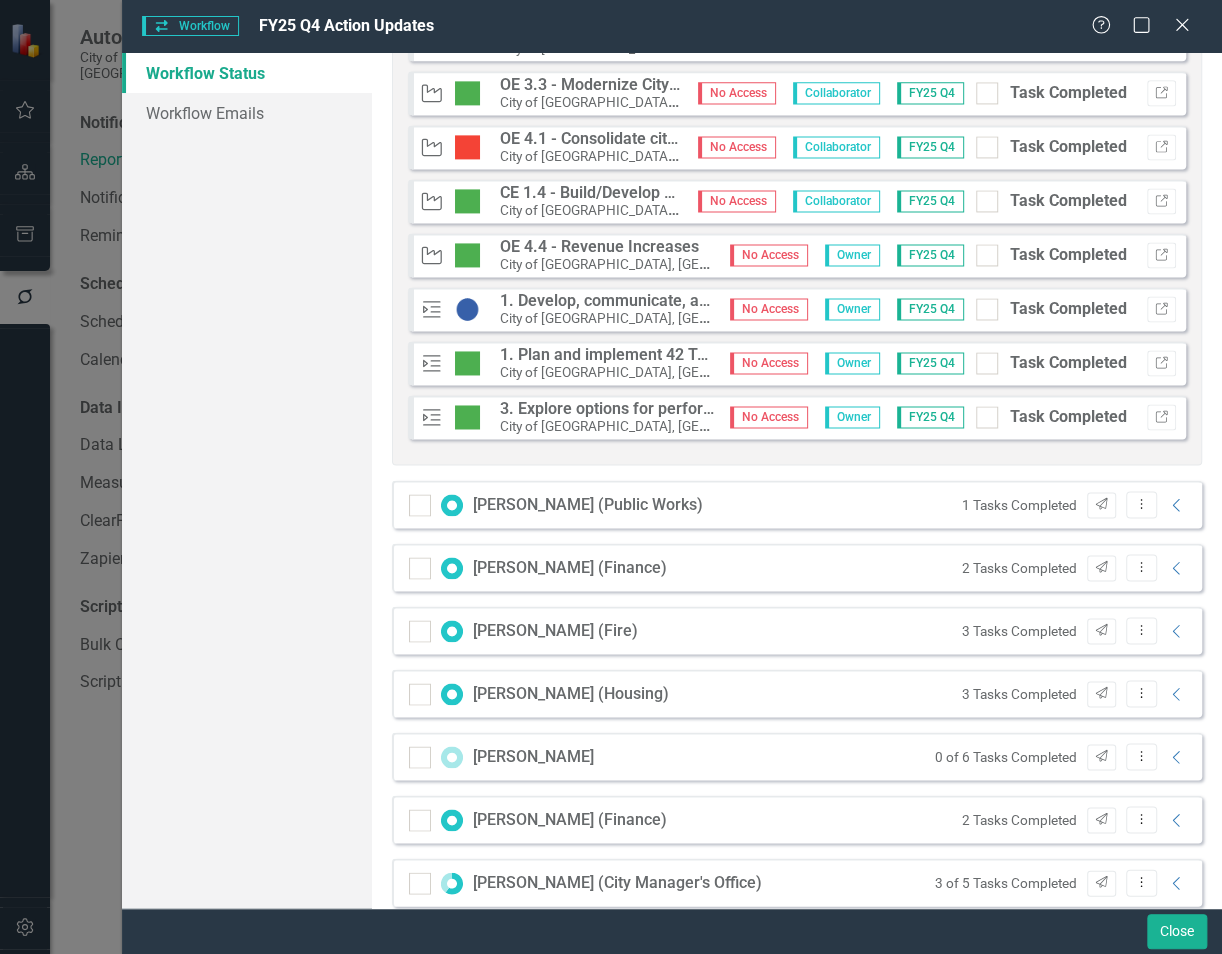 scroll, scrollTop: 600, scrollLeft: 0, axis: vertical 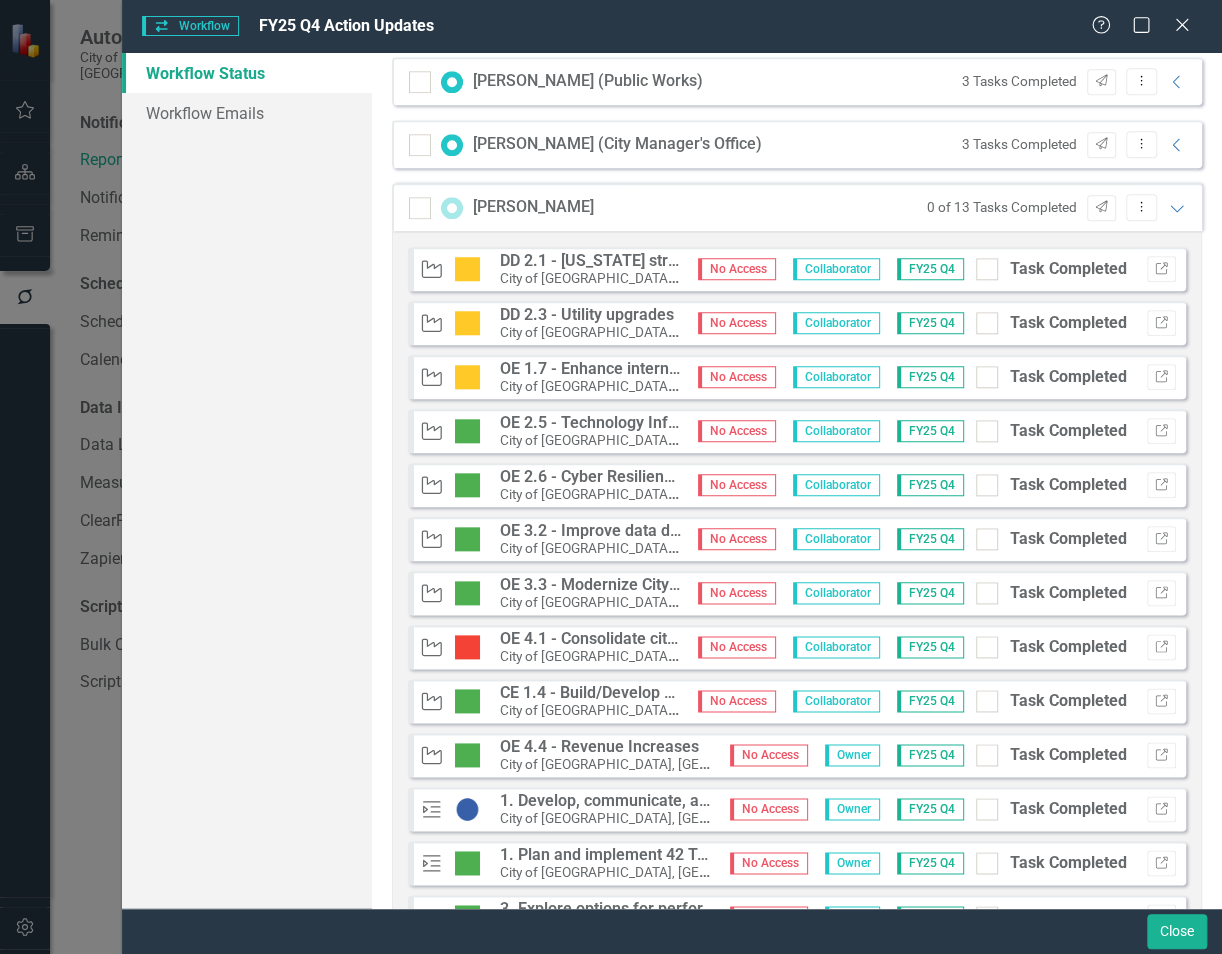 click on "Savita Chaudhary" at bounding box center [533, 207] 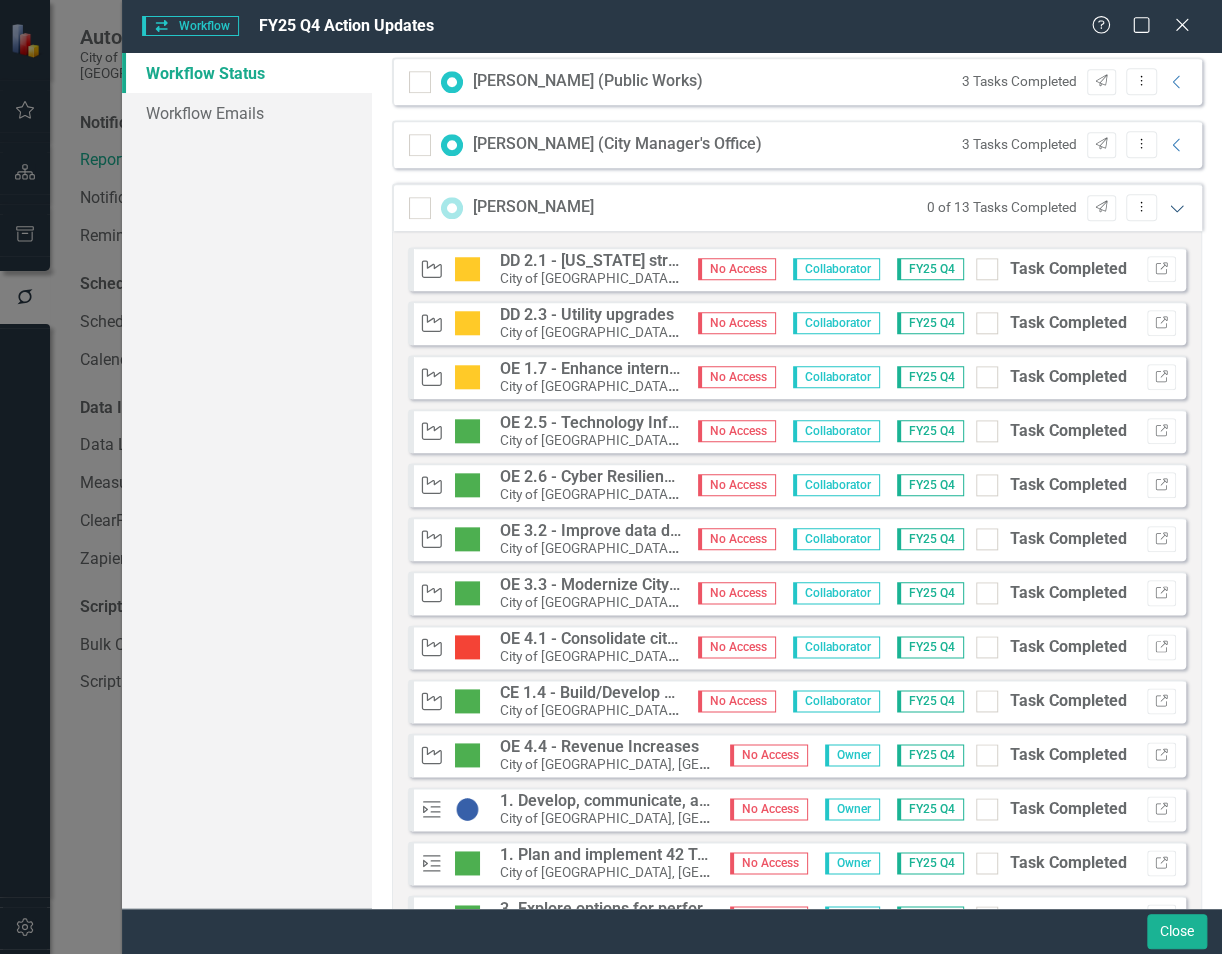 click on "Expanded" 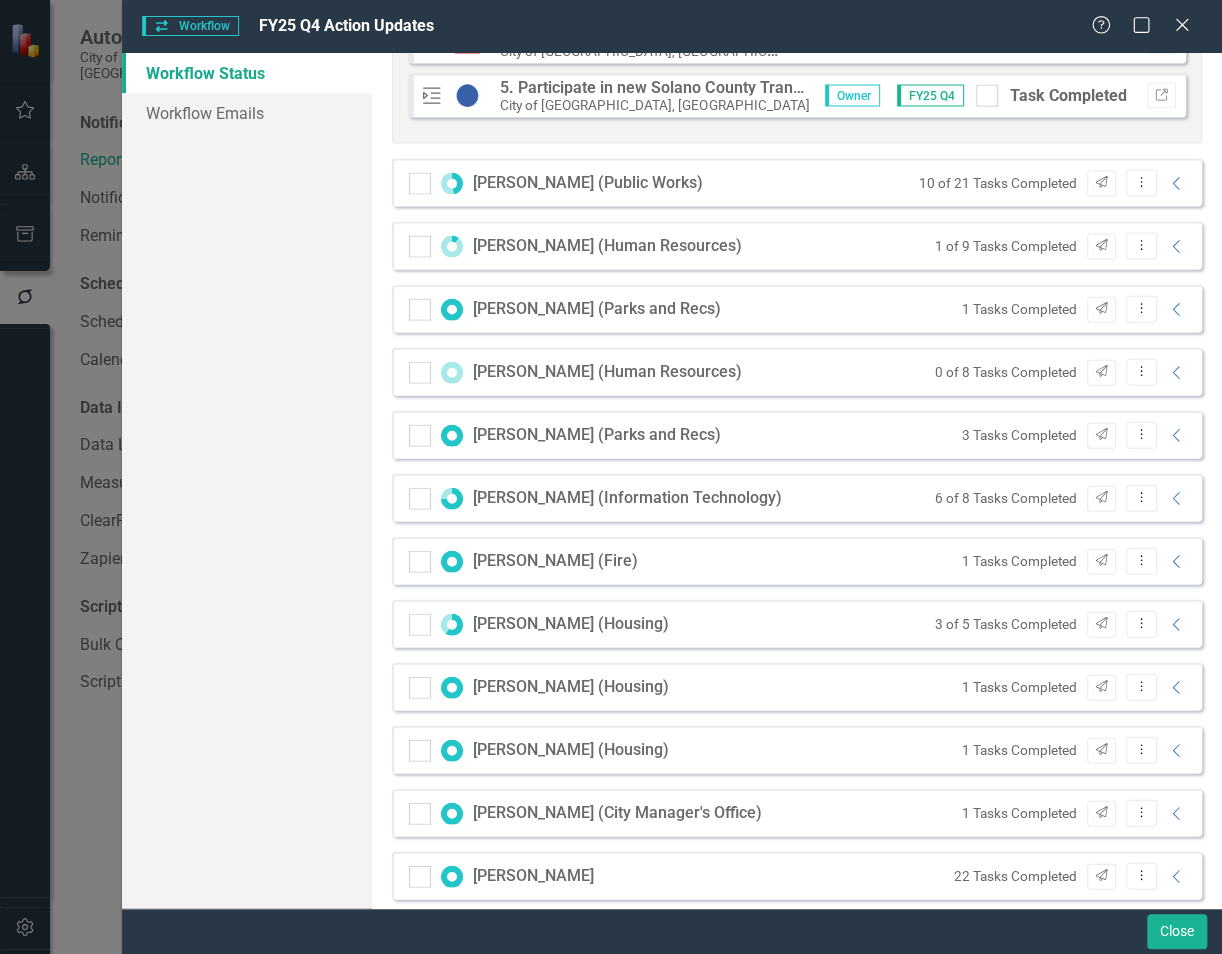 scroll, scrollTop: 1720, scrollLeft: 0, axis: vertical 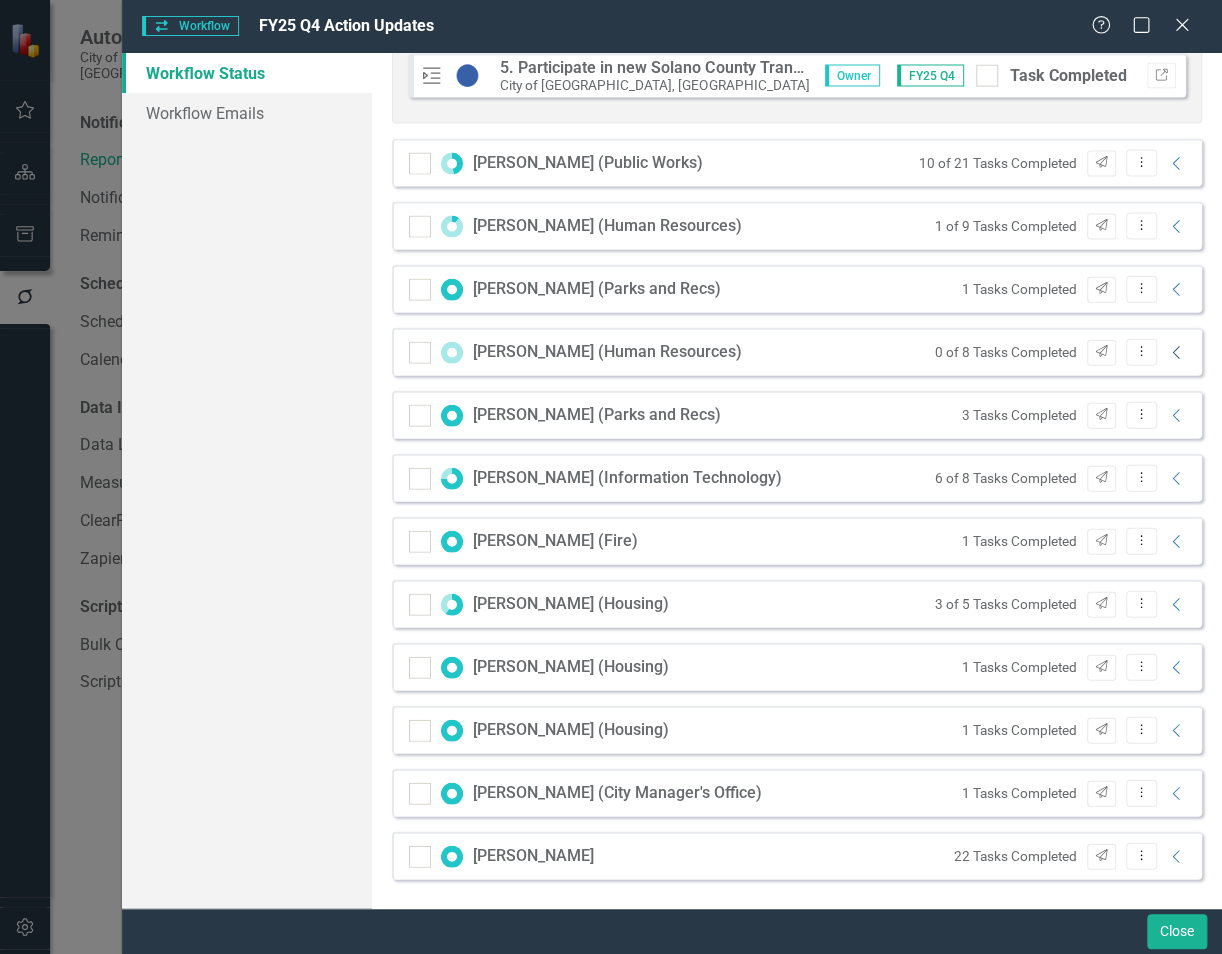 click on "Collapse" 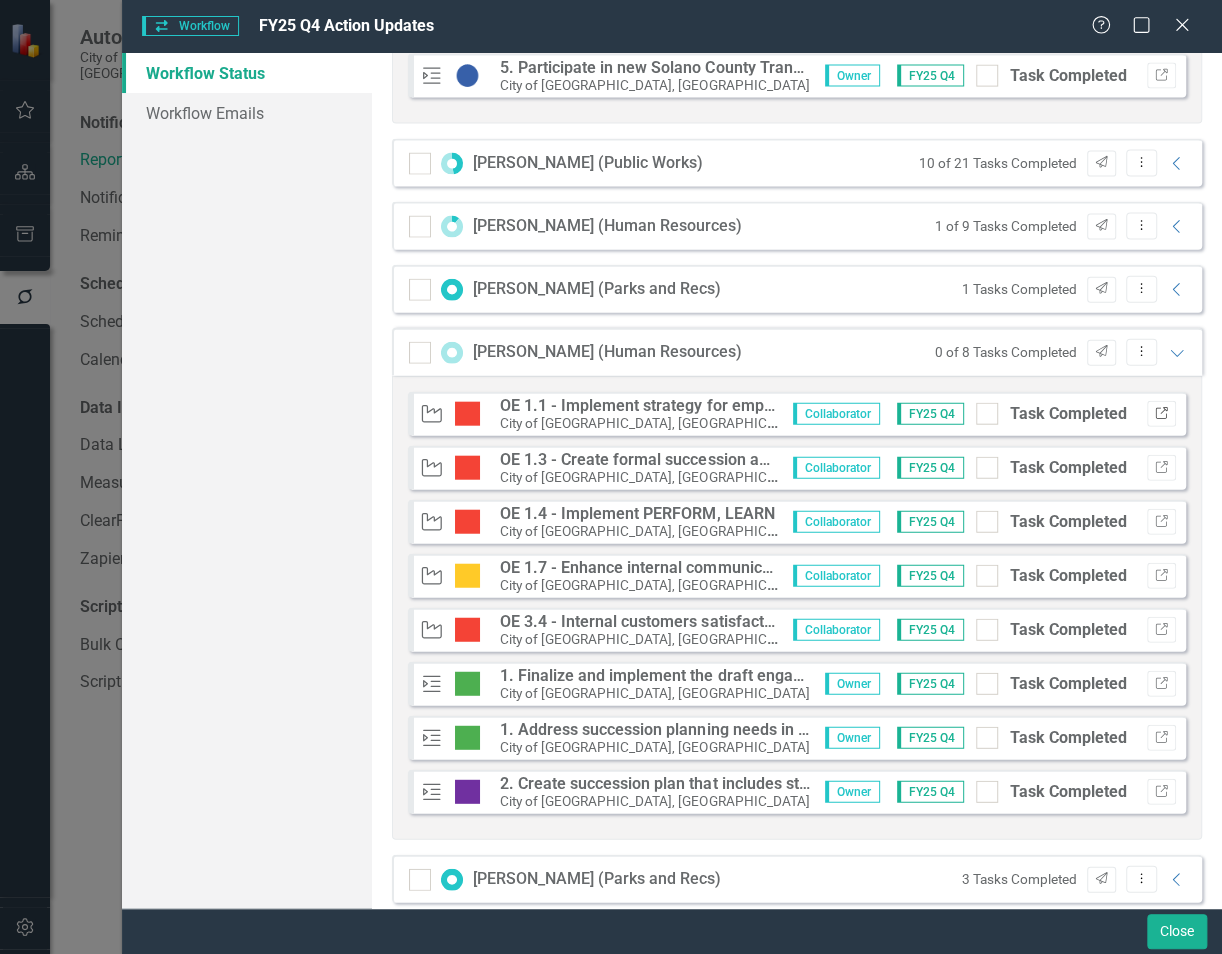 click 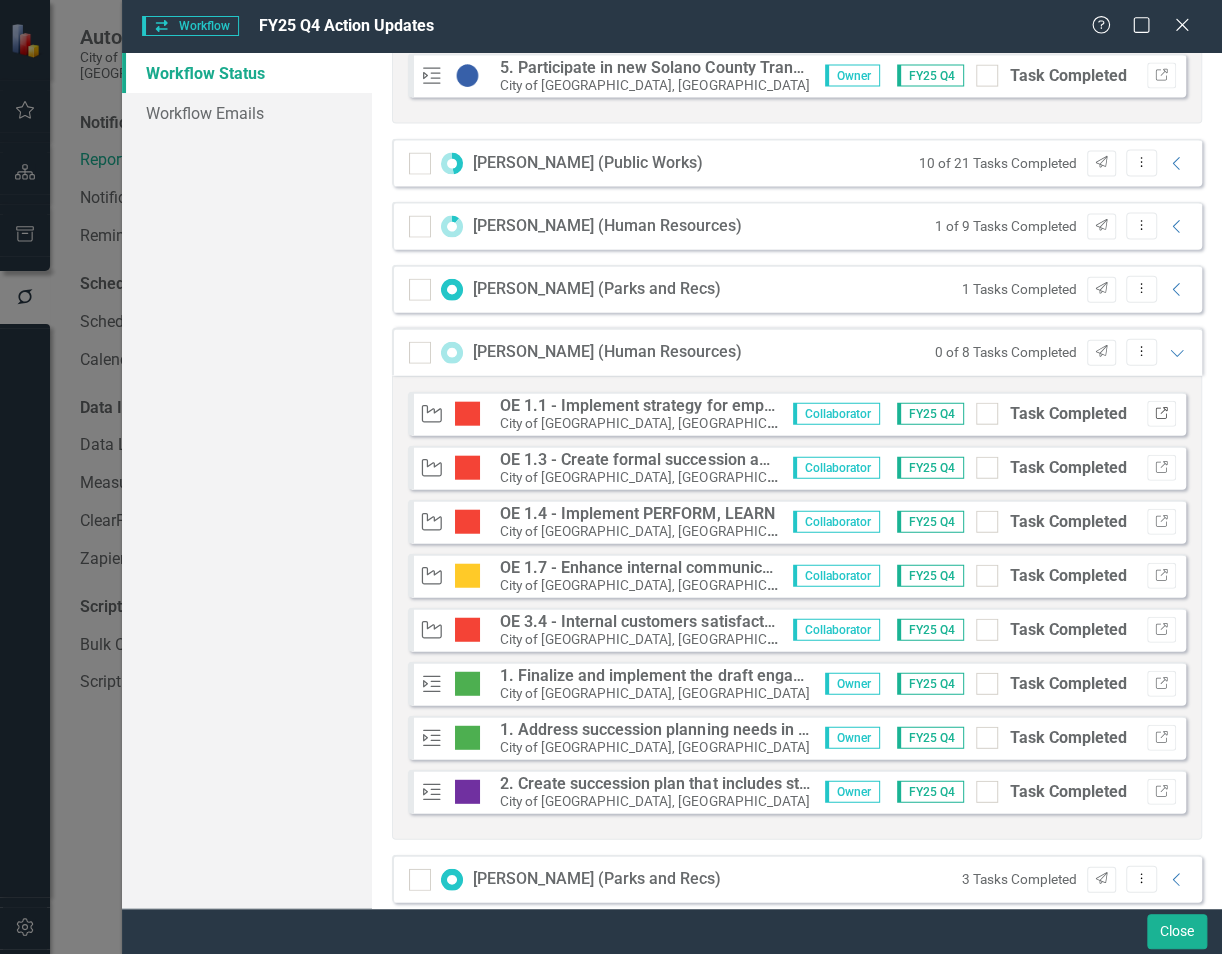 click on "Link" 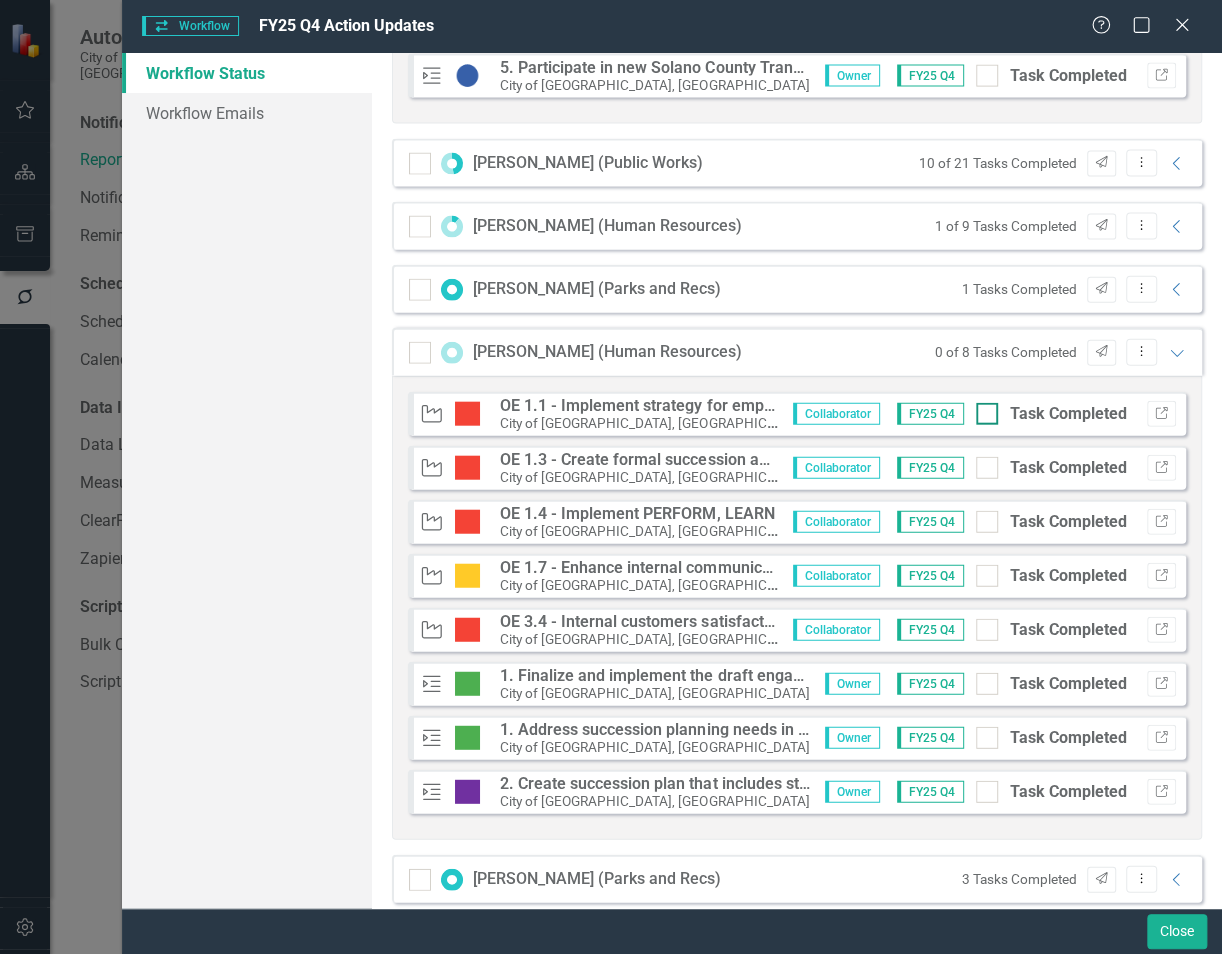 click on "Task Completed" at bounding box center [982, 409] 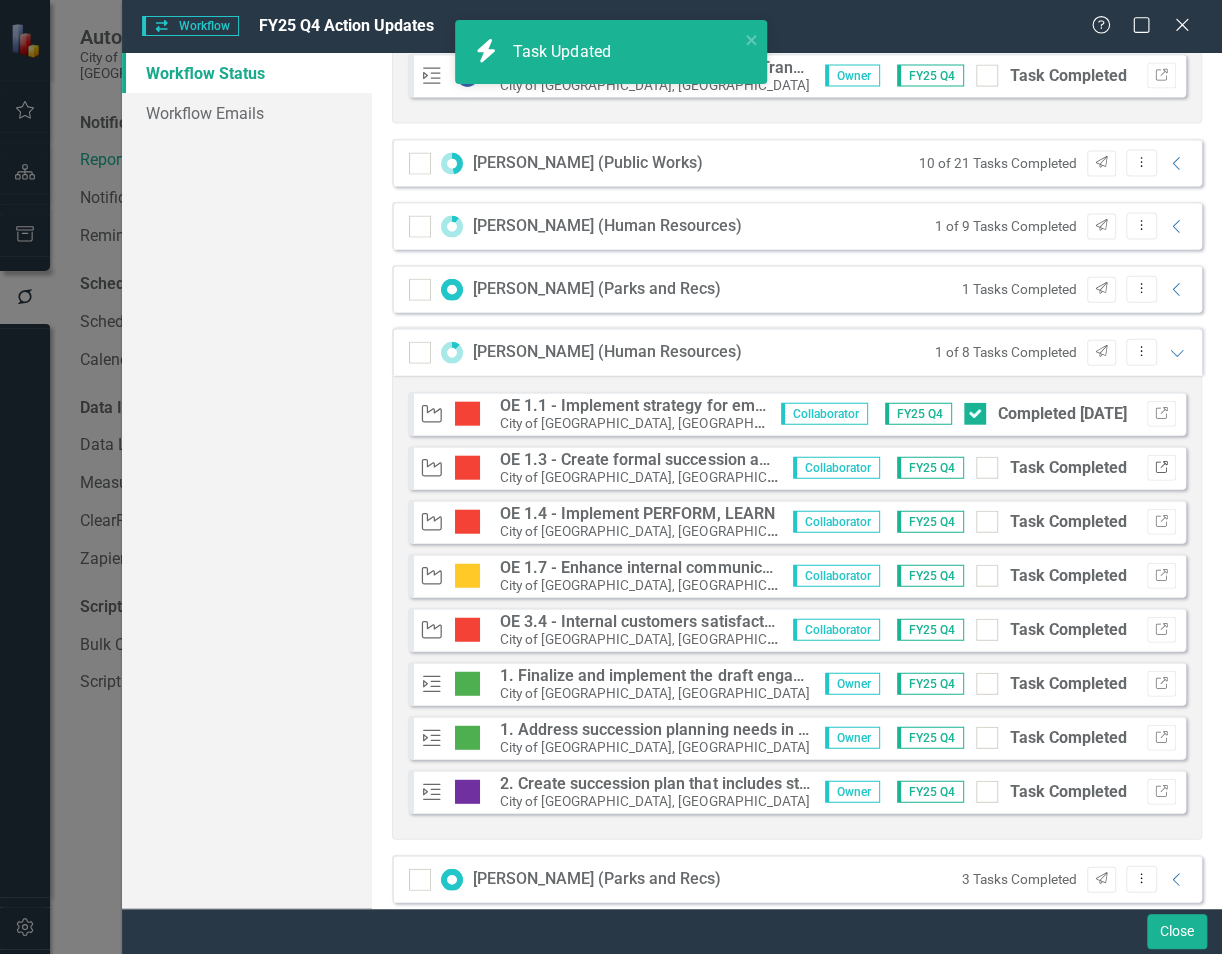 click on "Link" 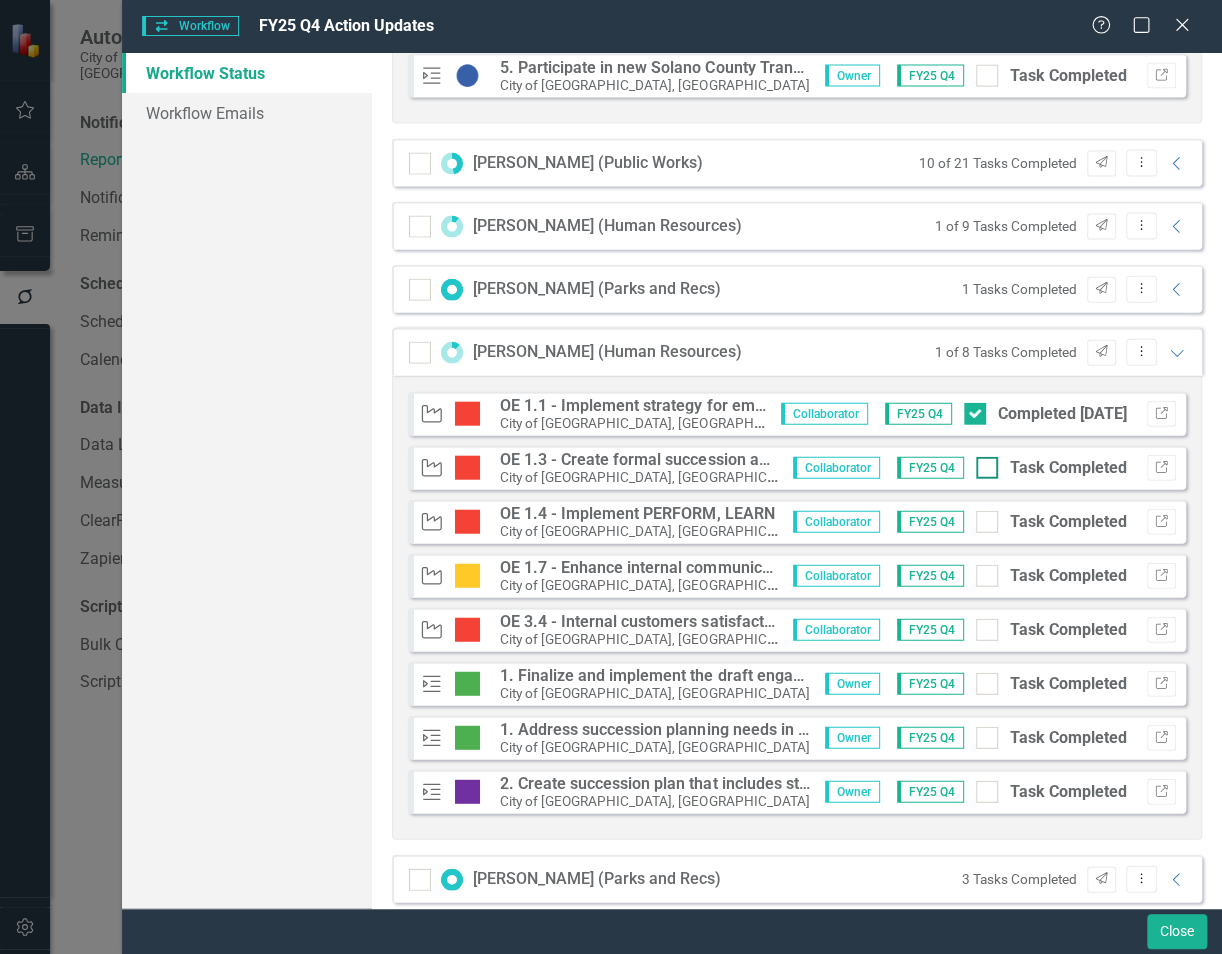 click at bounding box center [987, 468] 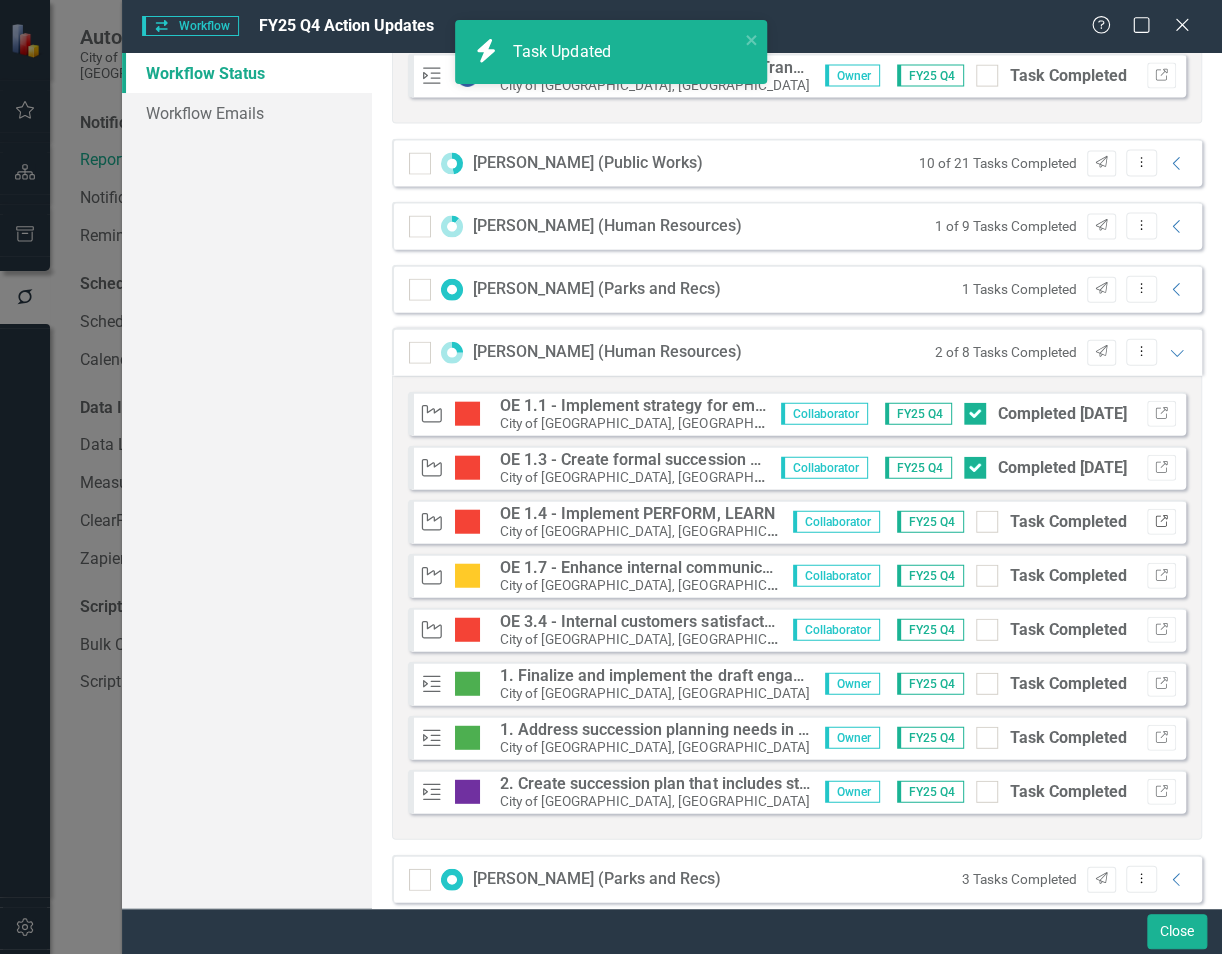 click on "Link" 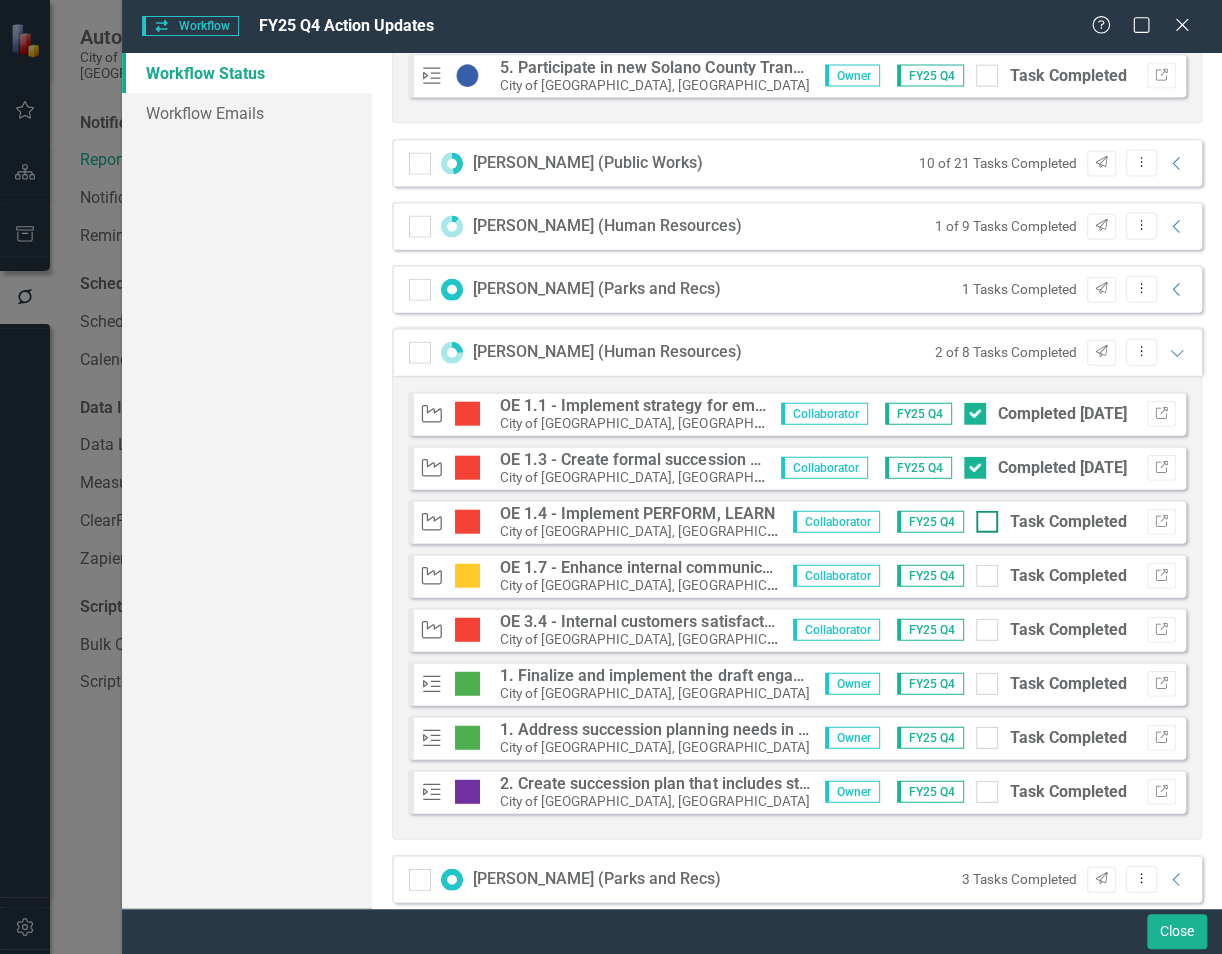 click on "Task Completed" at bounding box center [982, 517] 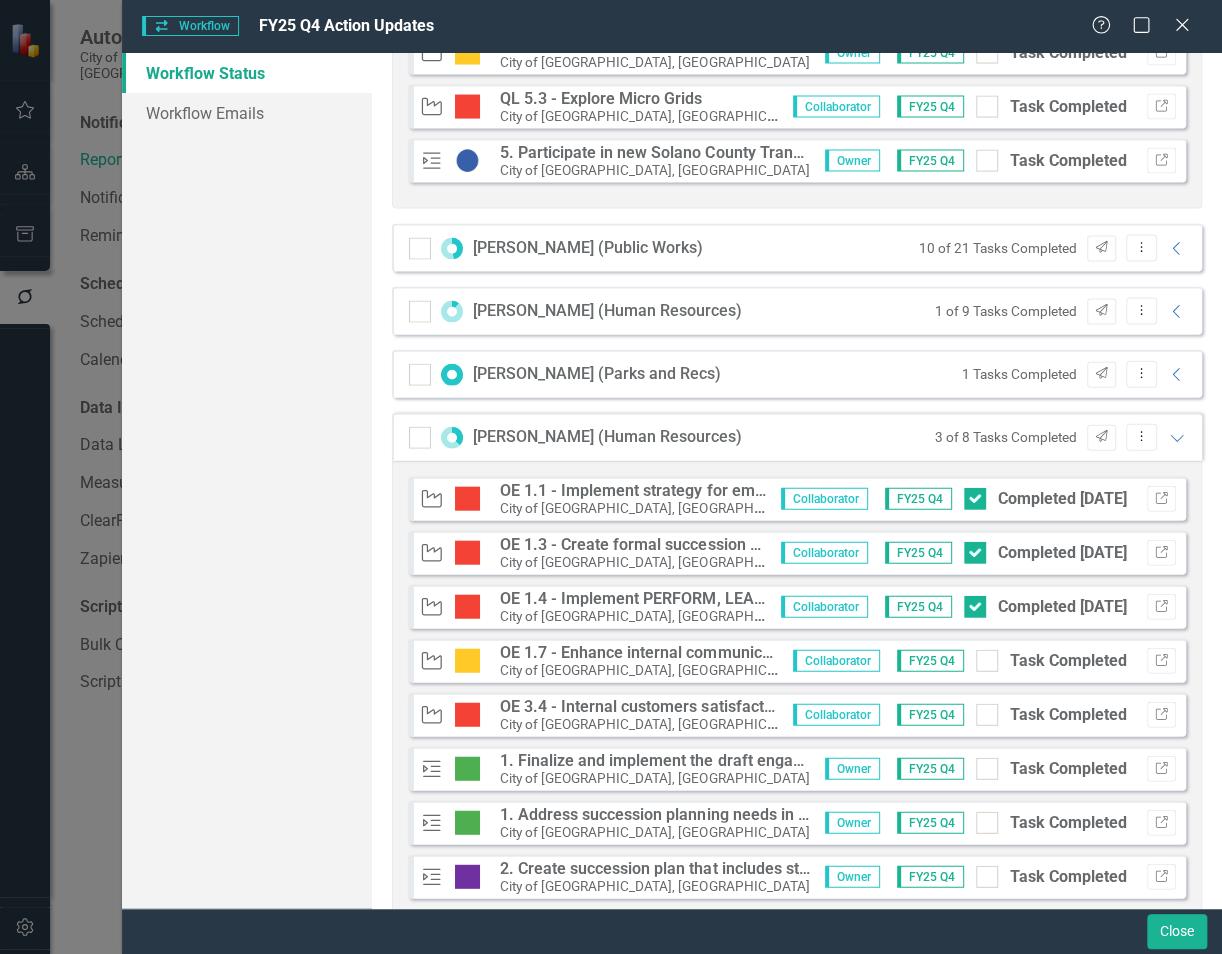 scroll, scrollTop: 1800, scrollLeft: 0, axis: vertical 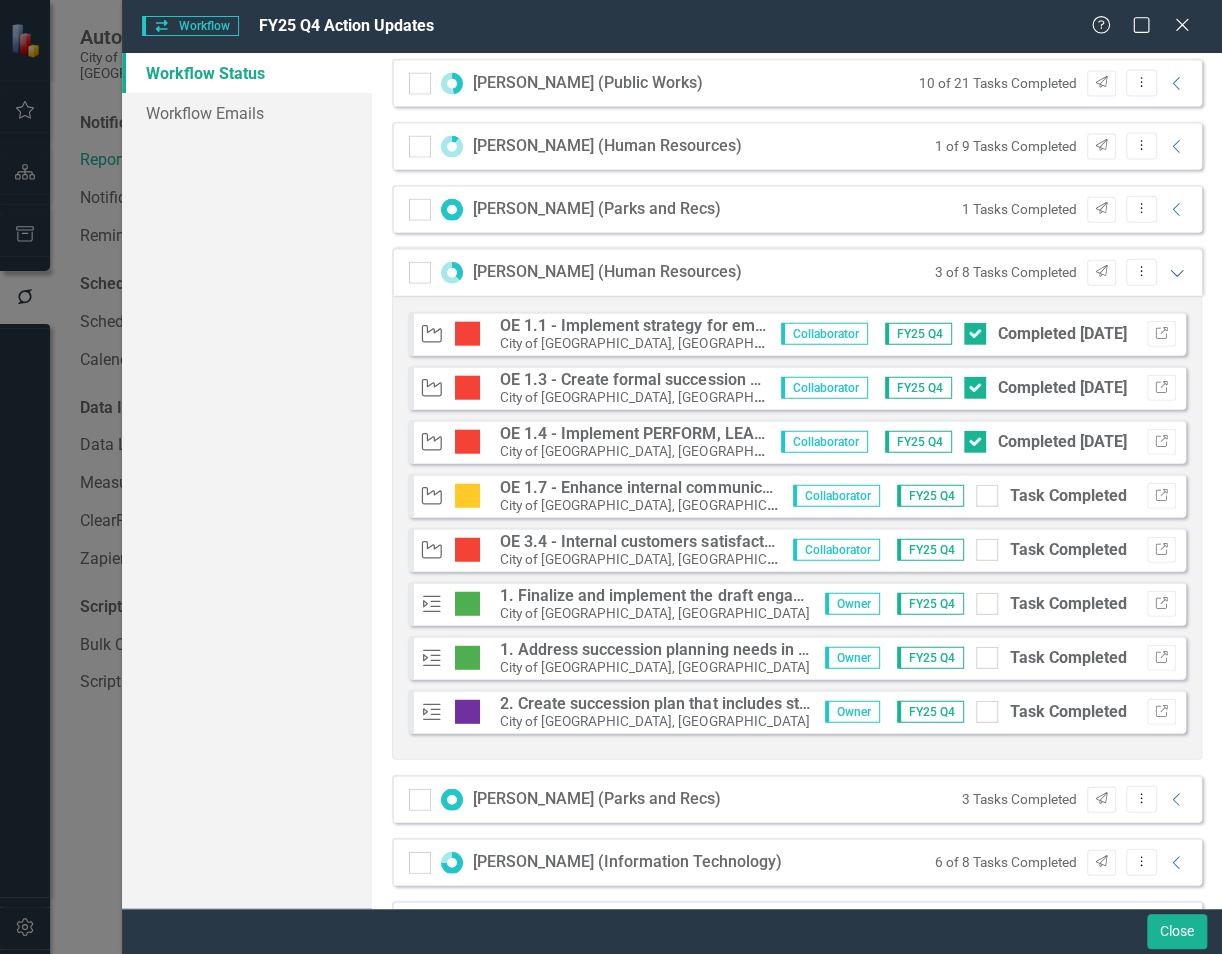 click on "Expanded" 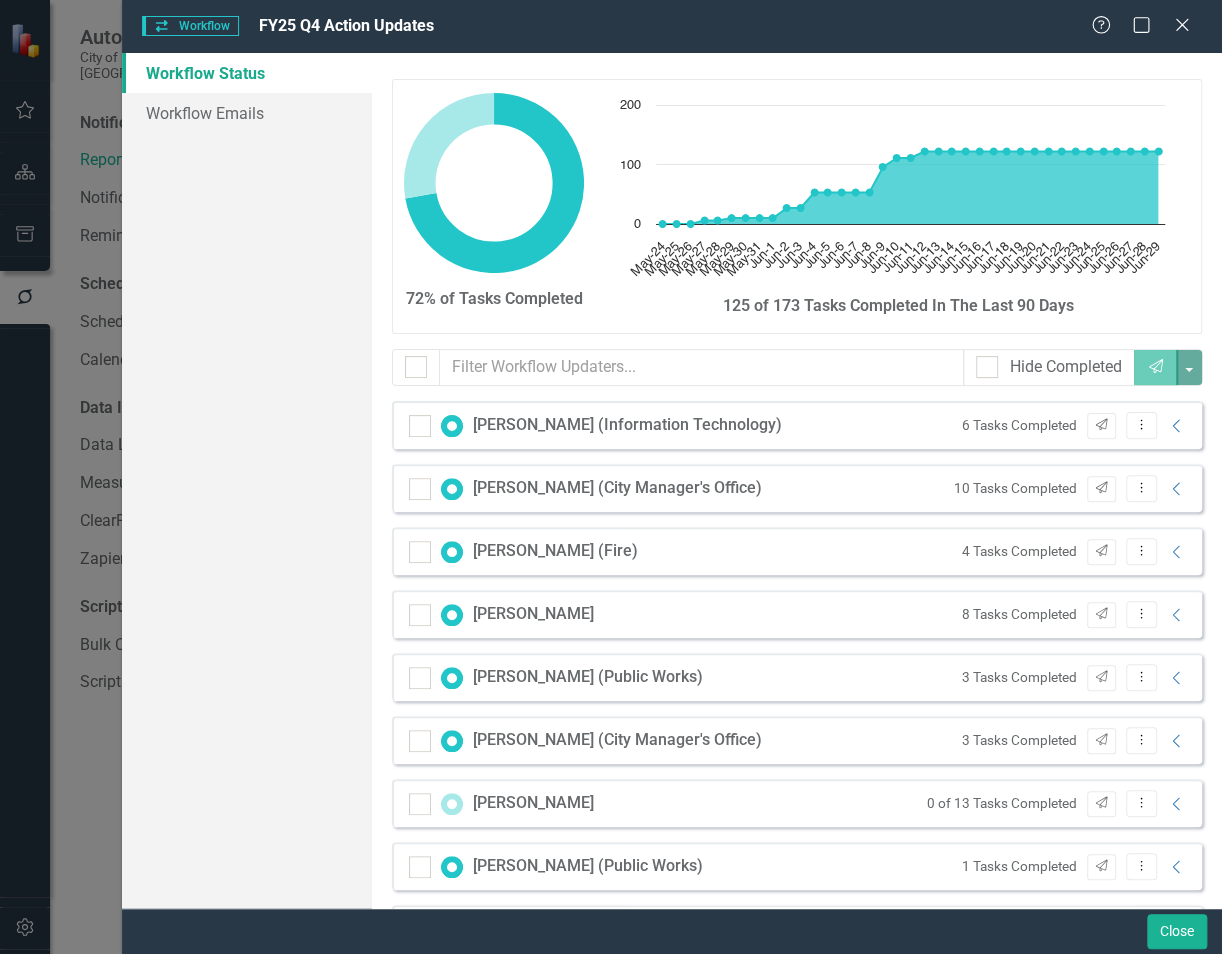 scroll, scrollTop: 0, scrollLeft: 0, axis: both 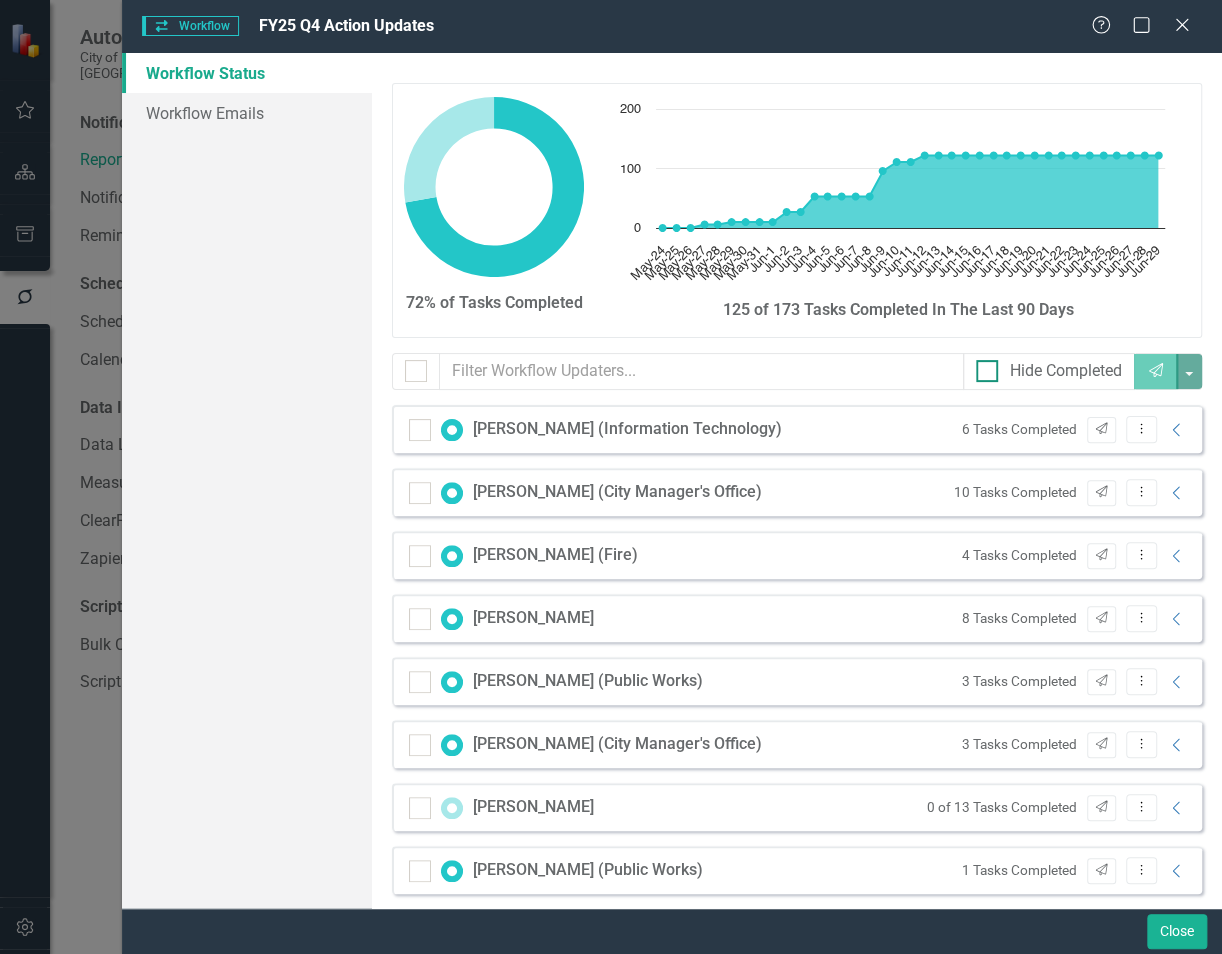click on "Hide Completed" at bounding box center (982, 366) 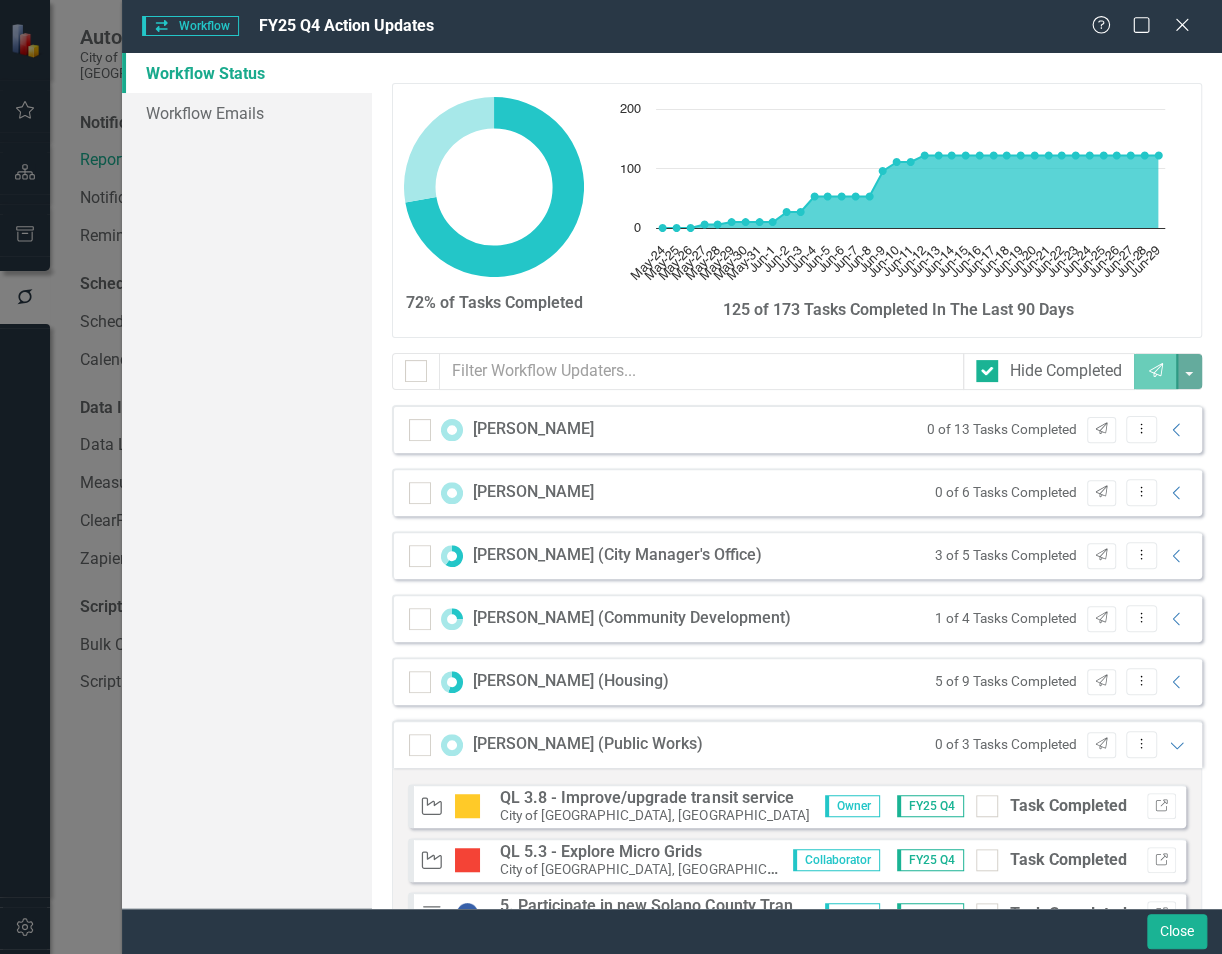 click on "Sanjay Mishra (Public Works)" at bounding box center [588, 744] 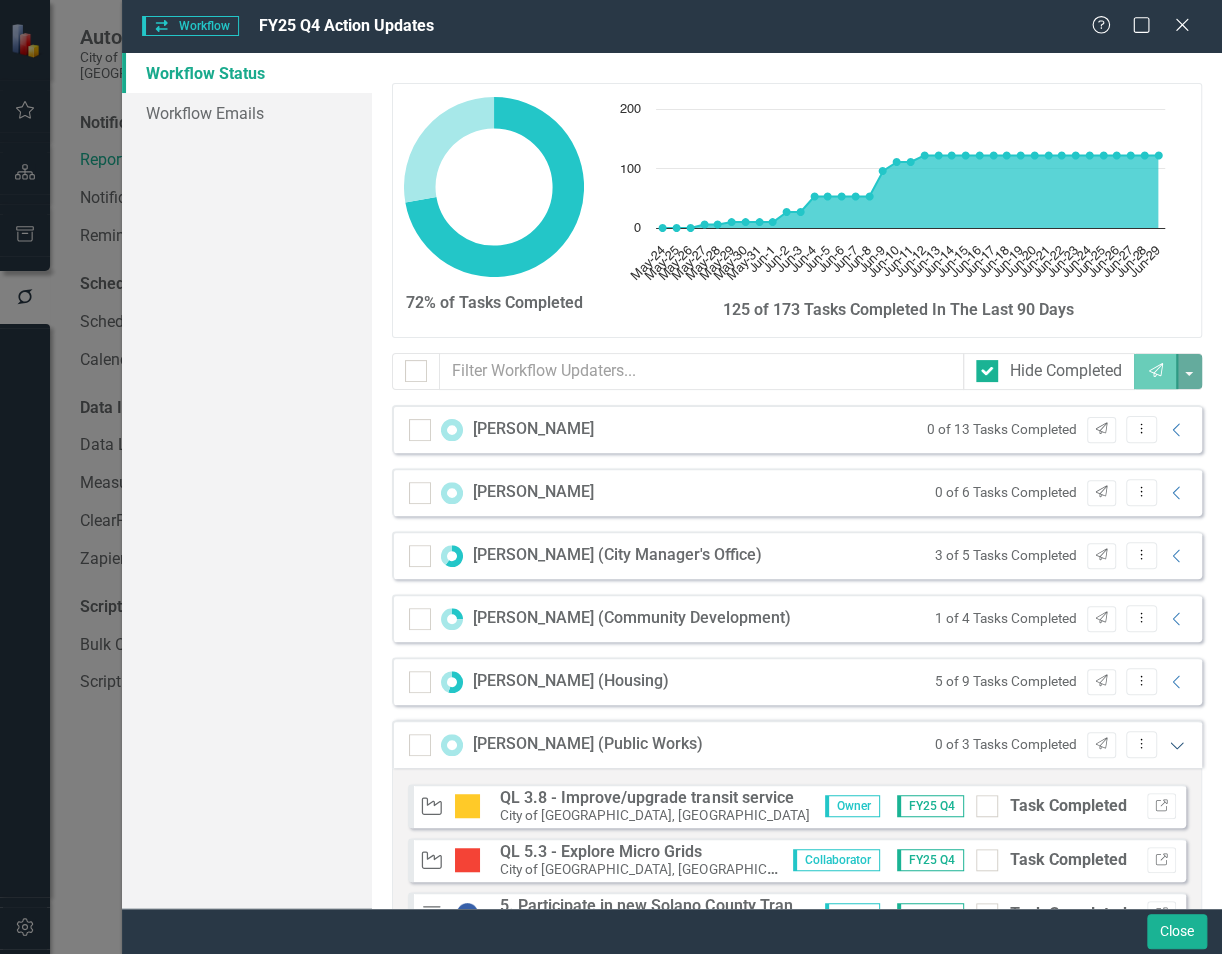 click on "Expanded" 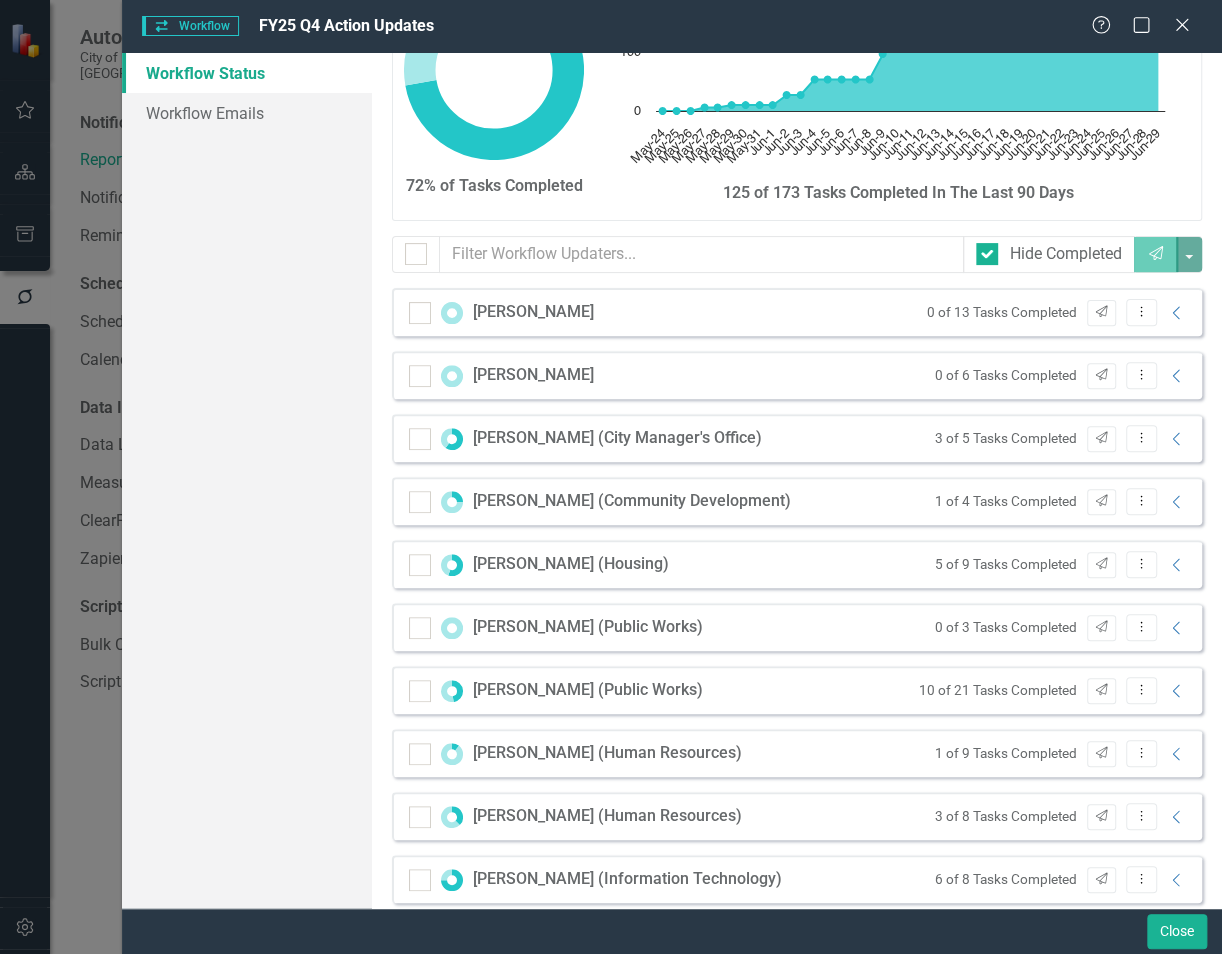 scroll, scrollTop: 204, scrollLeft: 0, axis: vertical 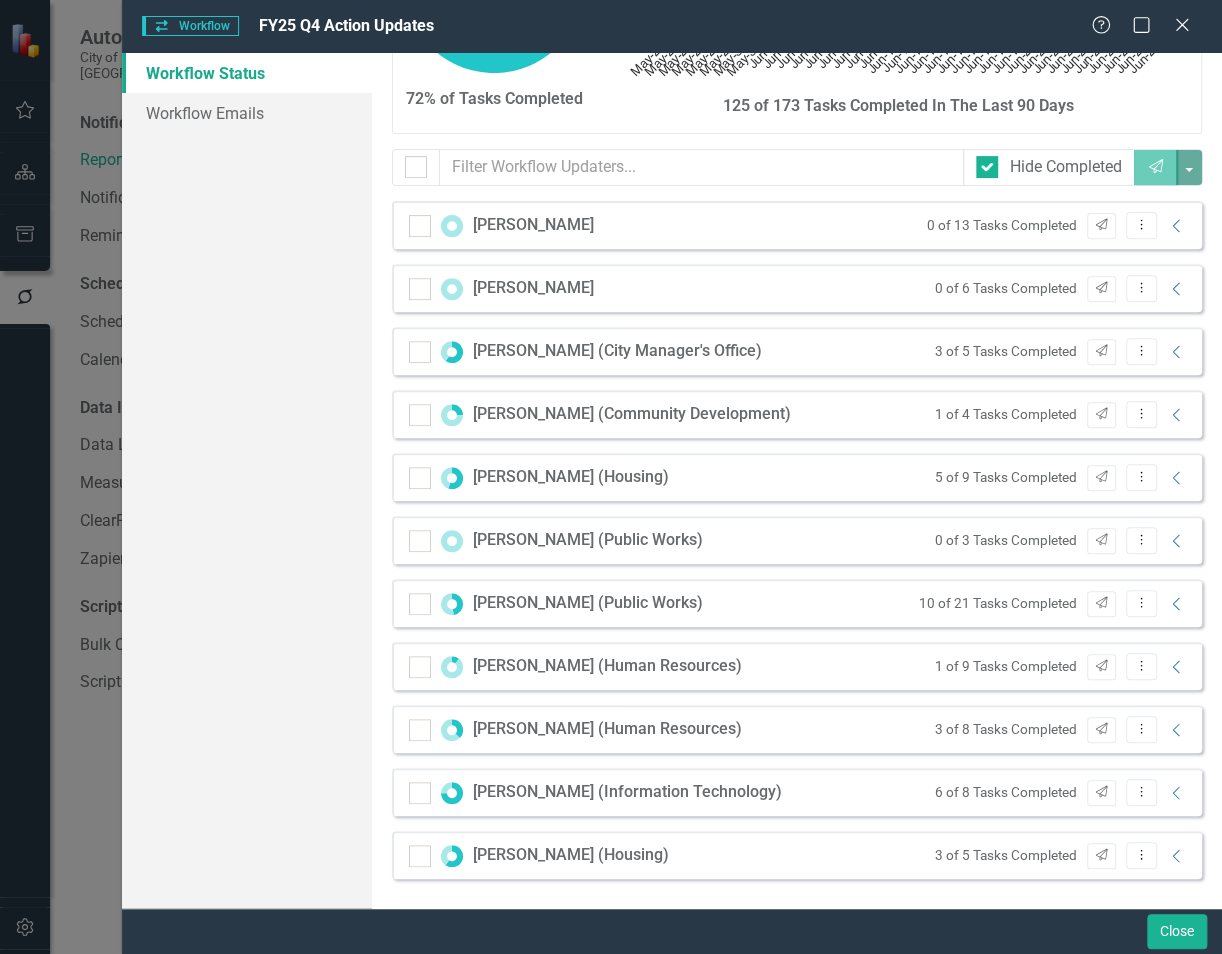 click on "Andrew Perez (Human Resources) 1 of 9 Tasks Completed Send Dropdown Menu Collapse" at bounding box center (797, 666) 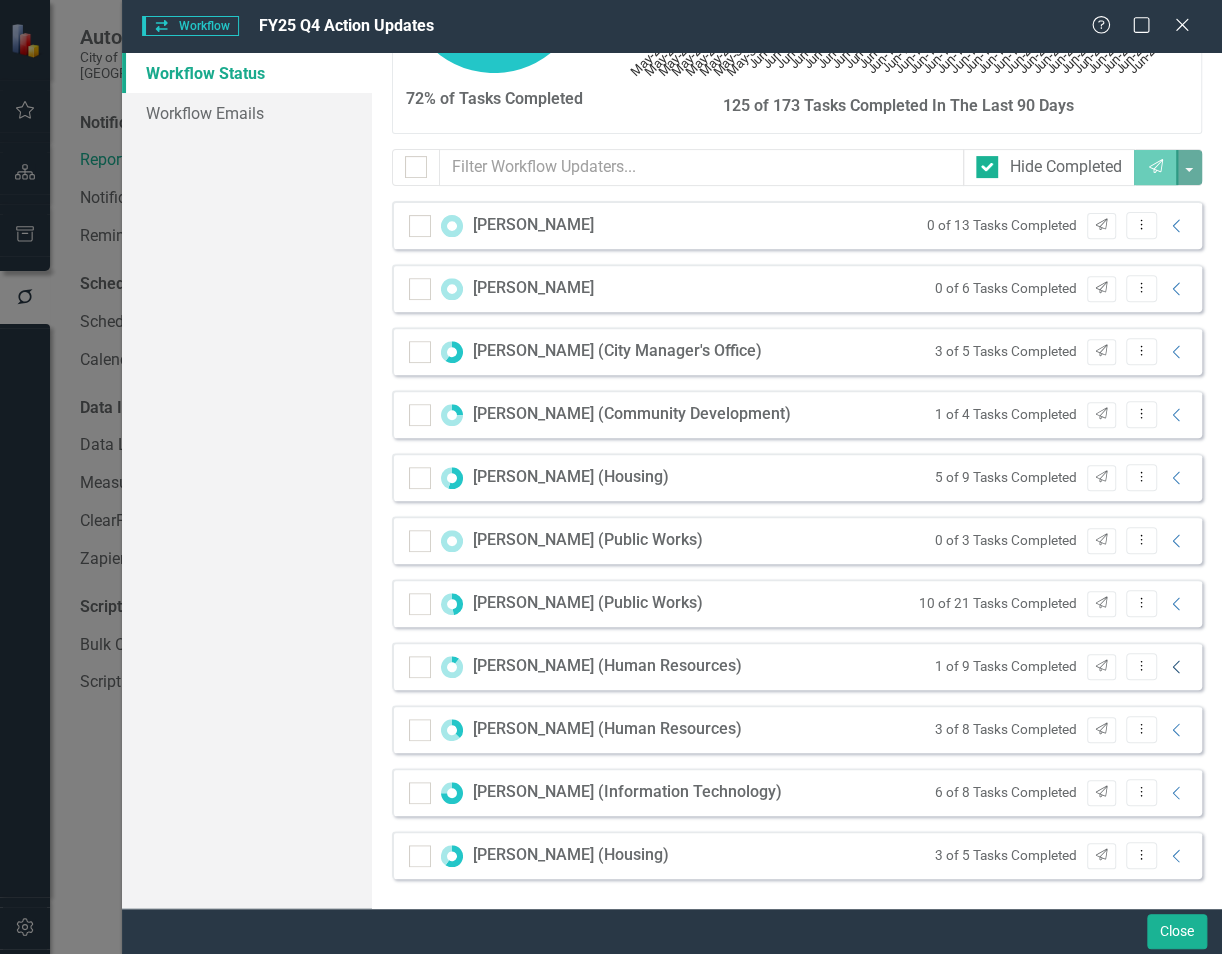 click on "Collapse" 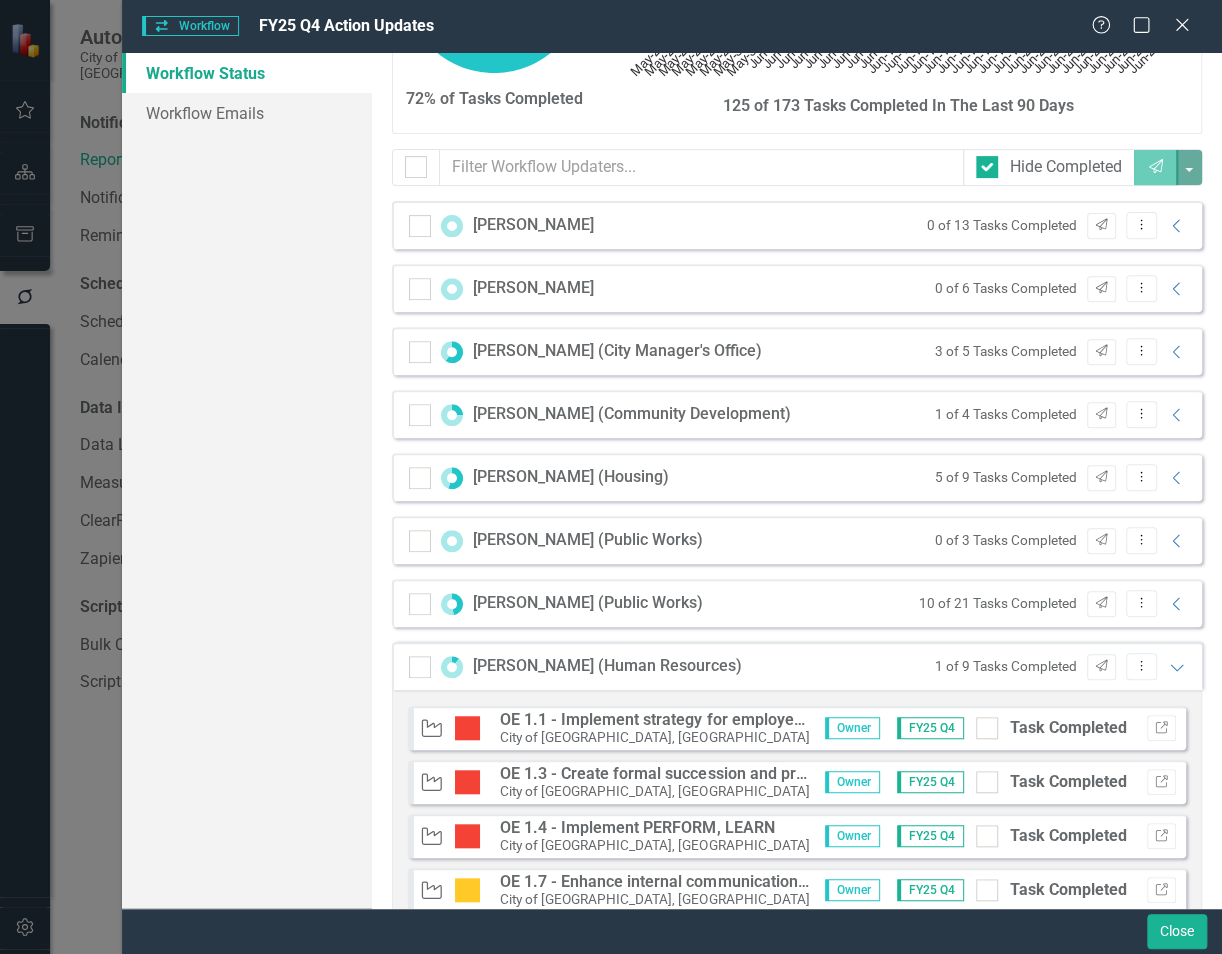 scroll, scrollTop: 604, scrollLeft: 0, axis: vertical 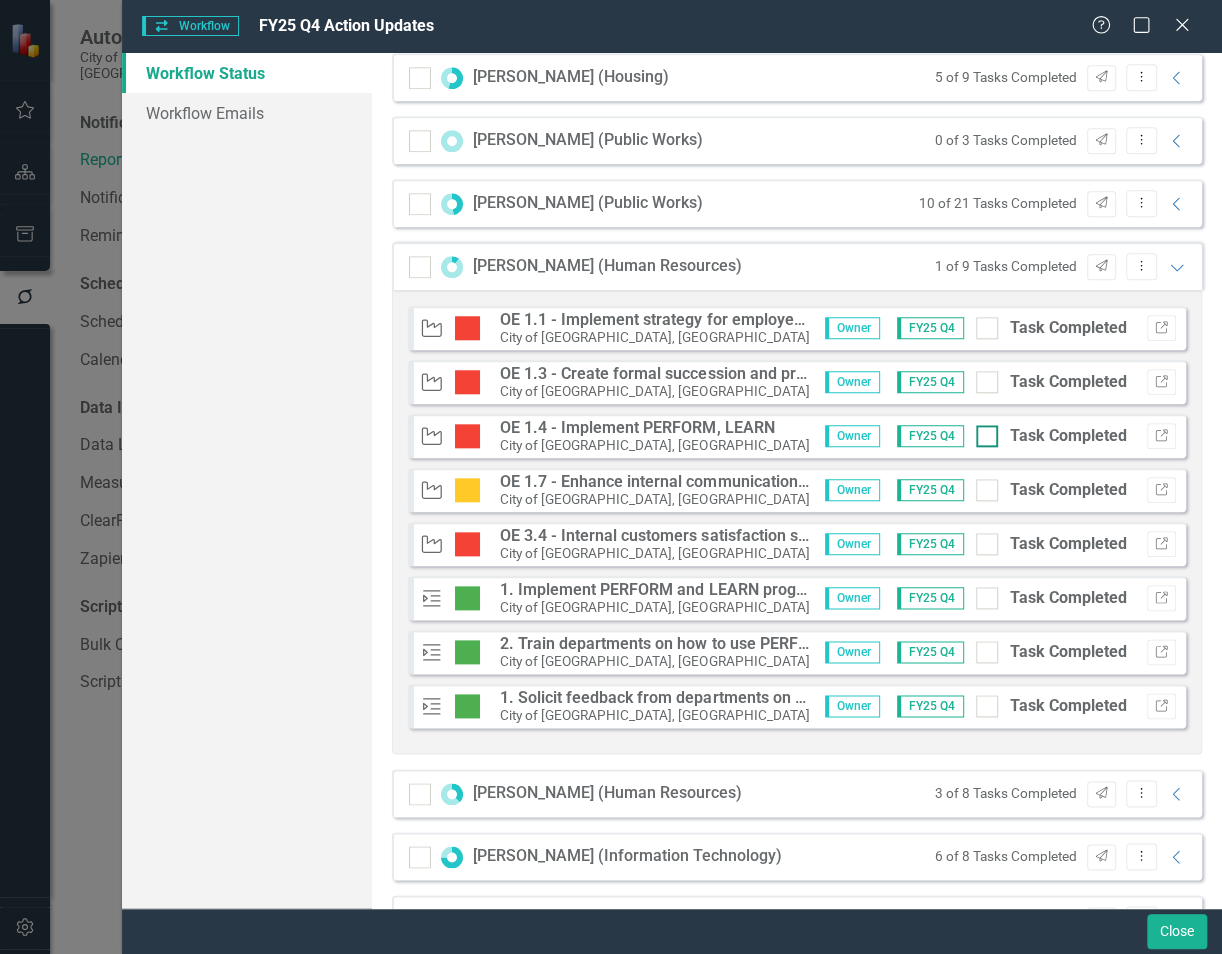 click at bounding box center (987, 436) 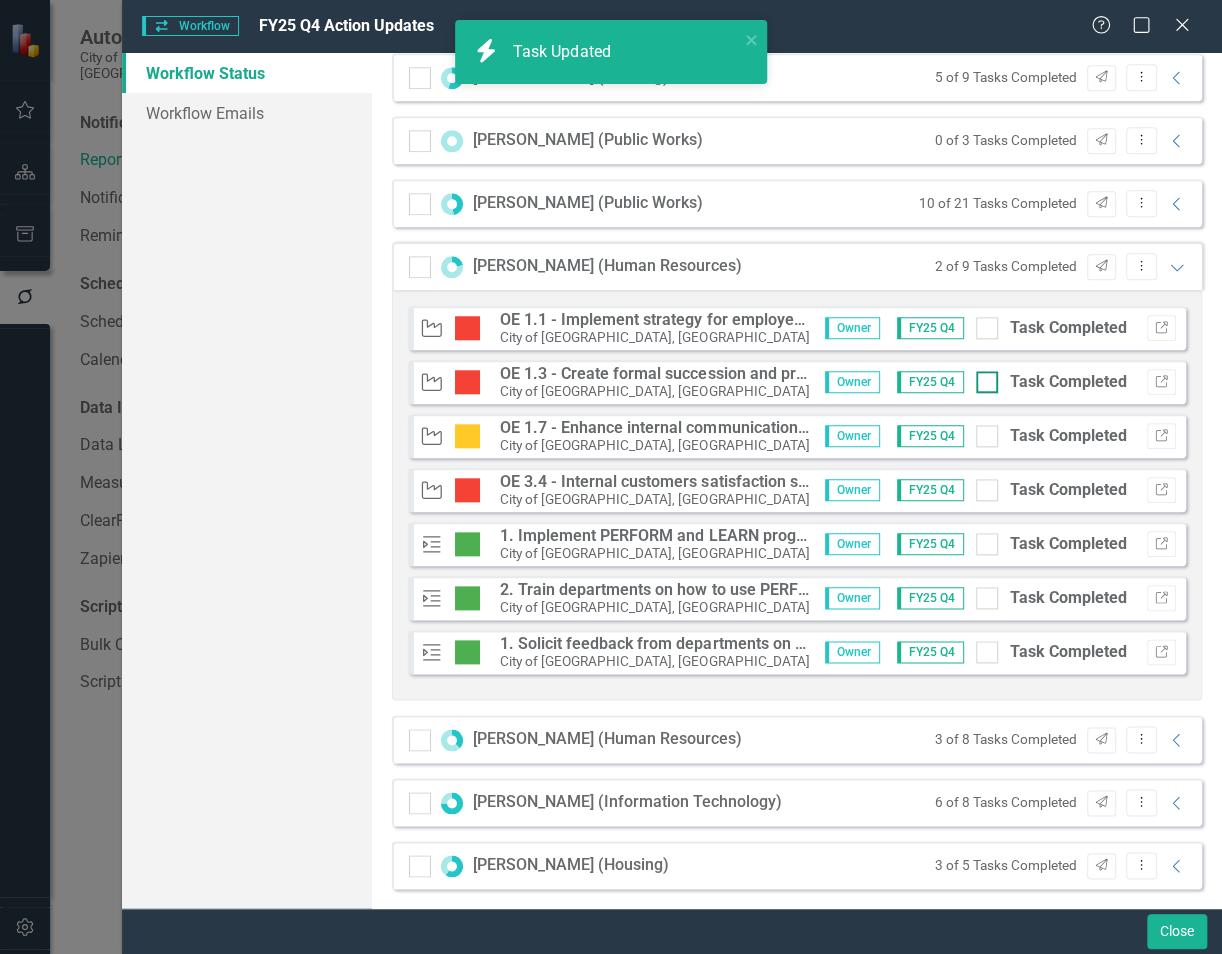 click on "Task Completed" at bounding box center (982, 377) 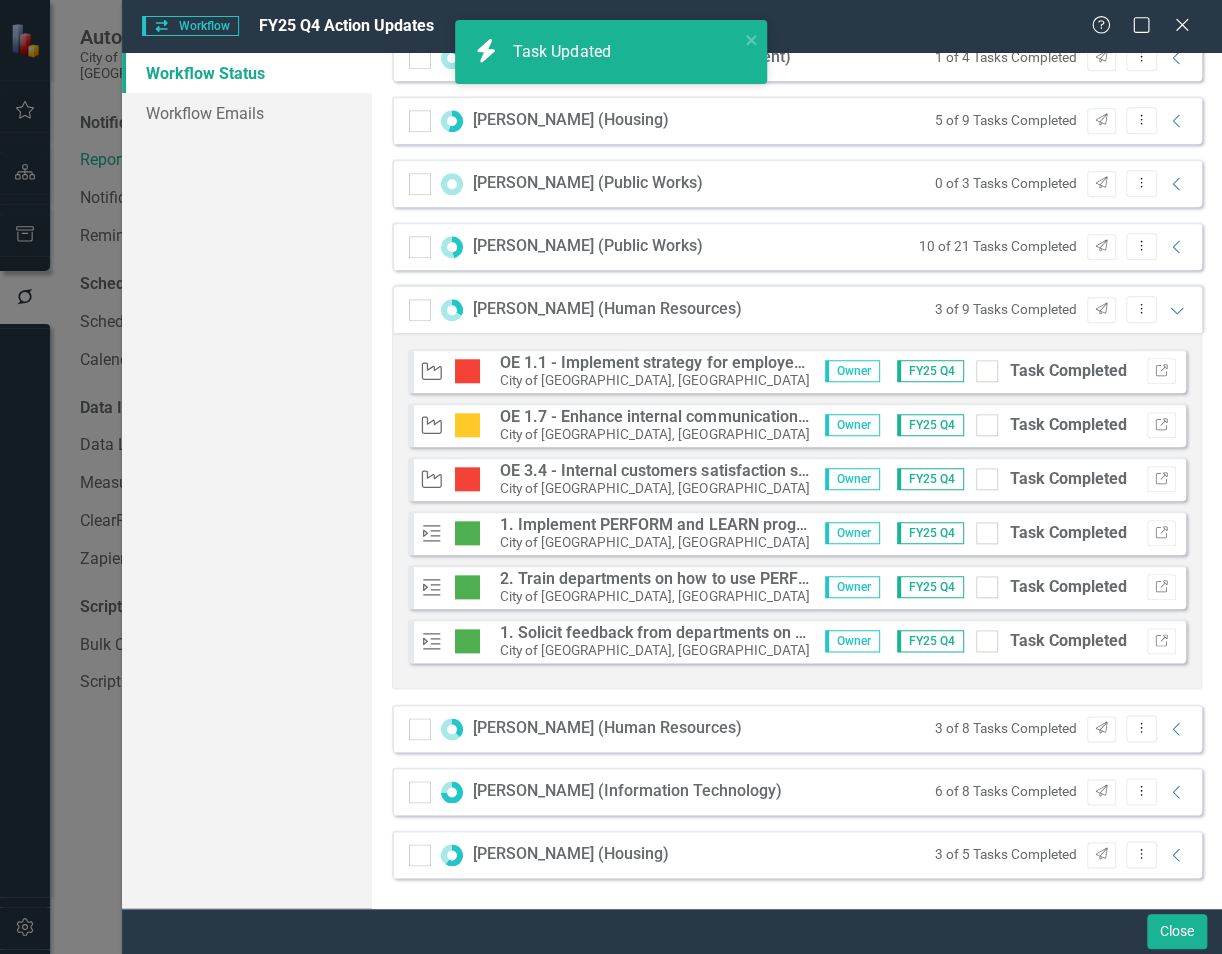 scroll, scrollTop: 560, scrollLeft: 0, axis: vertical 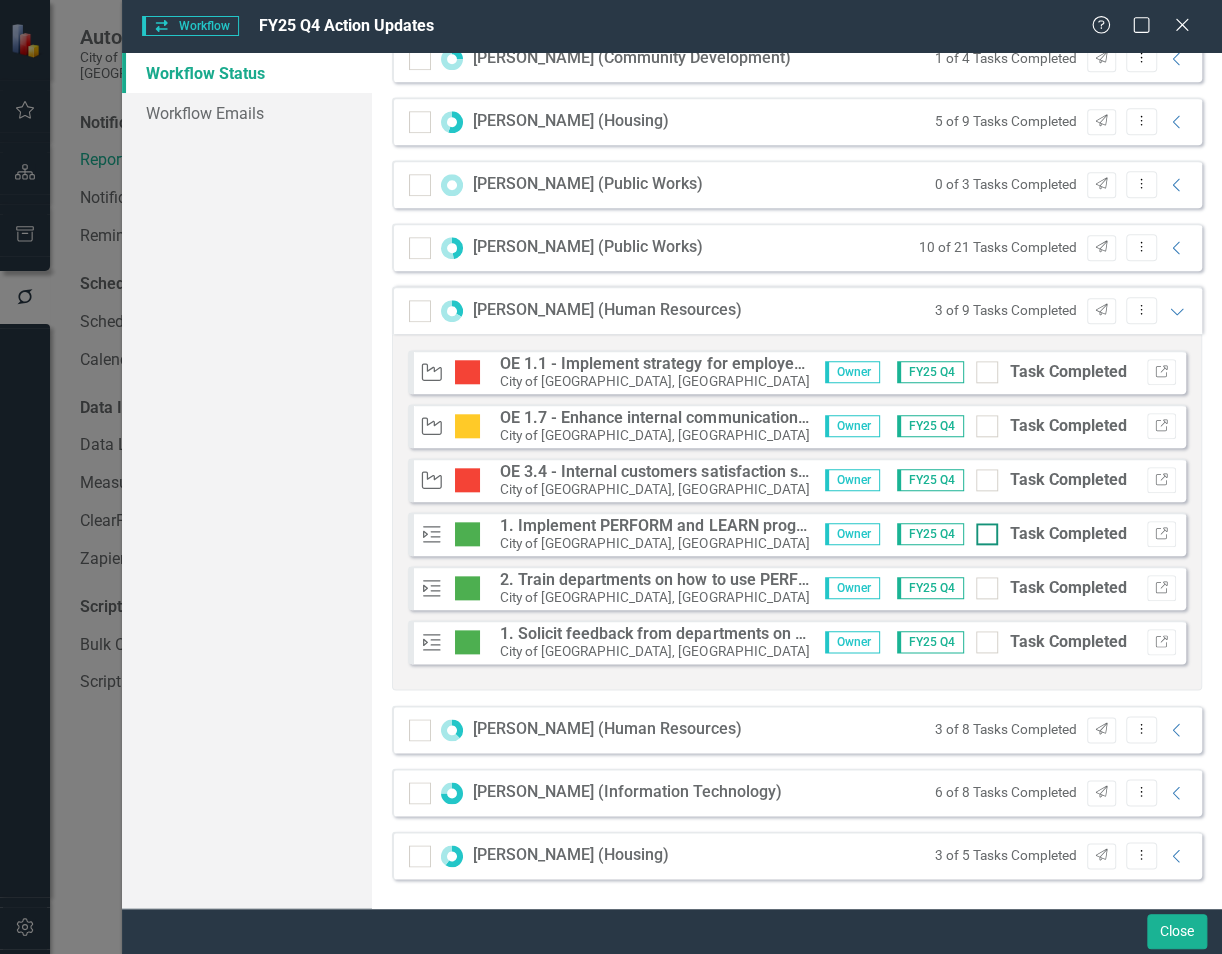 click at bounding box center [987, 534] 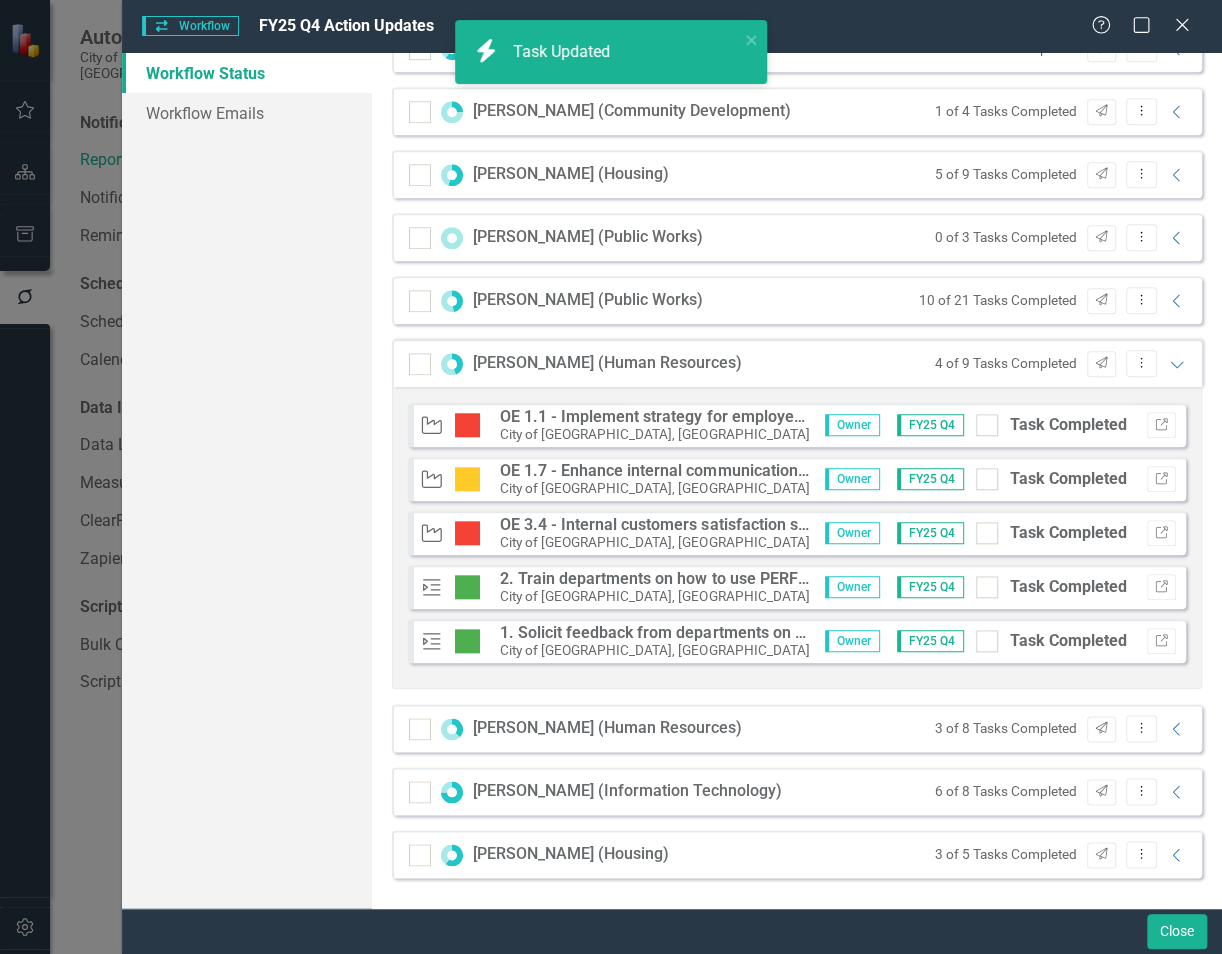 scroll, scrollTop: 506, scrollLeft: 0, axis: vertical 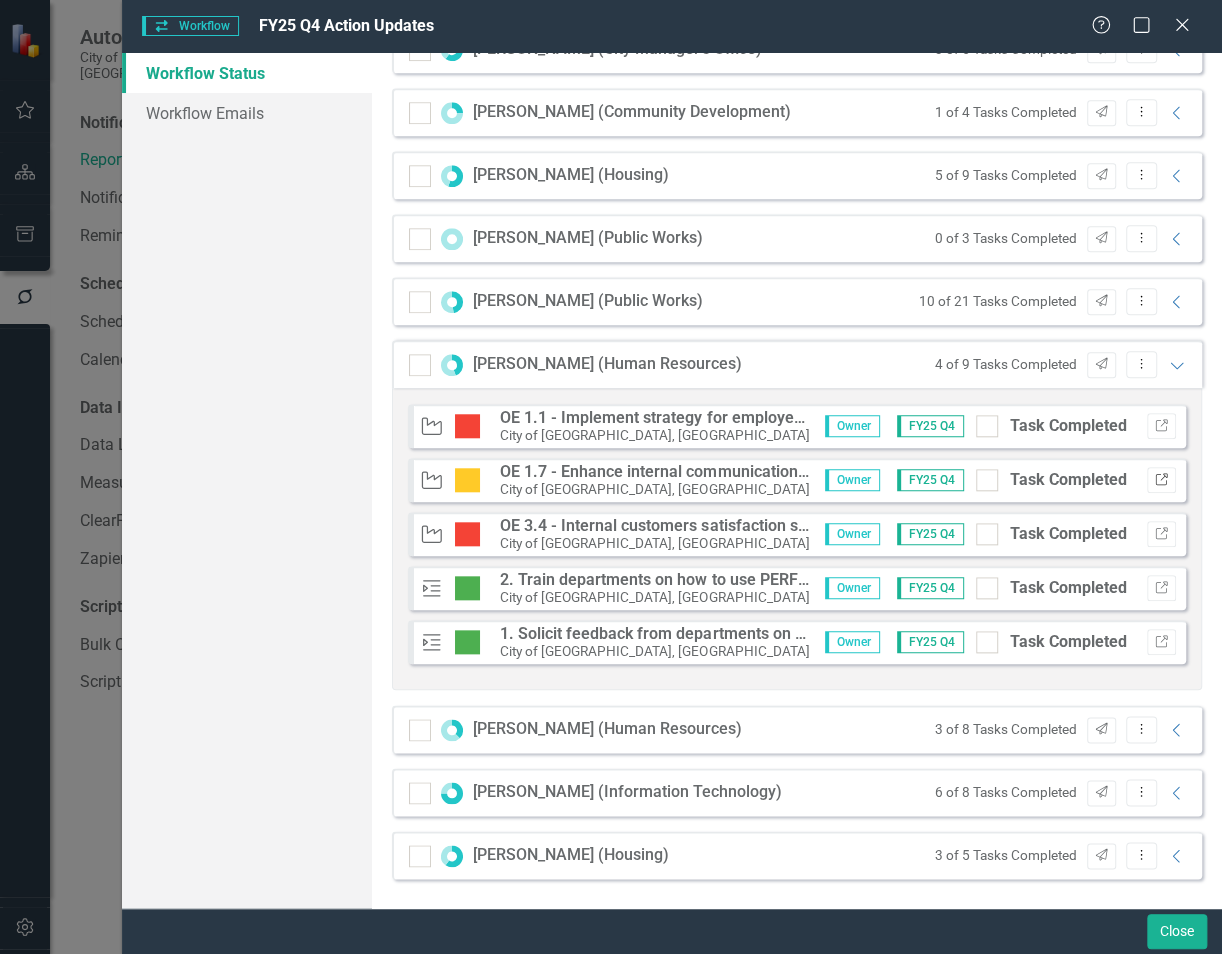 click on "Link" at bounding box center (1161, 480) 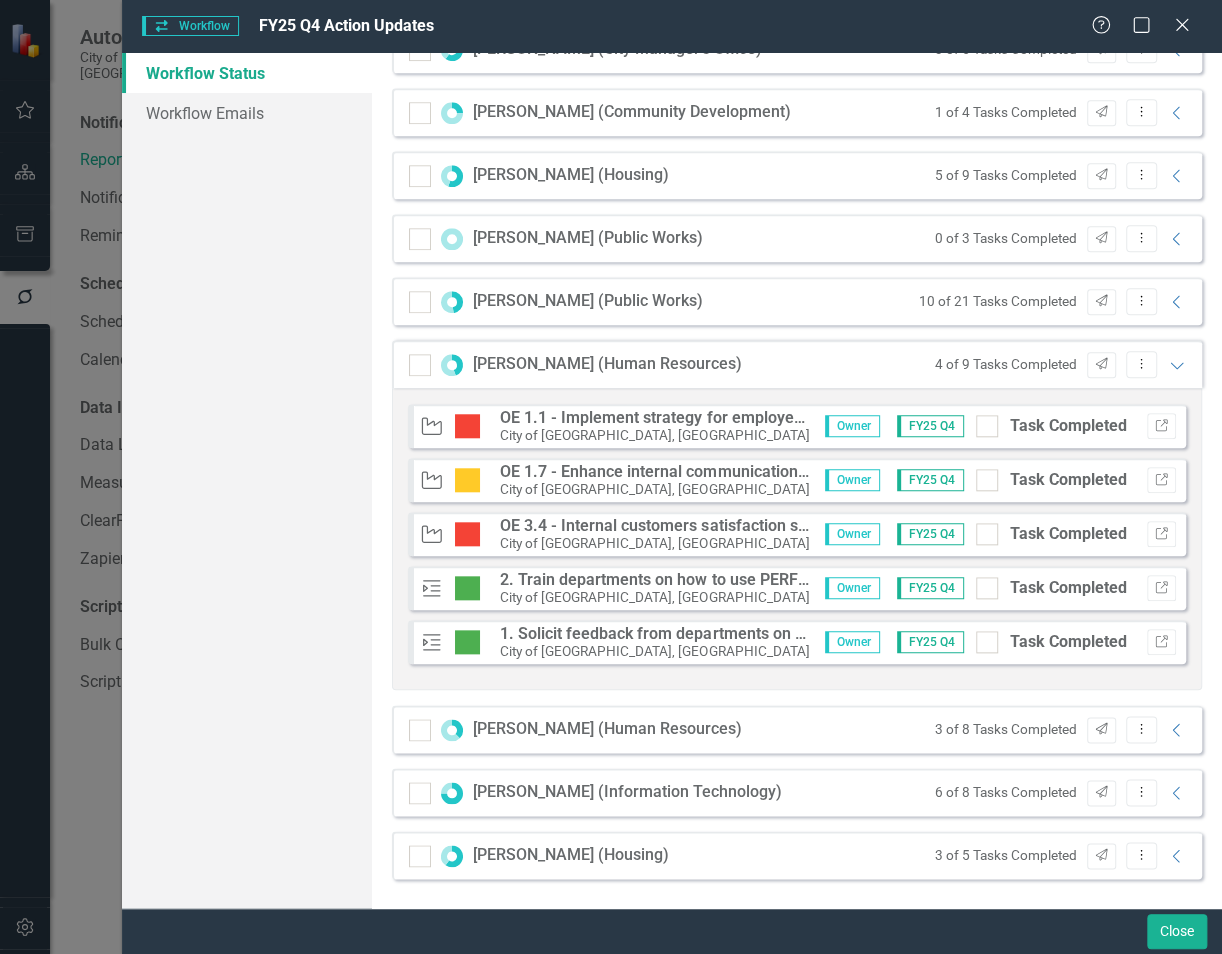 scroll, scrollTop: 505, scrollLeft: 0, axis: vertical 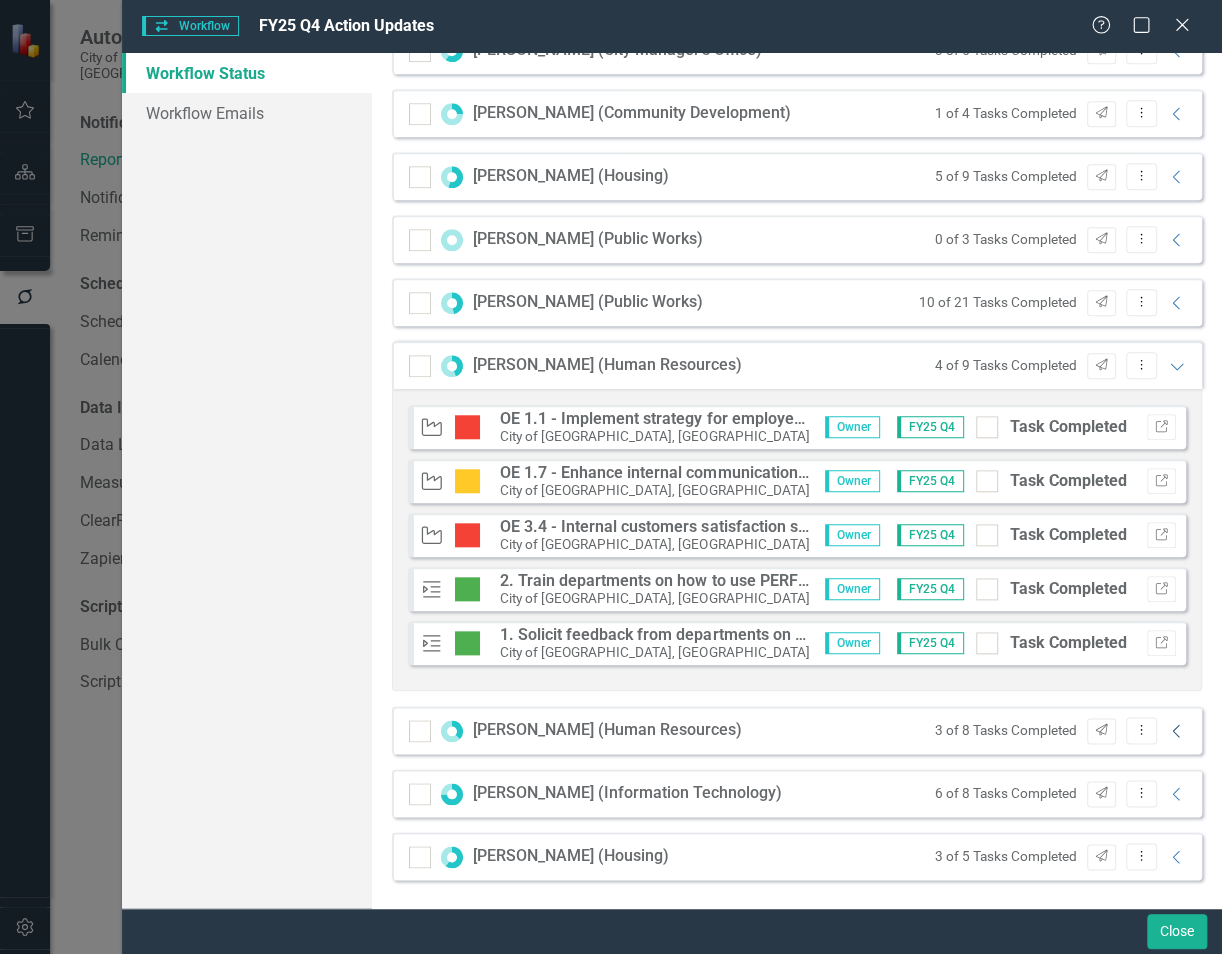 click on "Collapse" 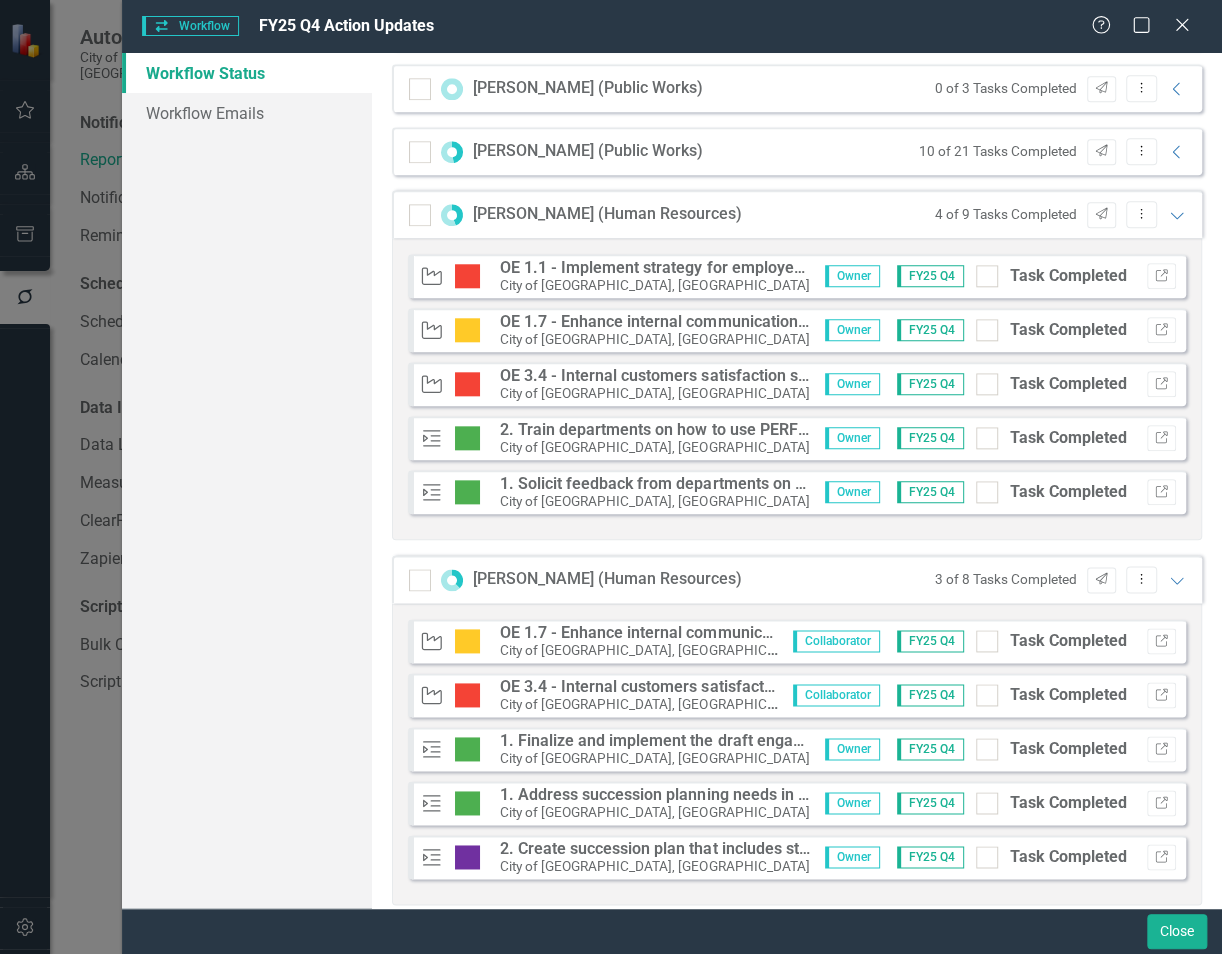 scroll, scrollTop: 805, scrollLeft: 0, axis: vertical 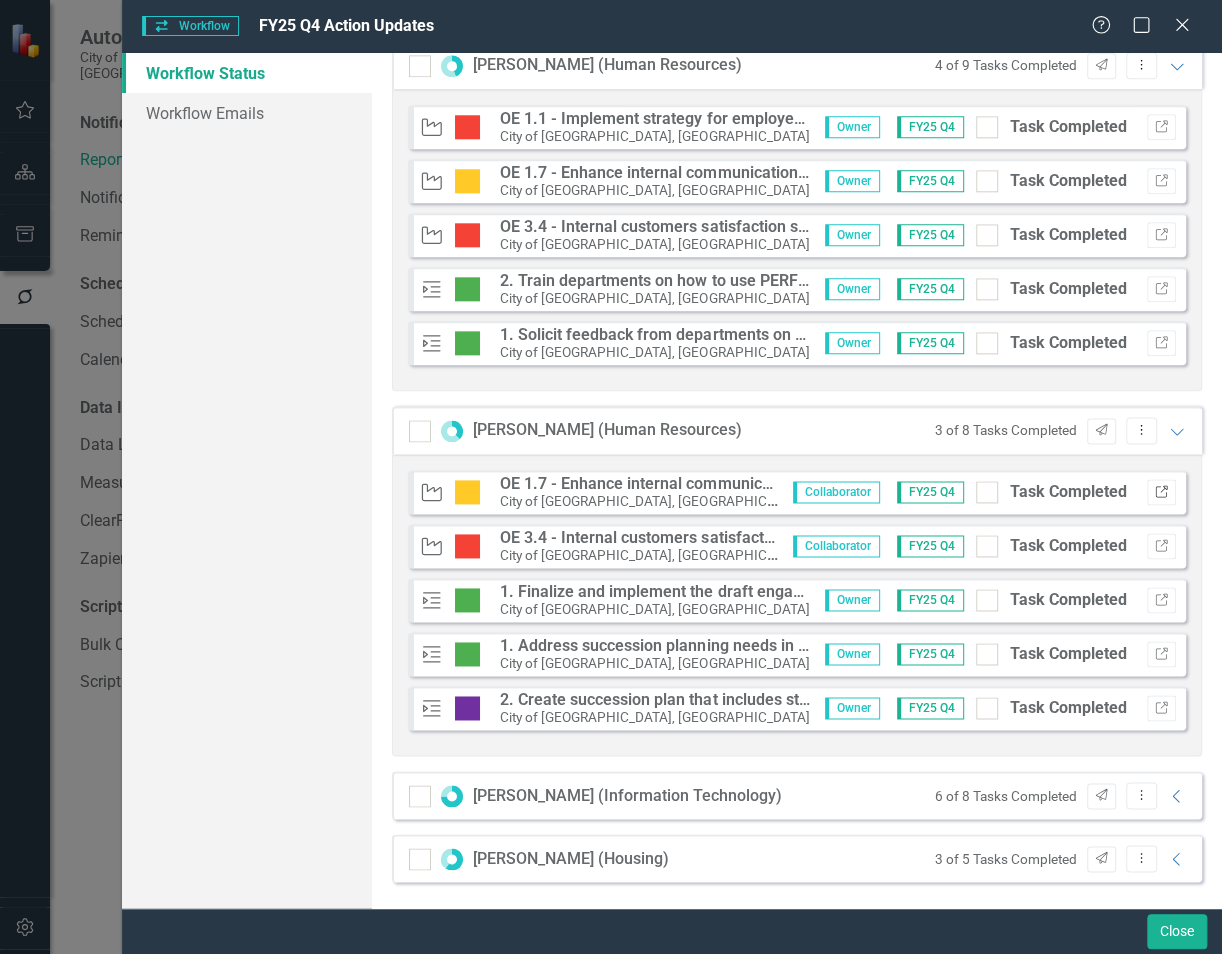 click on "Link" at bounding box center [1161, 492] 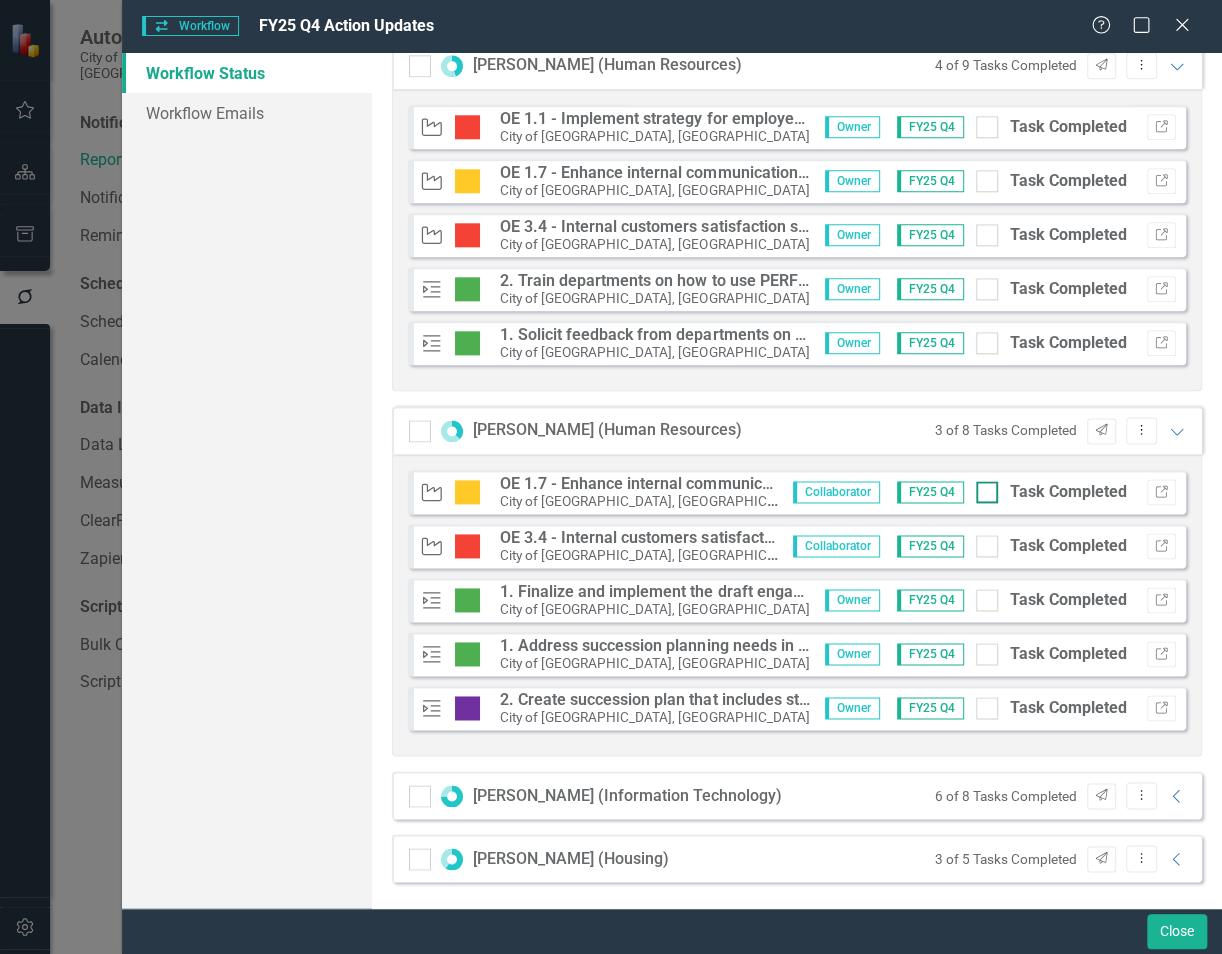 click on "Task Completed" at bounding box center [982, 487] 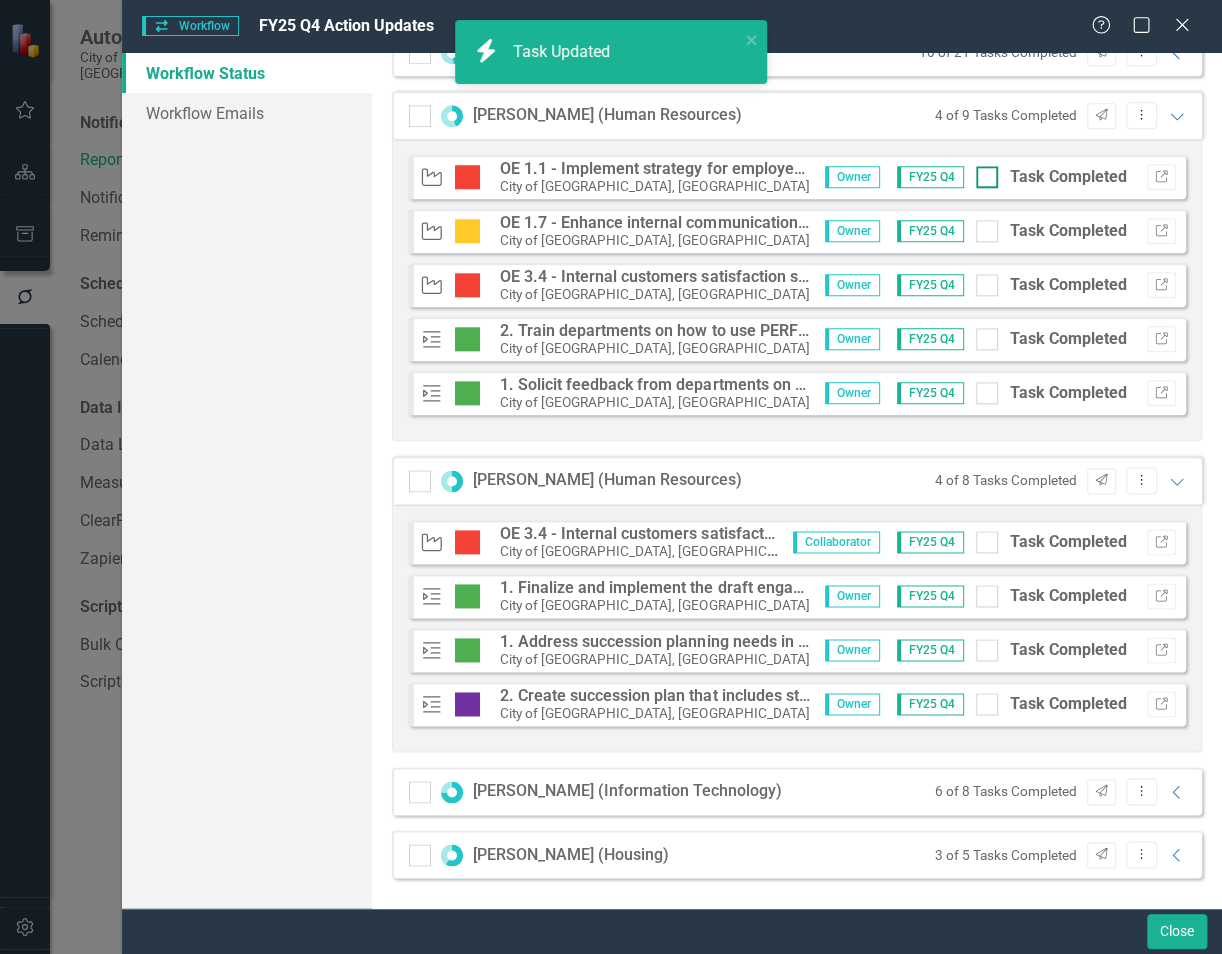 scroll, scrollTop: 754, scrollLeft: 0, axis: vertical 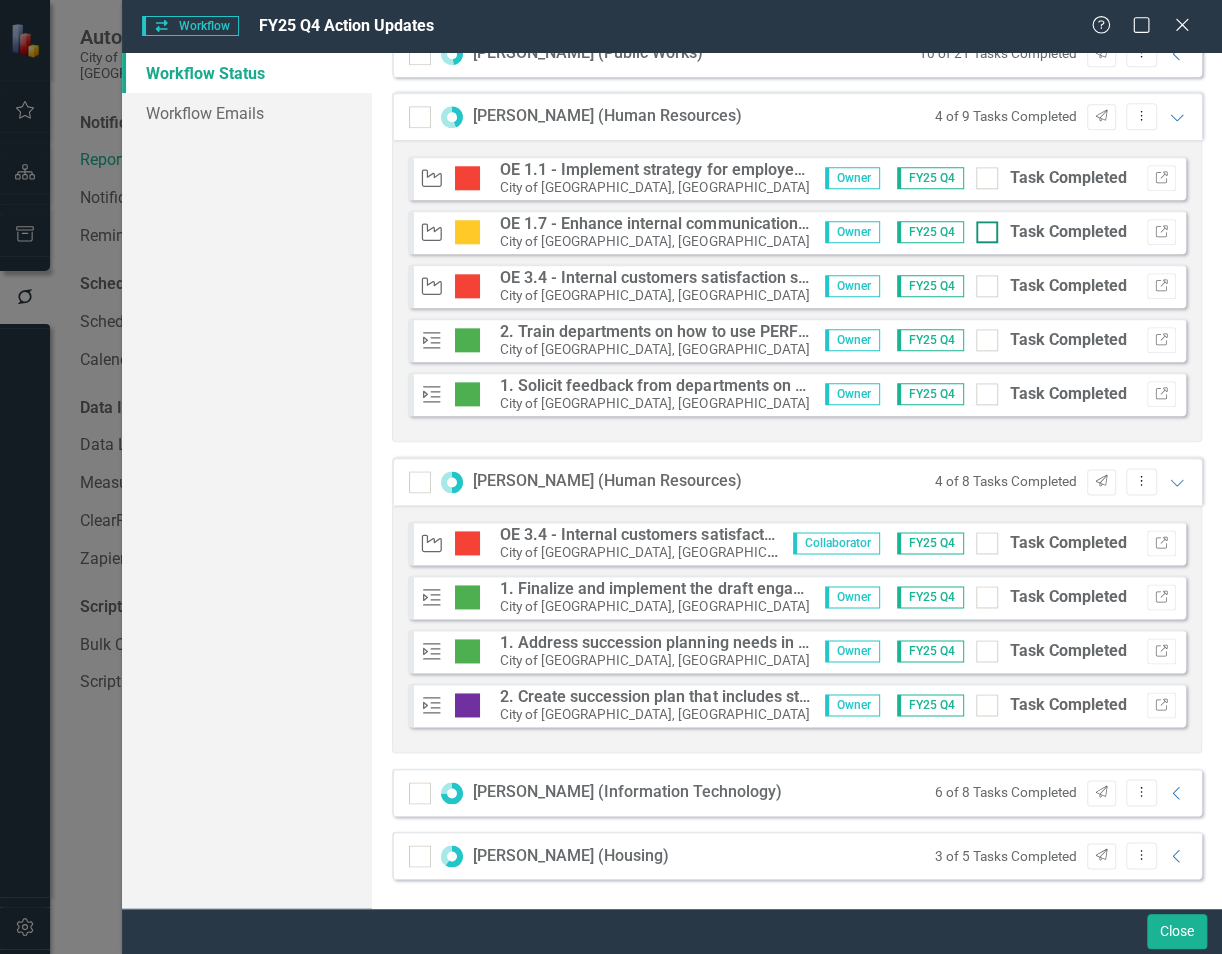 click on "Task Completed" at bounding box center (982, 227) 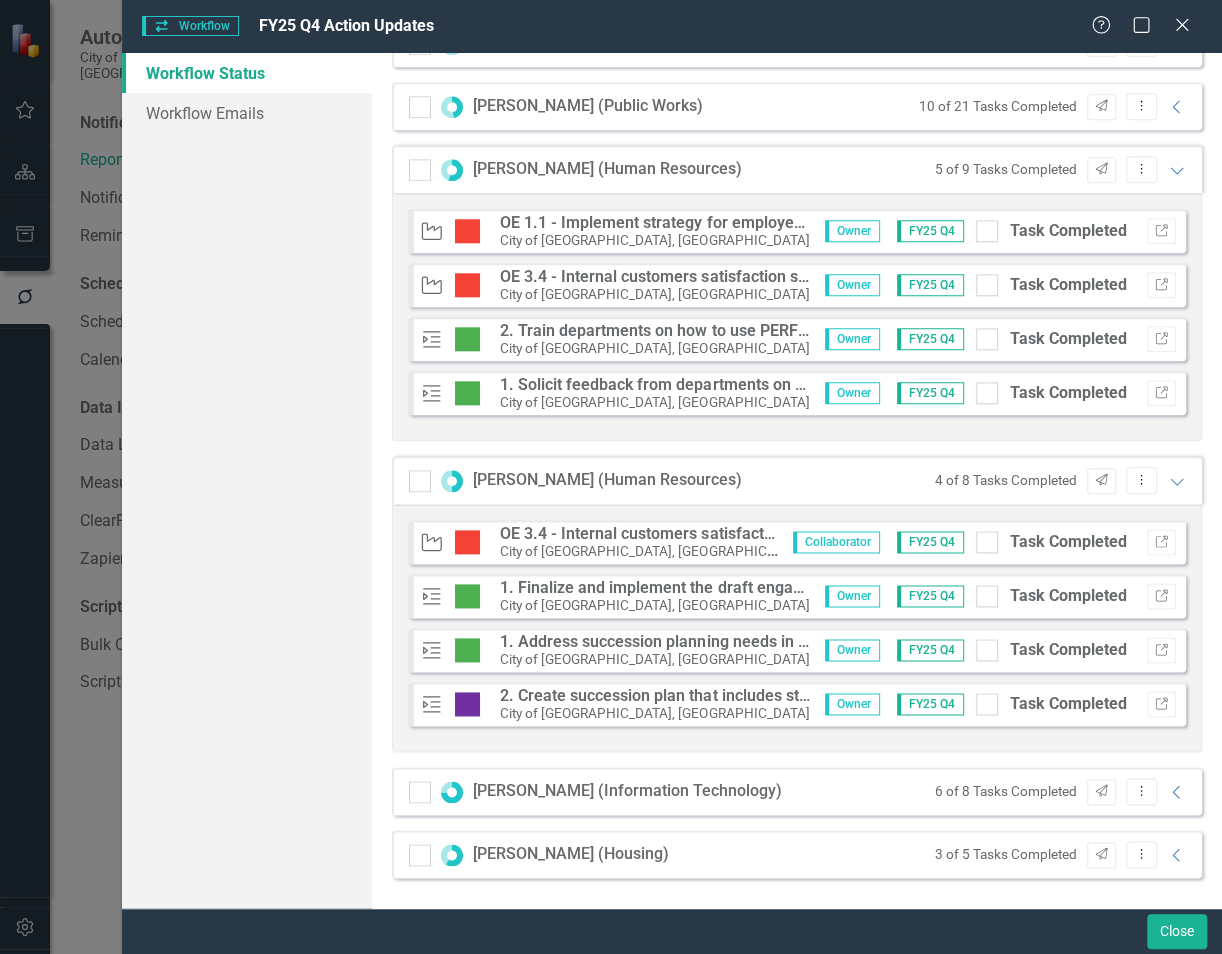 scroll, scrollTop: 700, scrollLeft: 0, axis: vertical 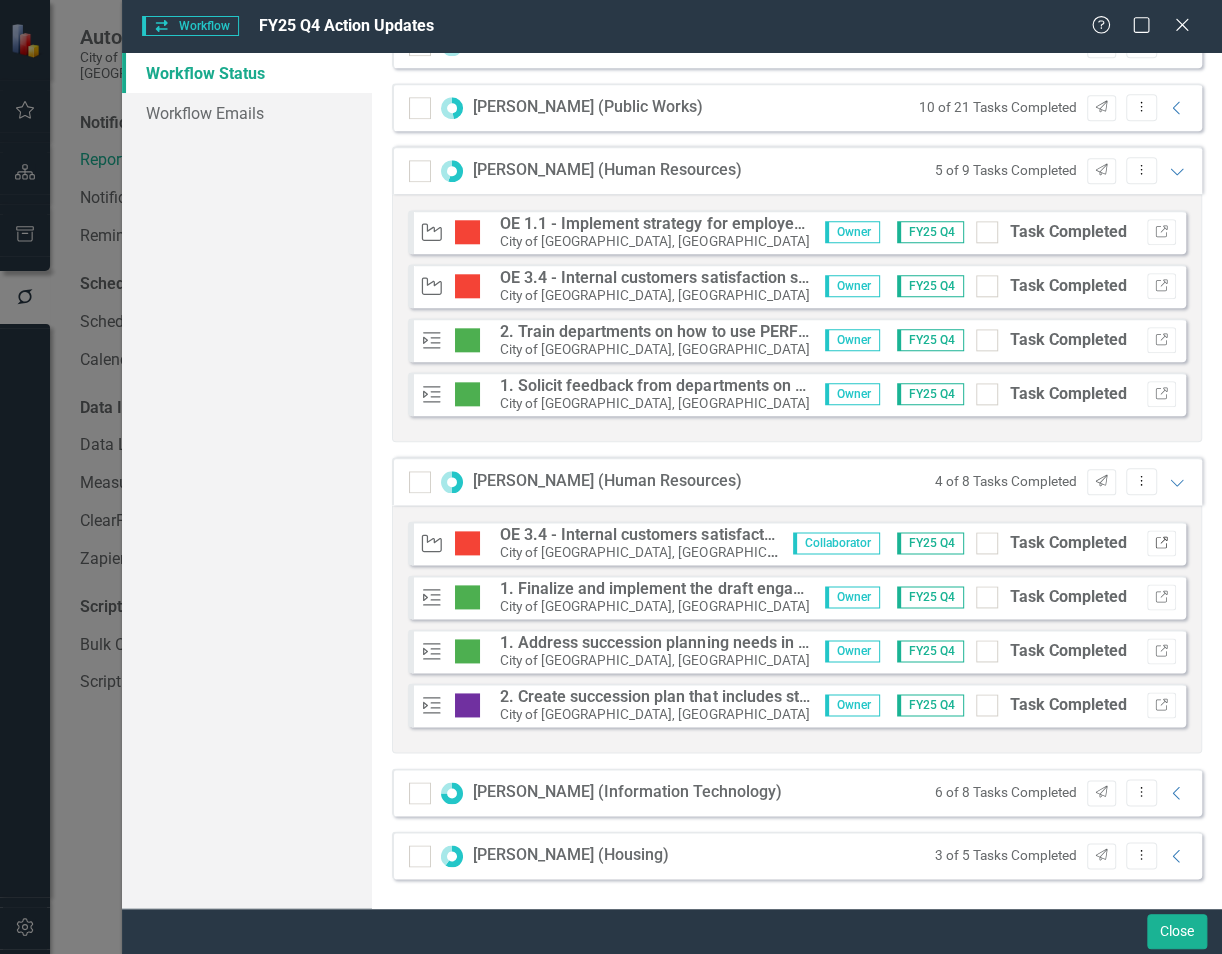 click on "Link" 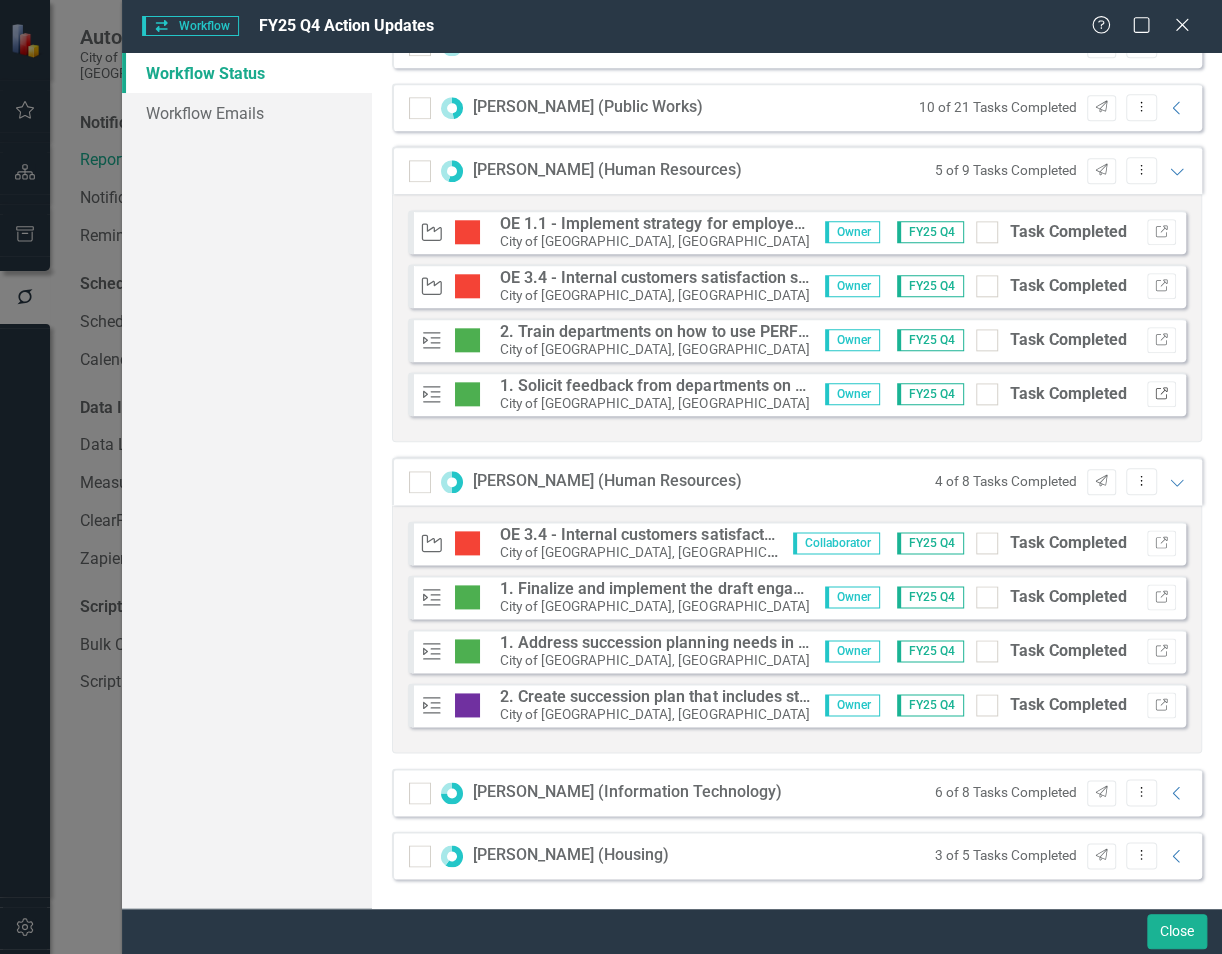 click on "Link" 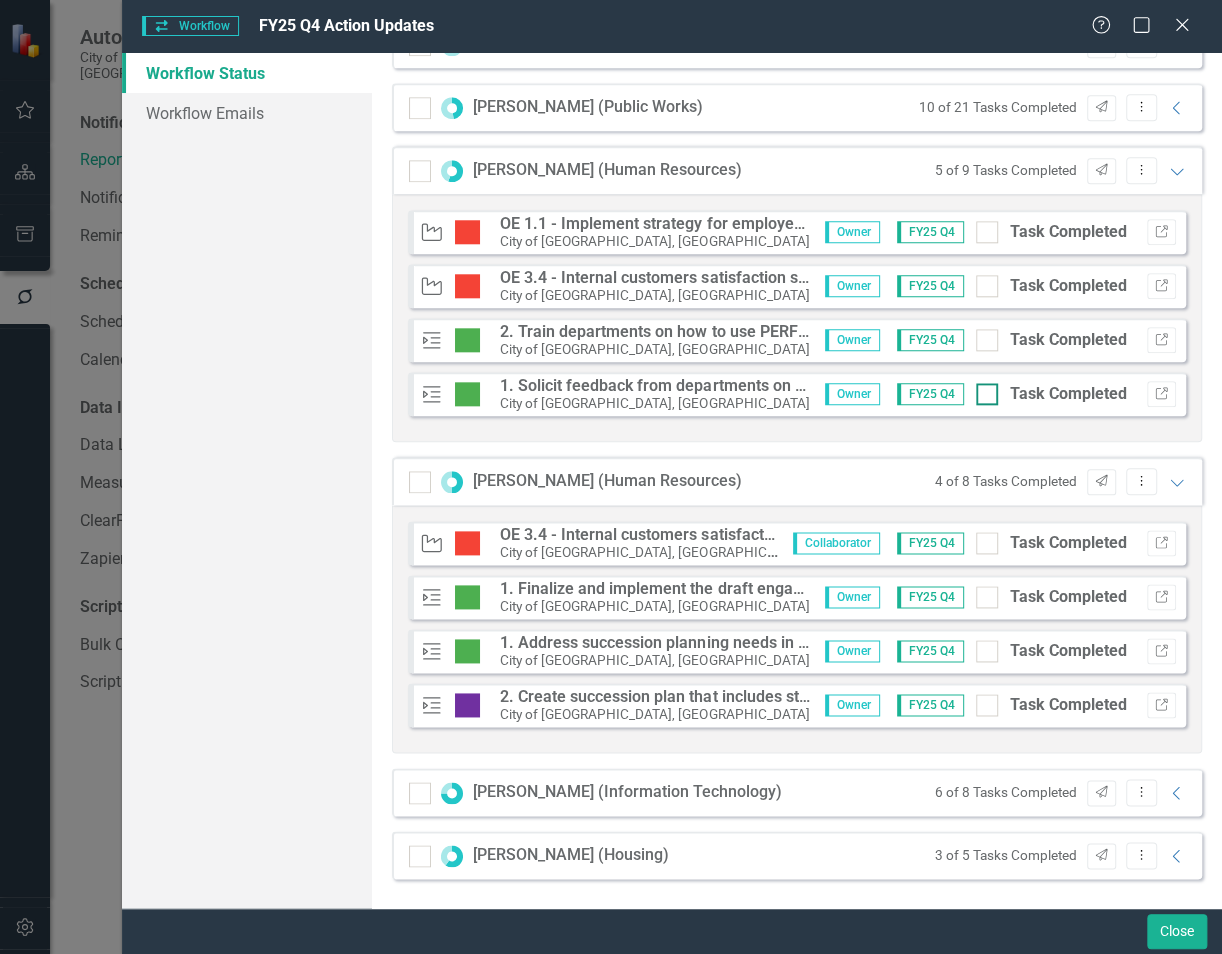 click on "Task Completed" at bounding box center (982, 389) 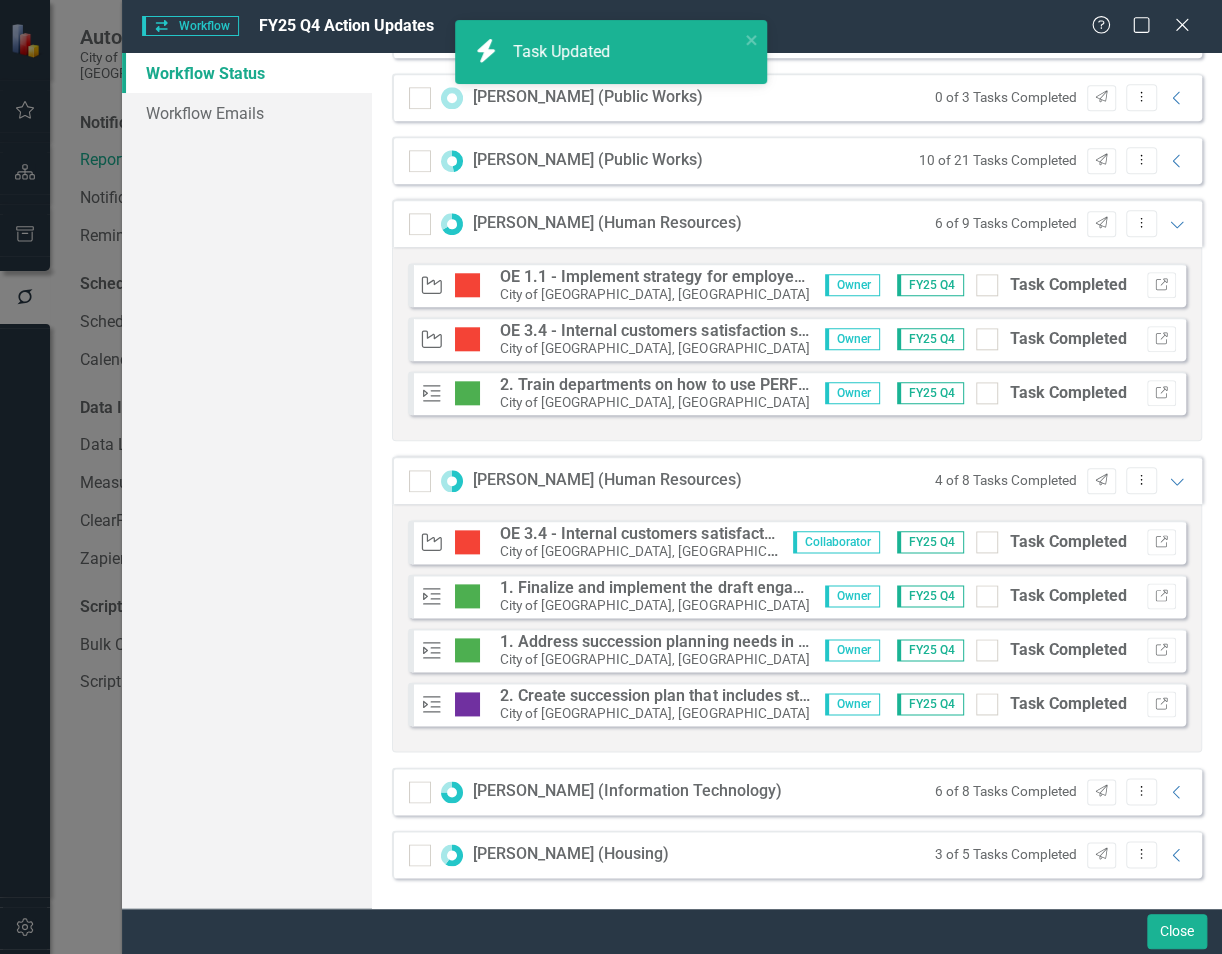 scroll, scrollTop: 646, scrollLeft: 0, axis: vertical 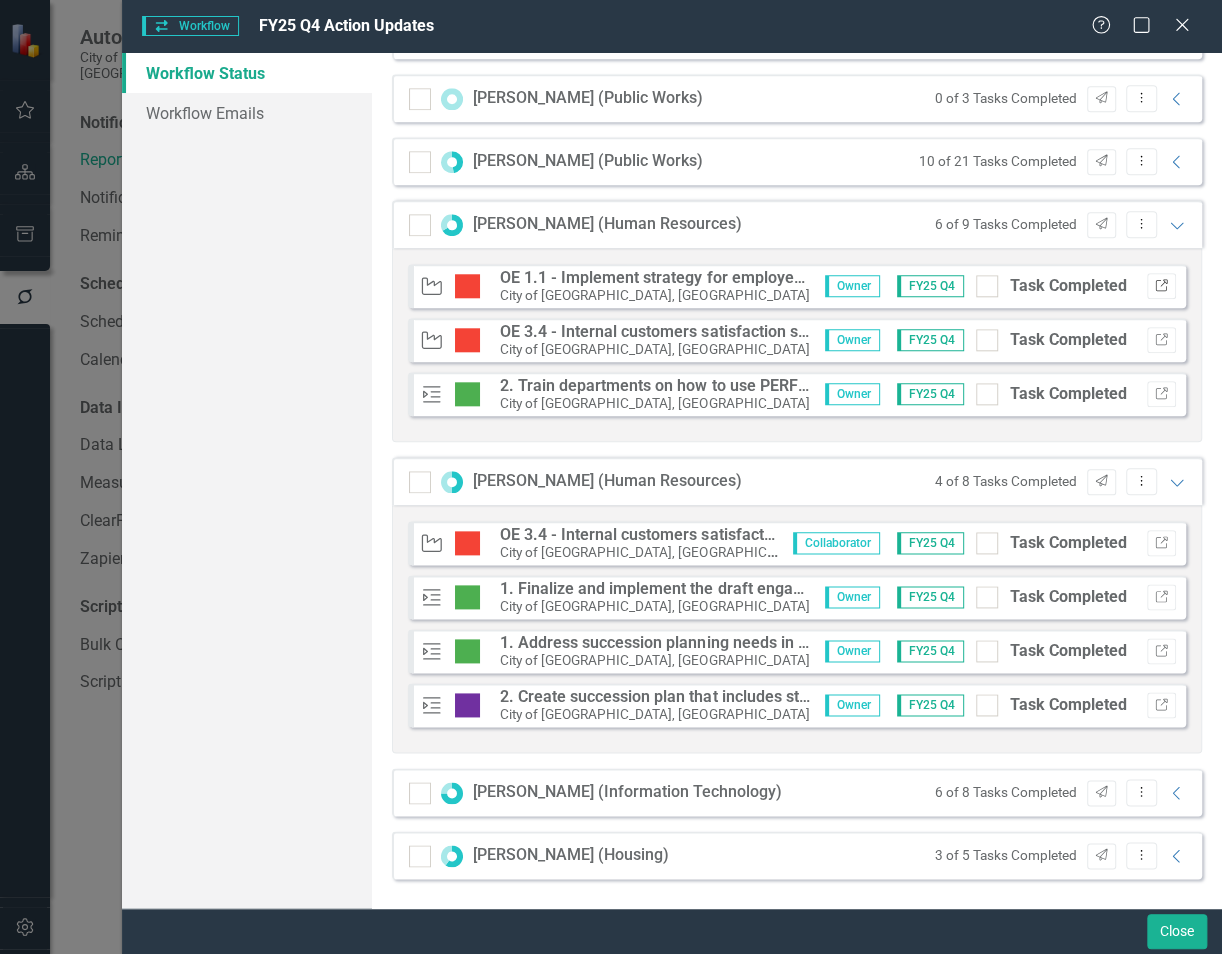 click on "Link" 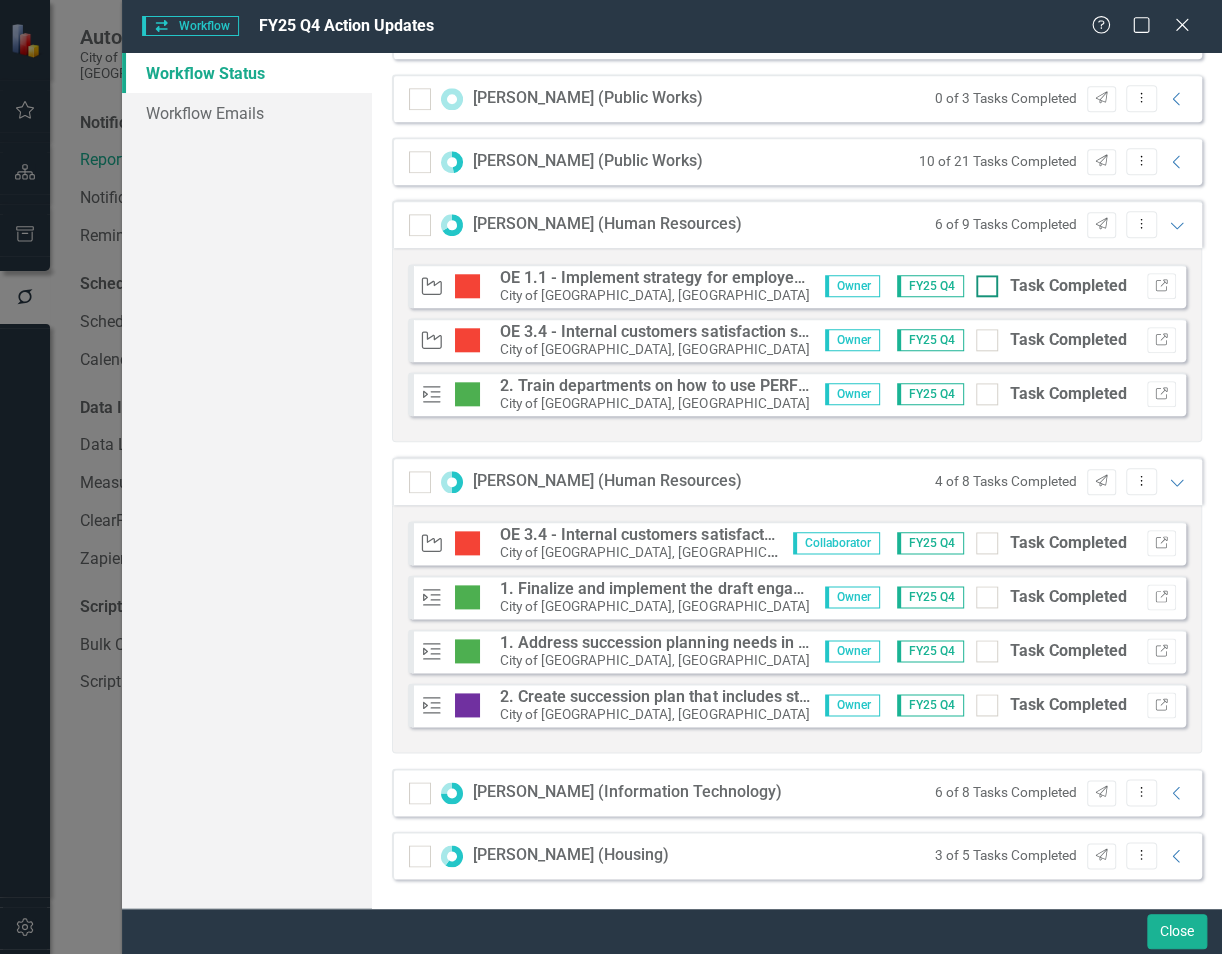 click at bounding box center [987, 286] 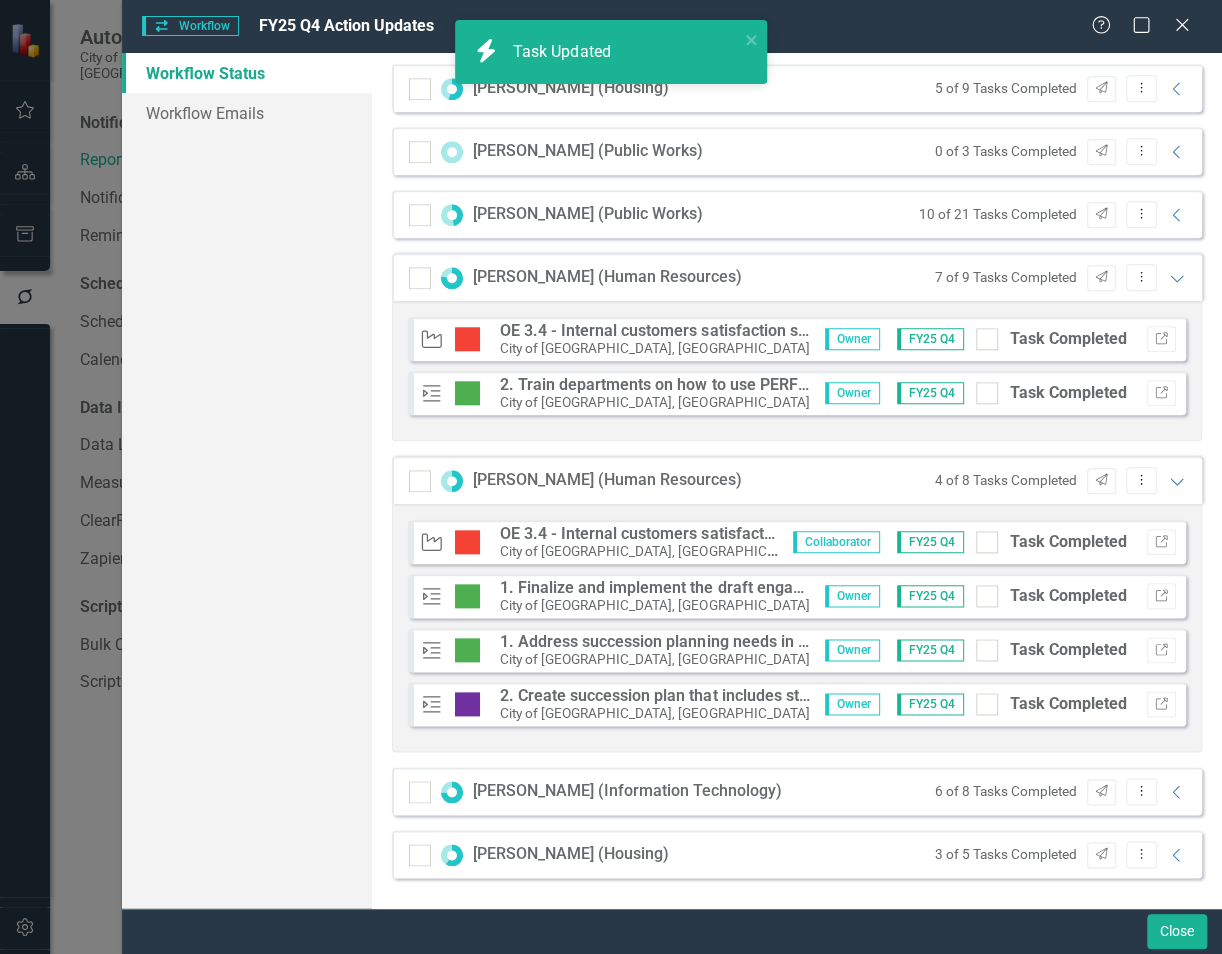 scroll, scrollTop: 592, scrollLeft: 0, axis: vertical 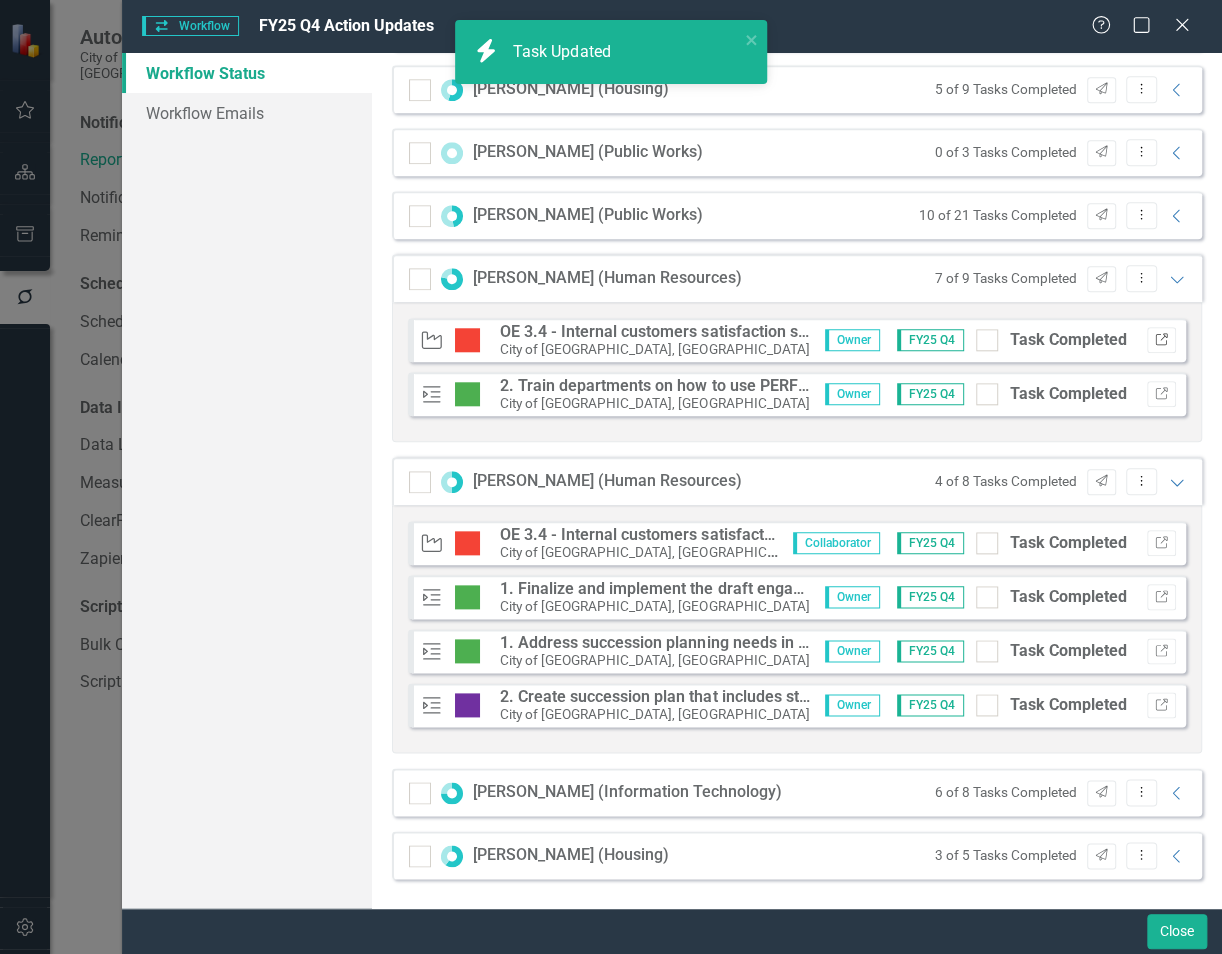 click on "Link" 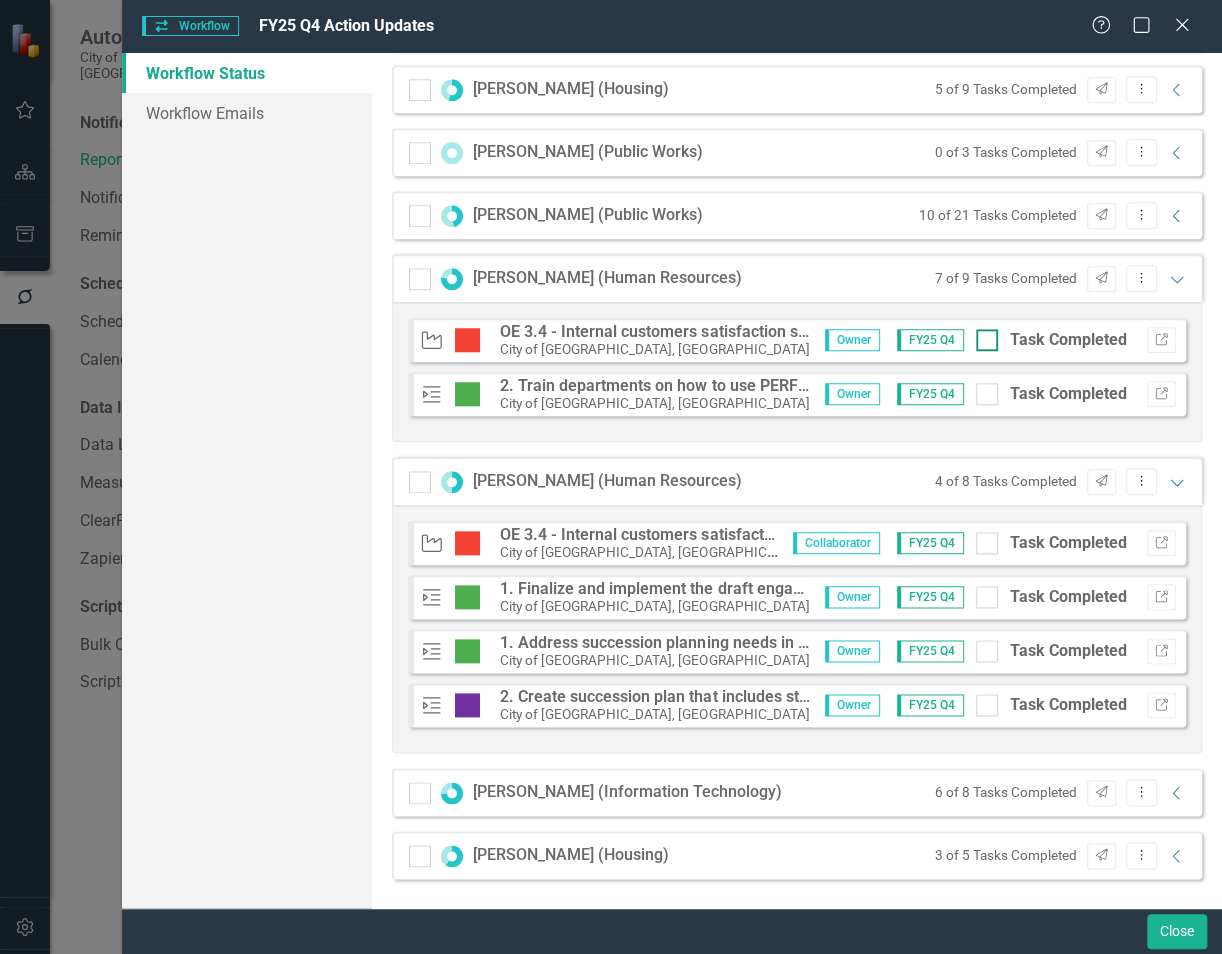 click at bounding box center [987, 340] 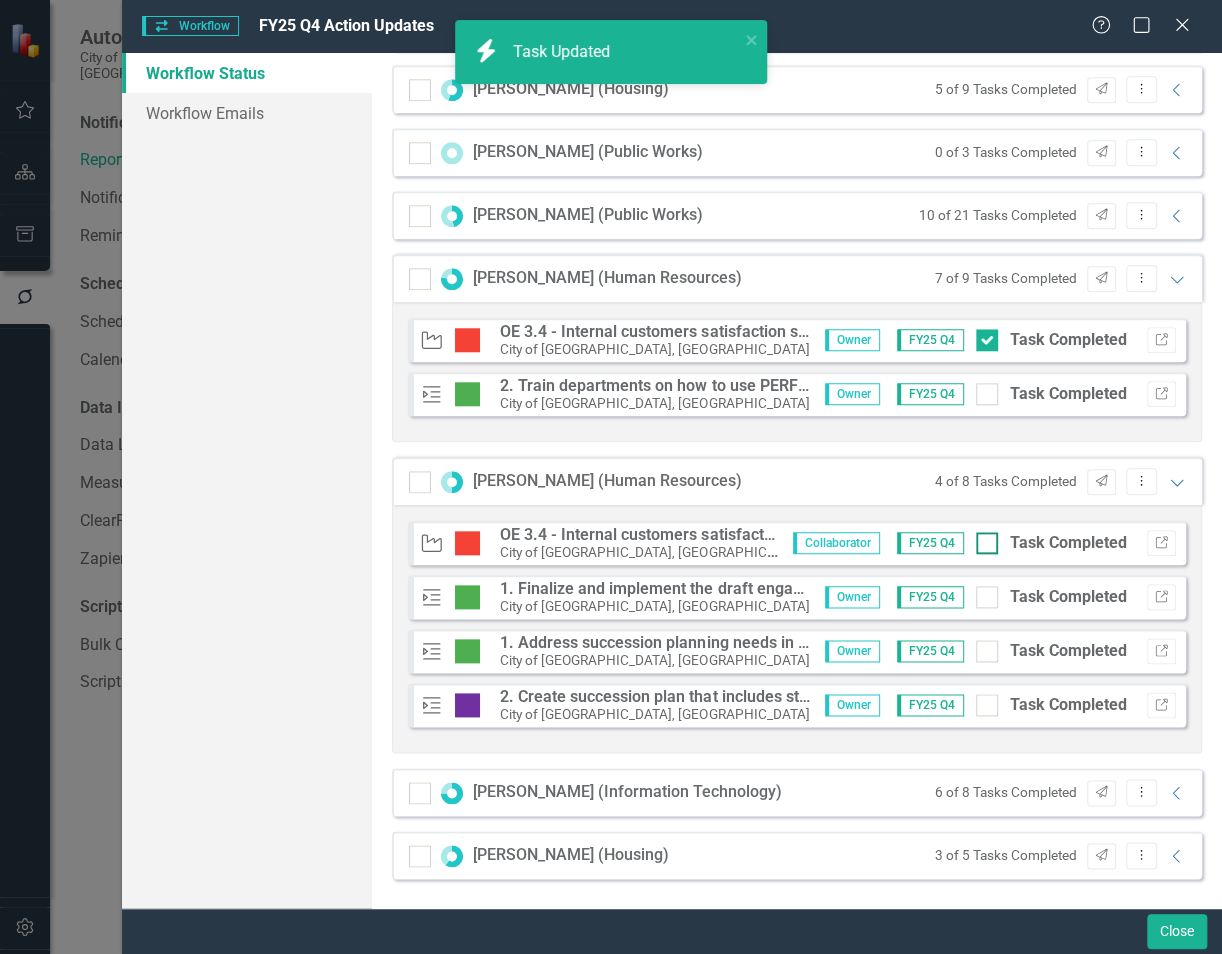 click on "Task Completed" at bounding box center [982, 538] 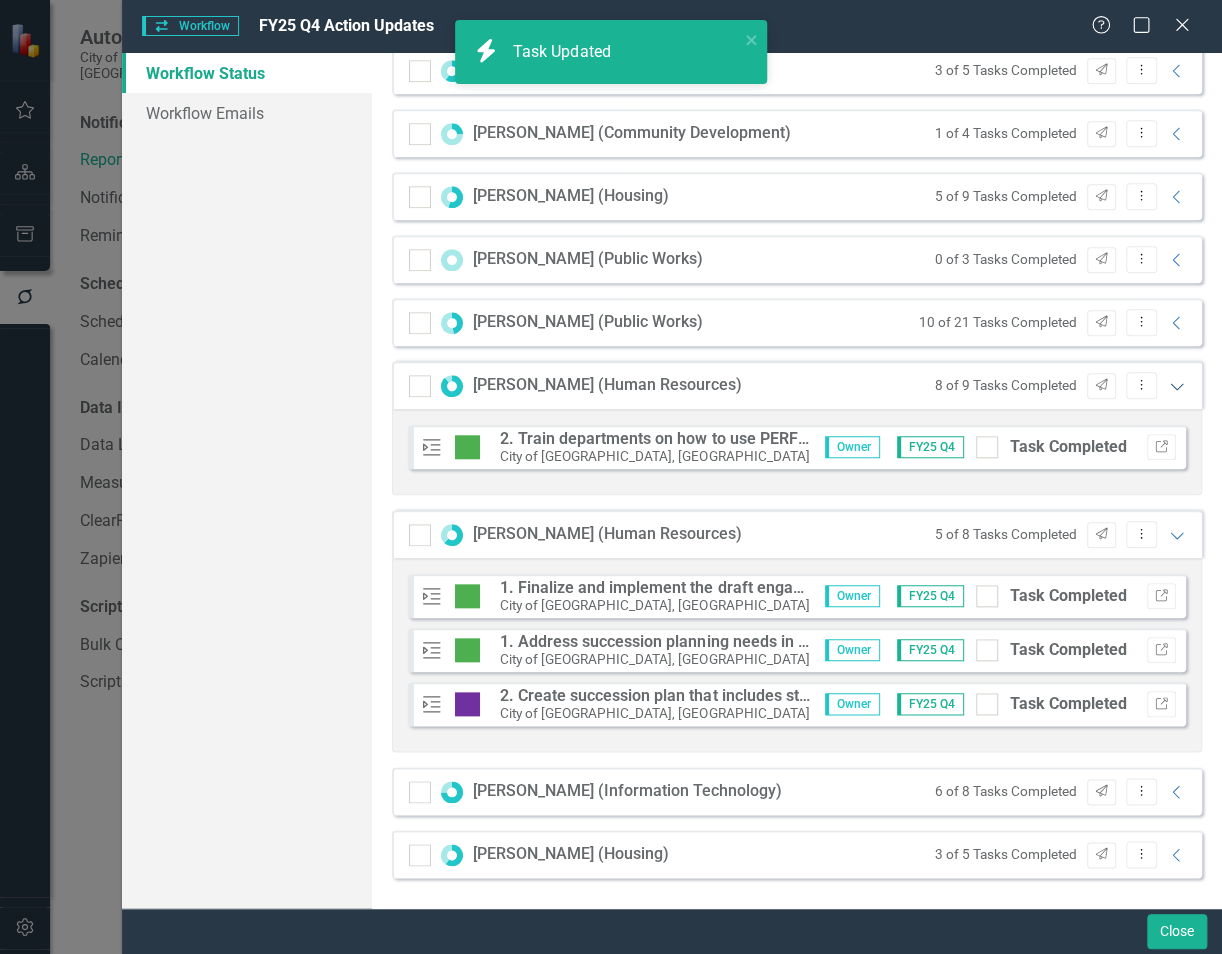 scroll, scrollTop: 484, scrollLeft: 0, axis: vertical 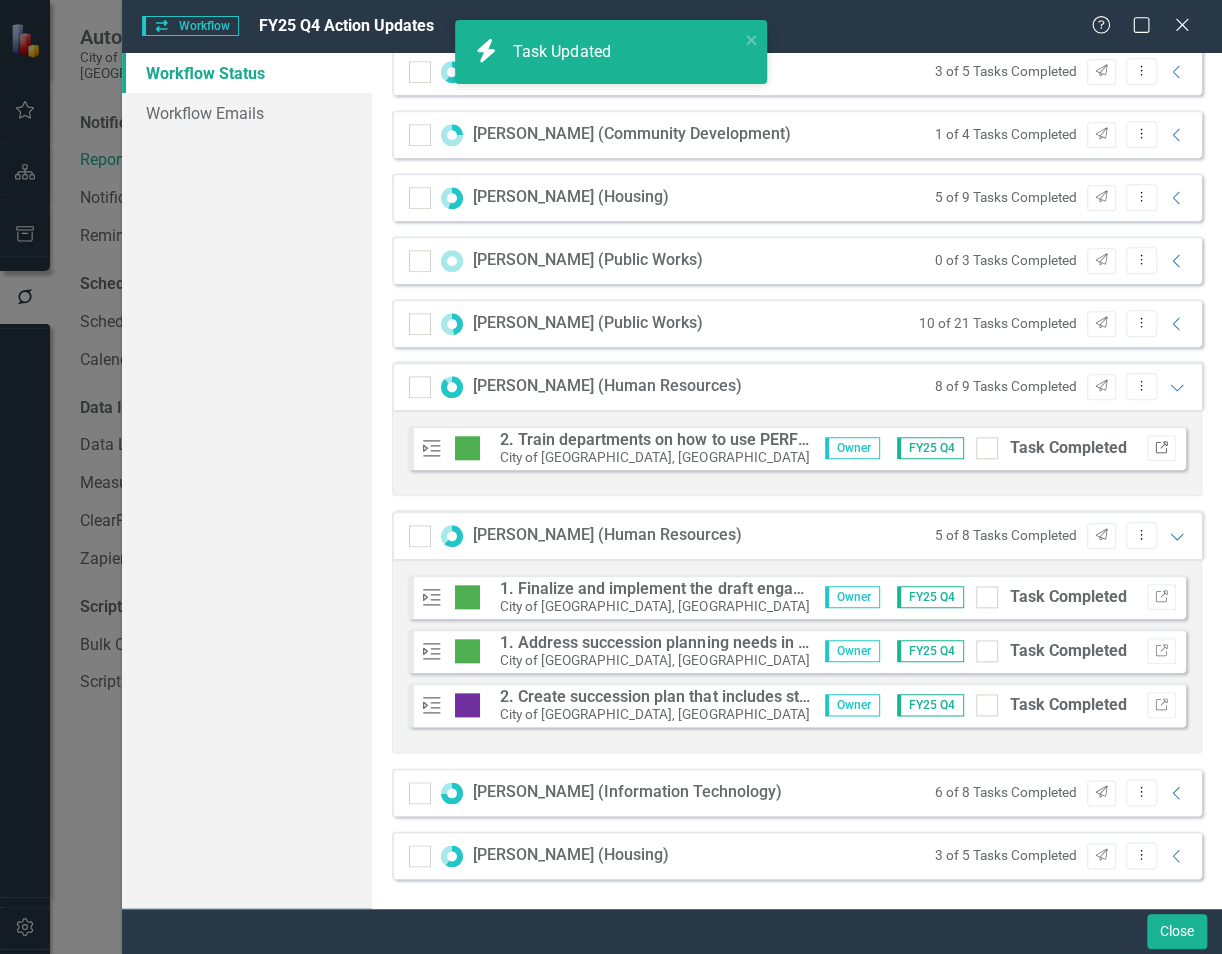 click on "Link" 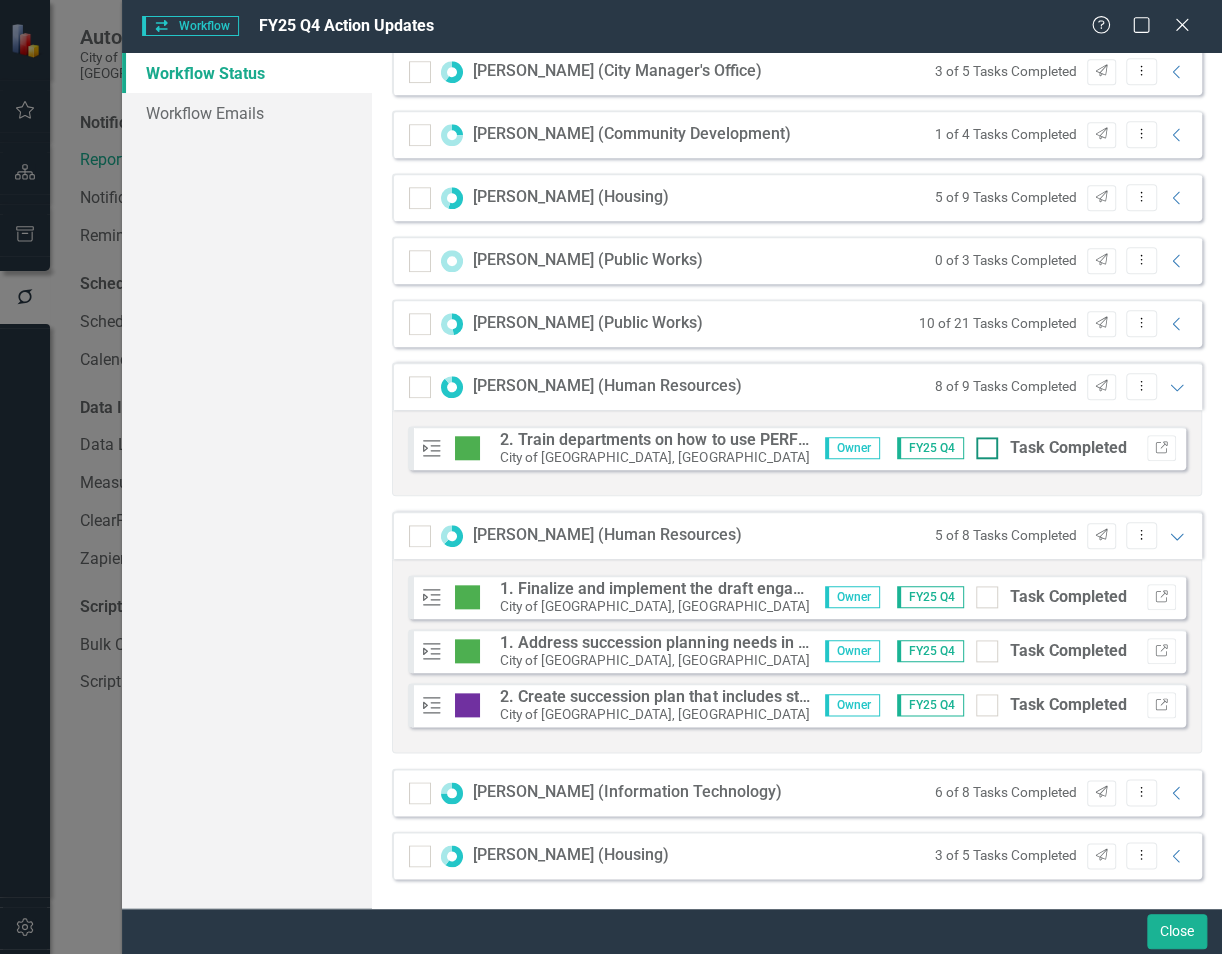 click on "Task Completed" at bounding box center [982, 443] 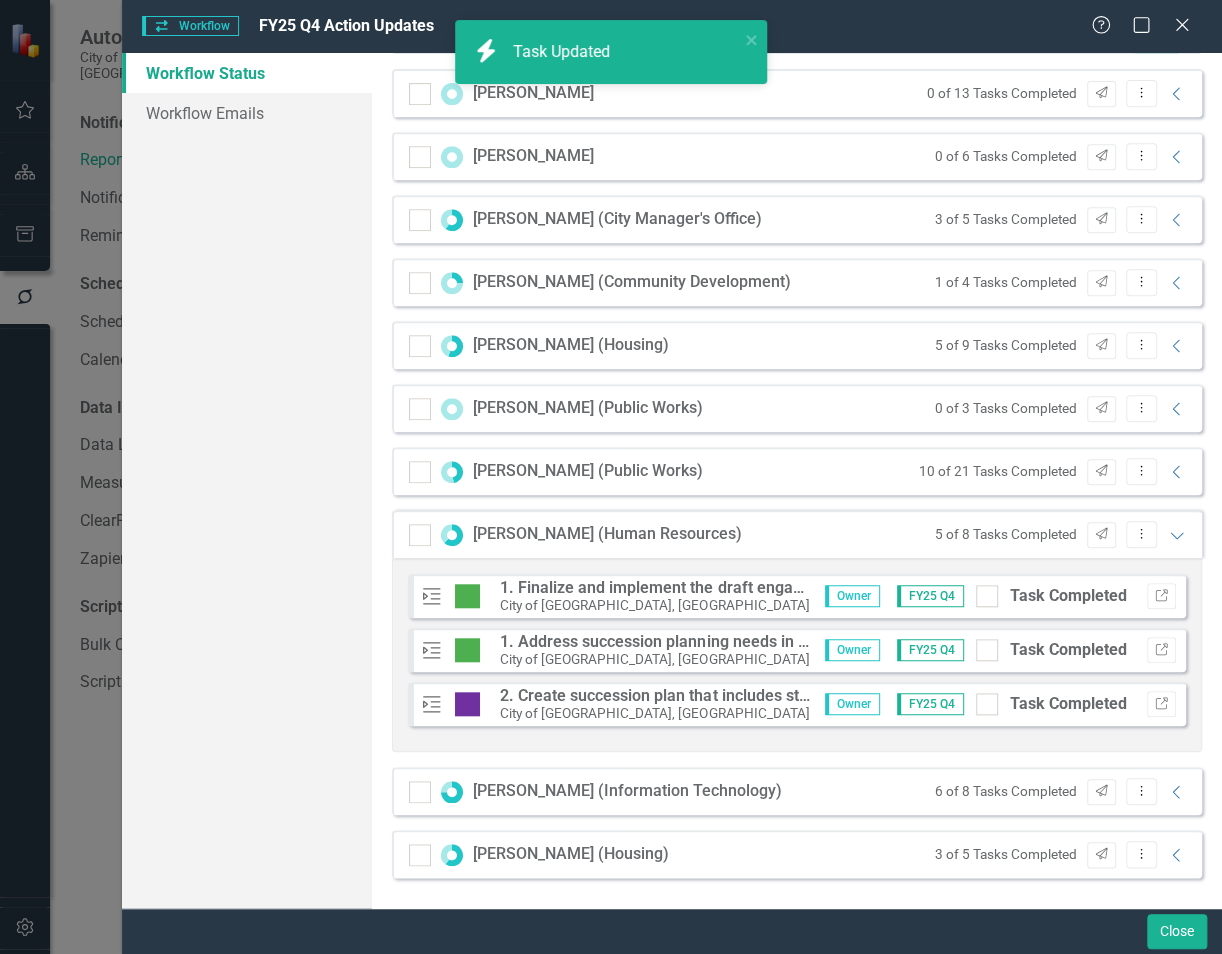scroll, scrollTop: 336, scrollLeft: 0, axis: vertical 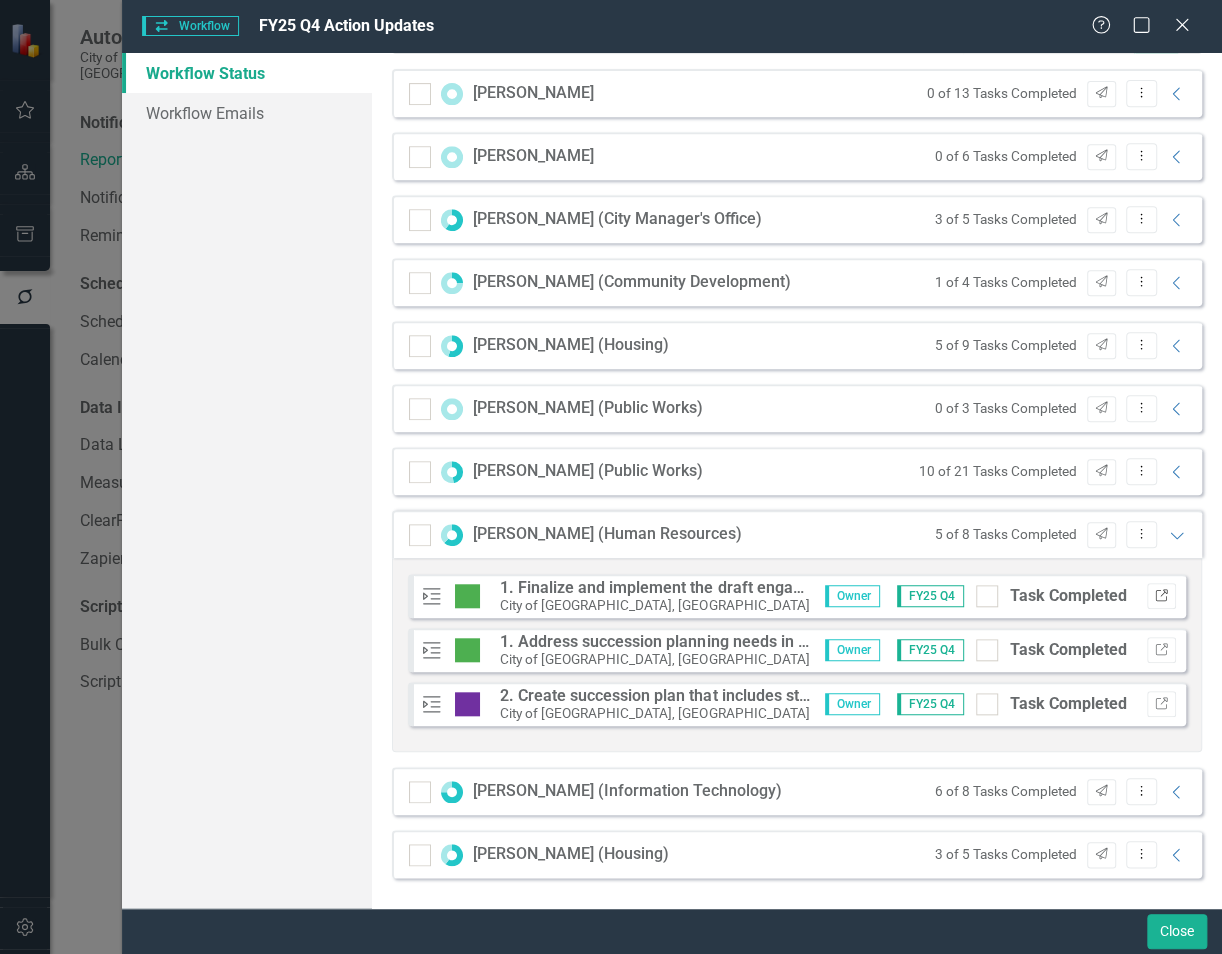 click on "Link" 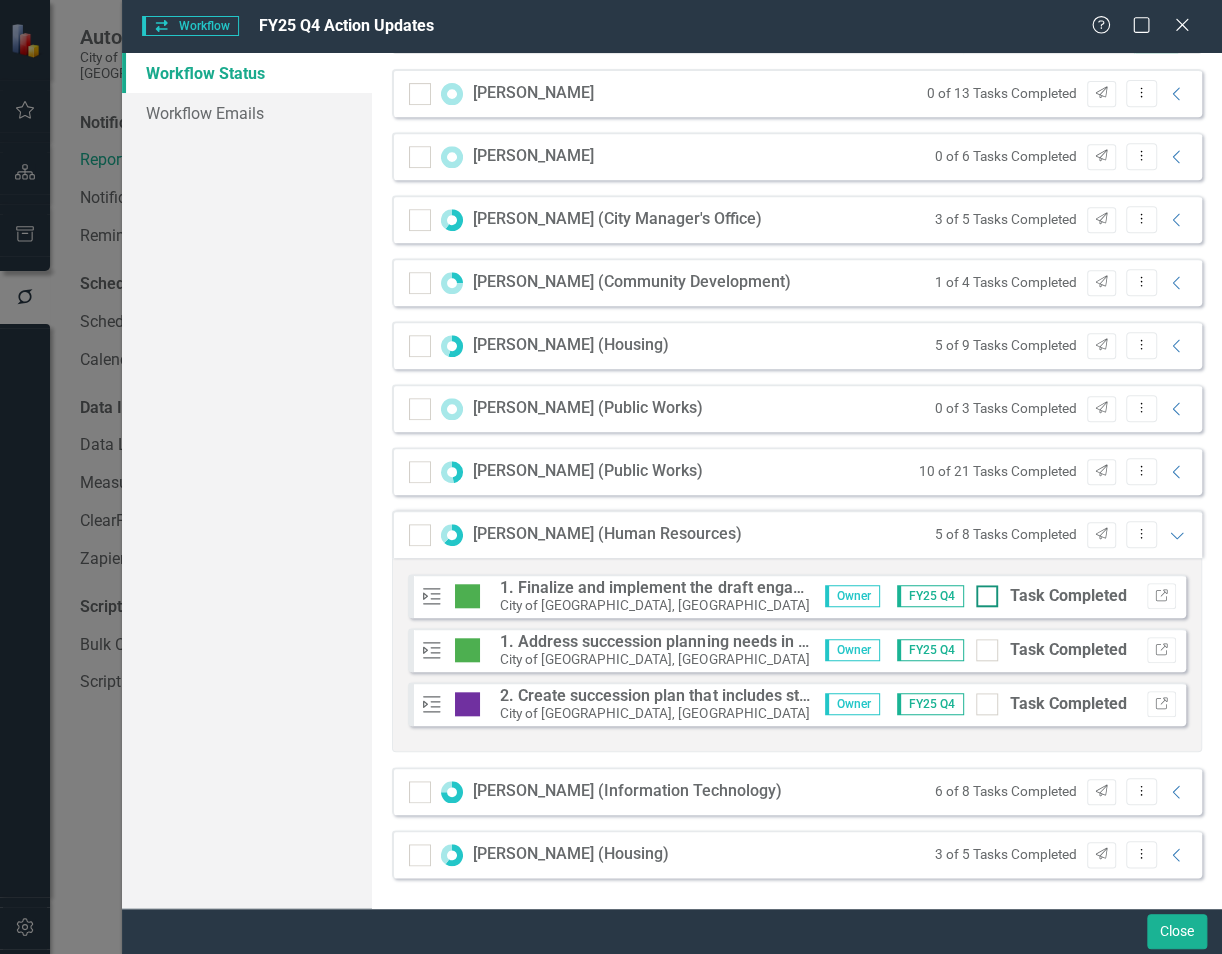 click on "Task Completed" at bounding box center (982, 591) 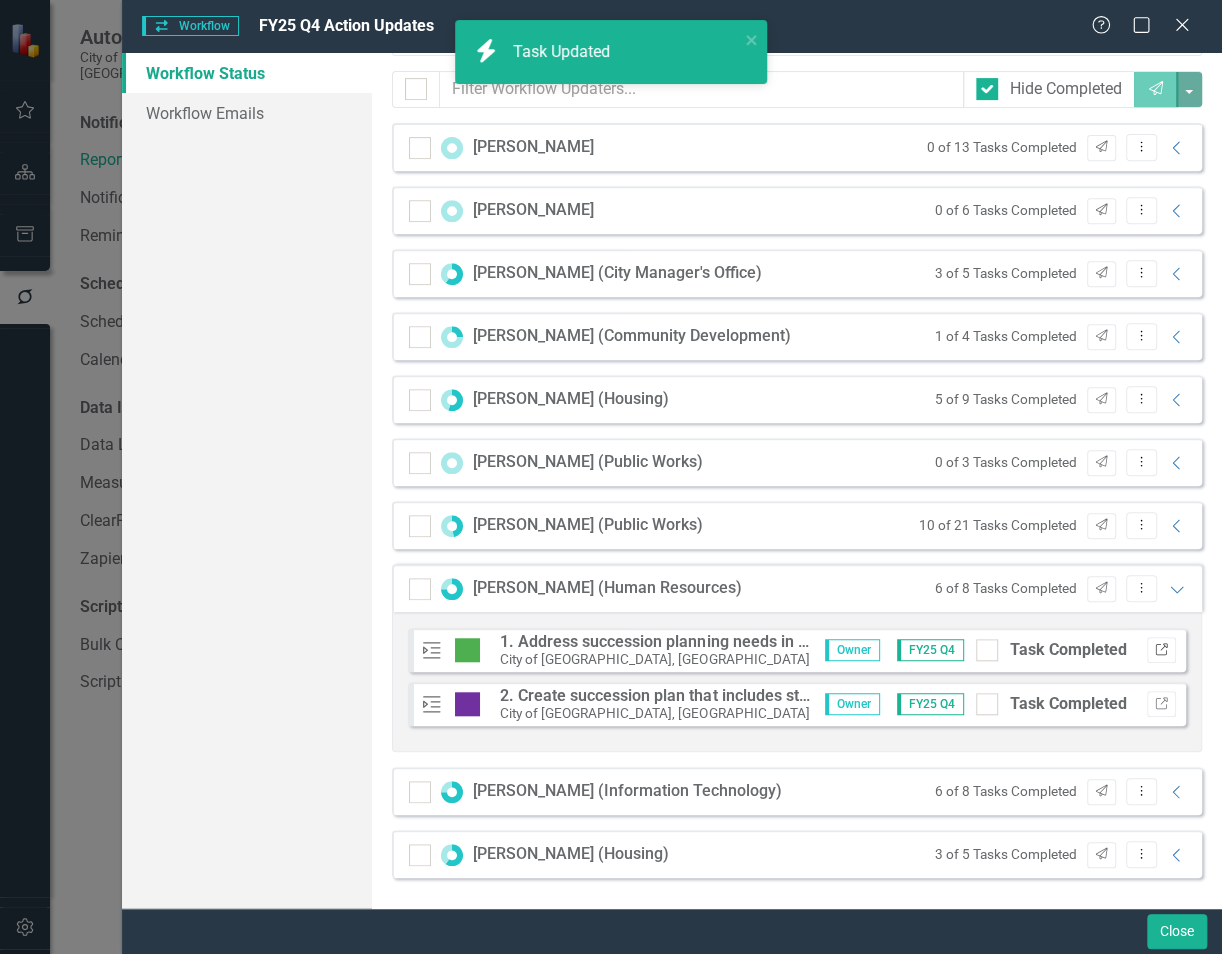scroll, scrollTop: 281, scrollLeft: 0, axis: vertical 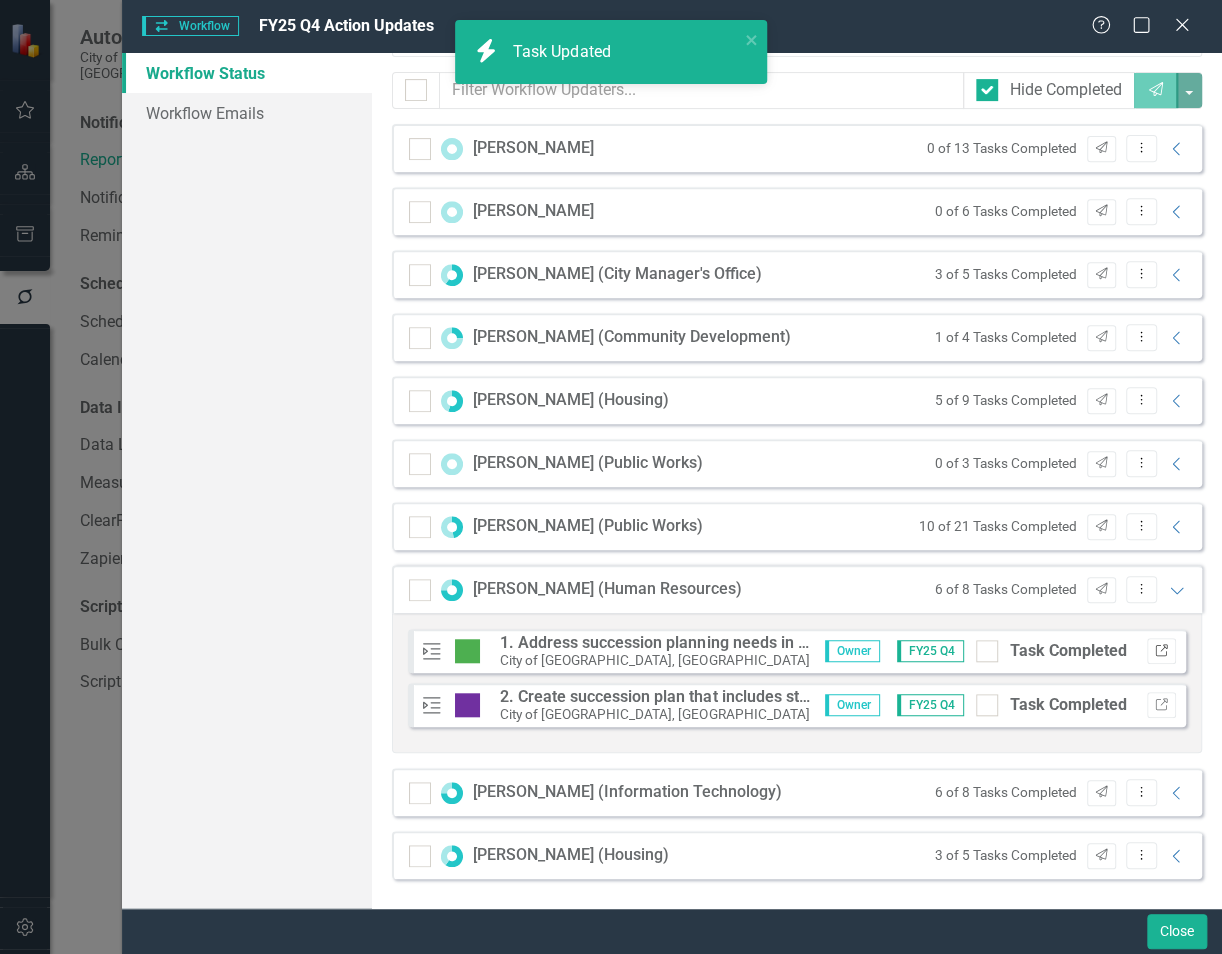 click on "Link" 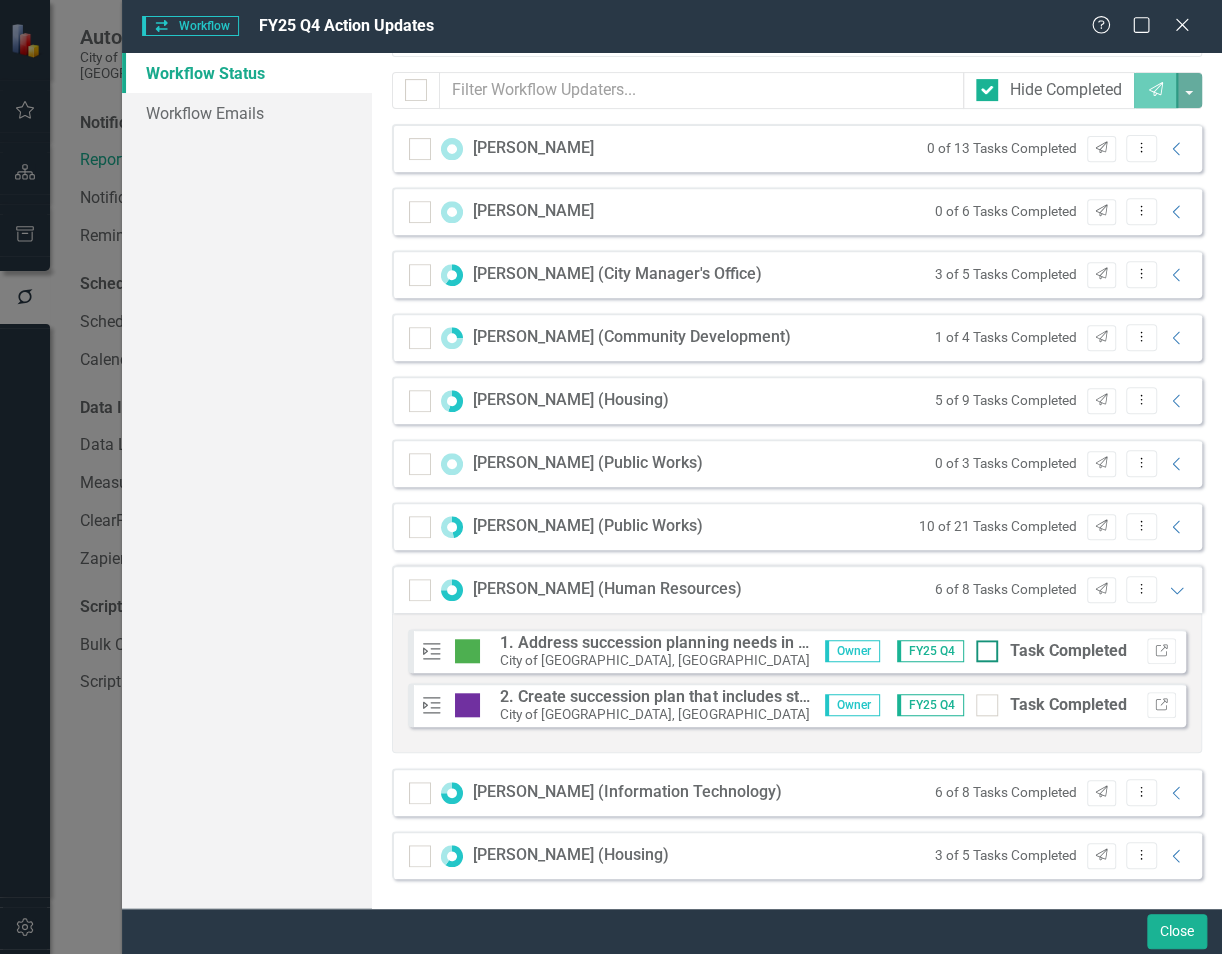 click at bounding box center (987, 651) 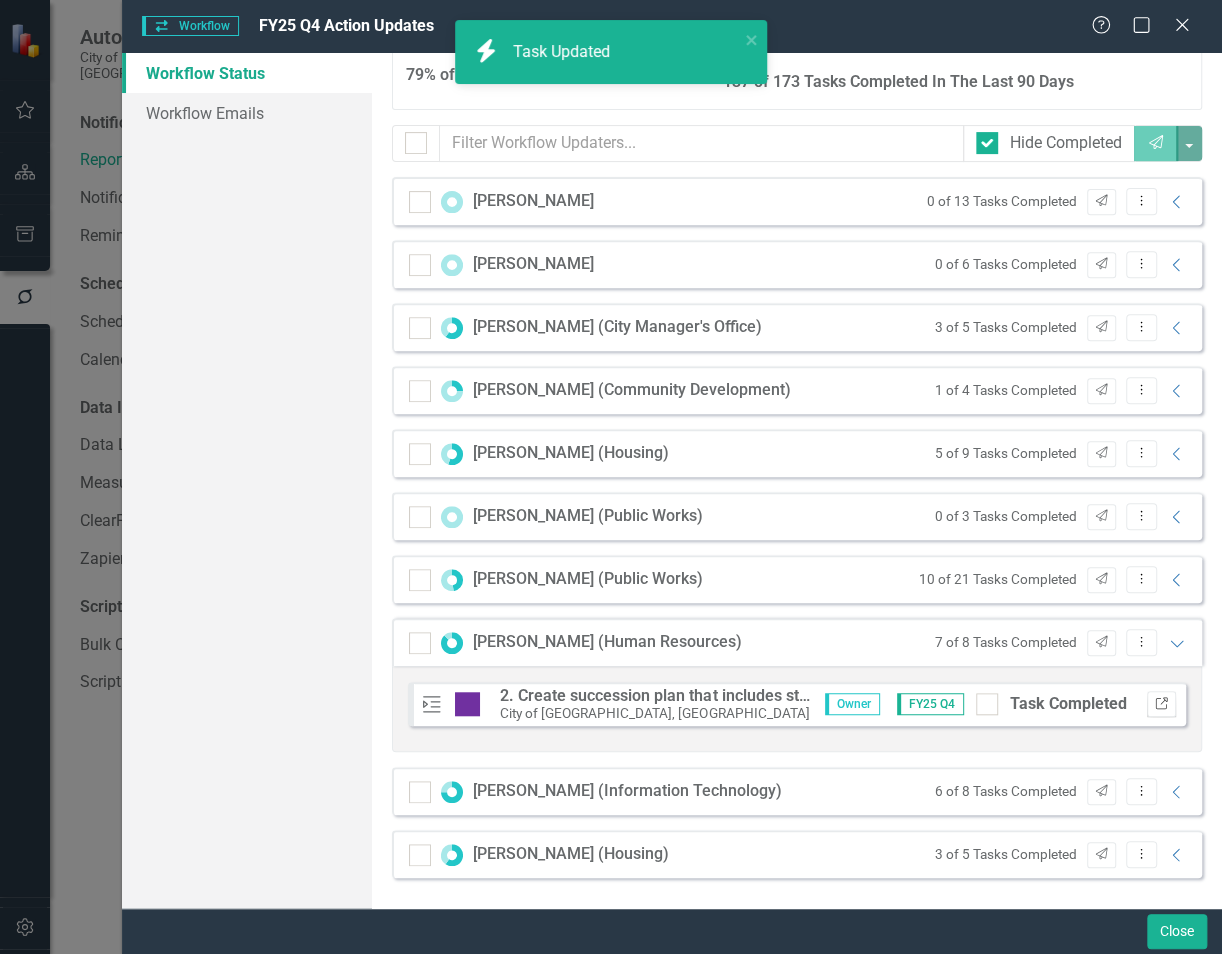 scroll, scrollTop: 228, scrollLeft: 0, axis: vertical 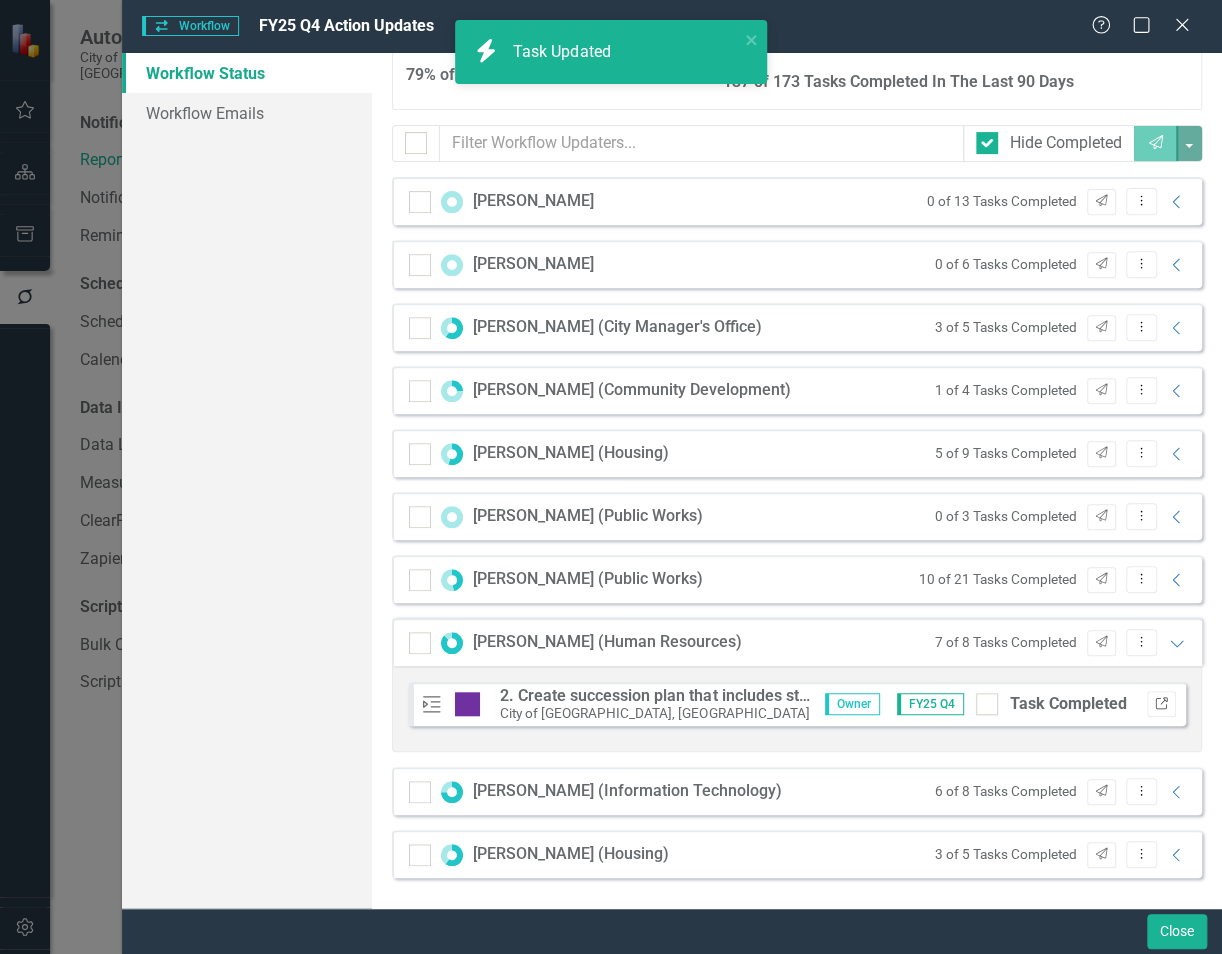 click on "Link" 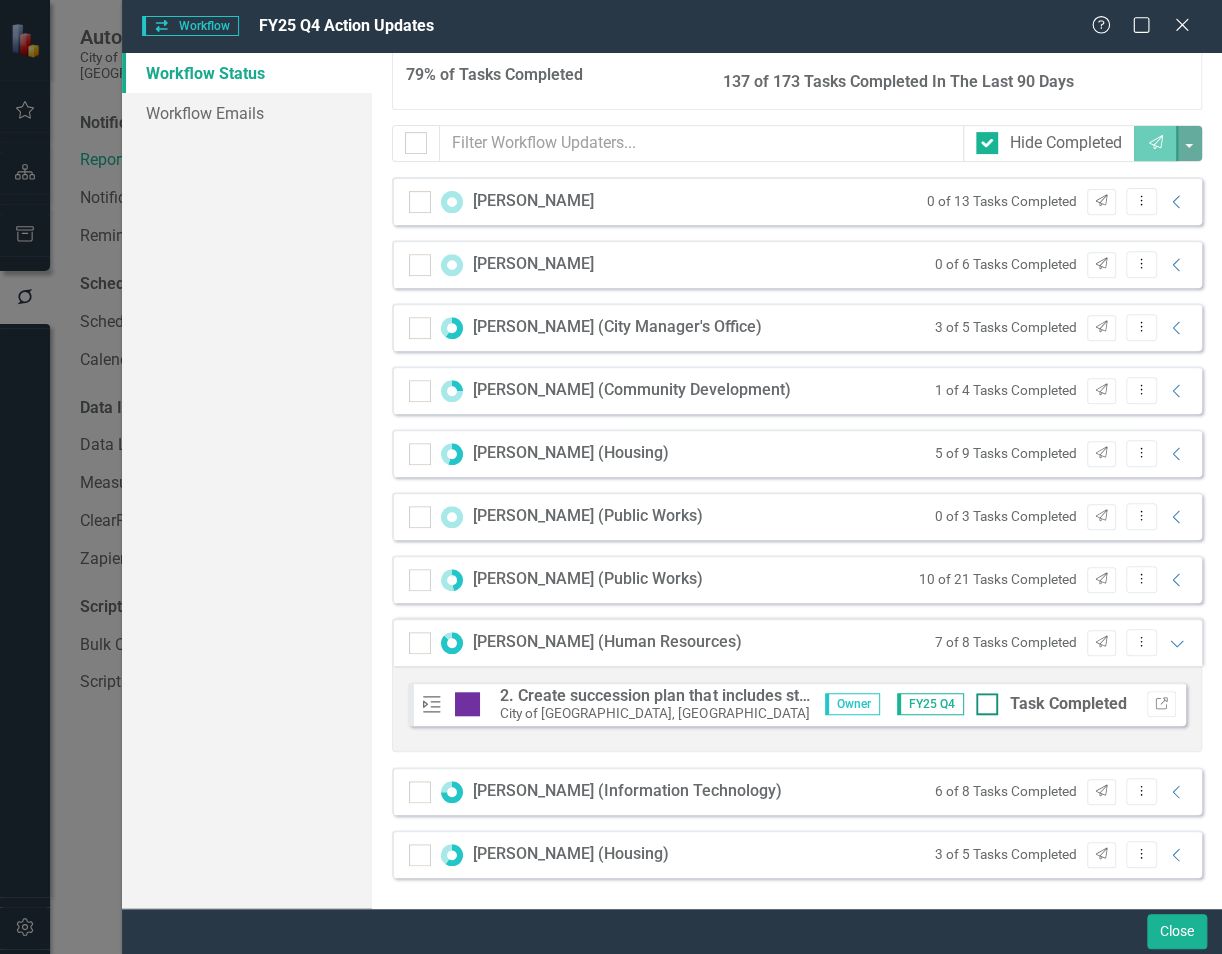 click at bounding box center (987, 704) 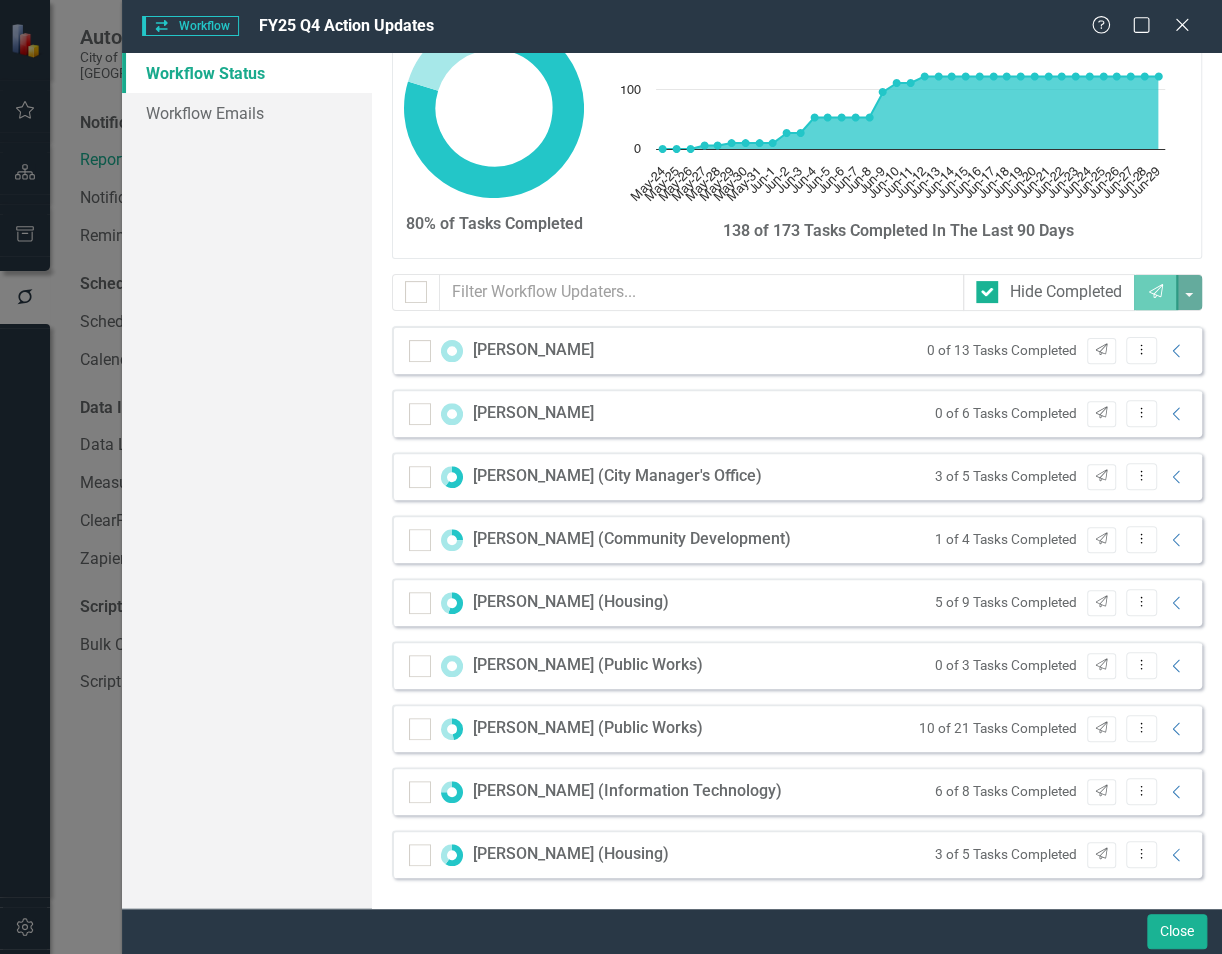 scroll, scrollTop: 78, scrollLeft: 0, axis: vertical 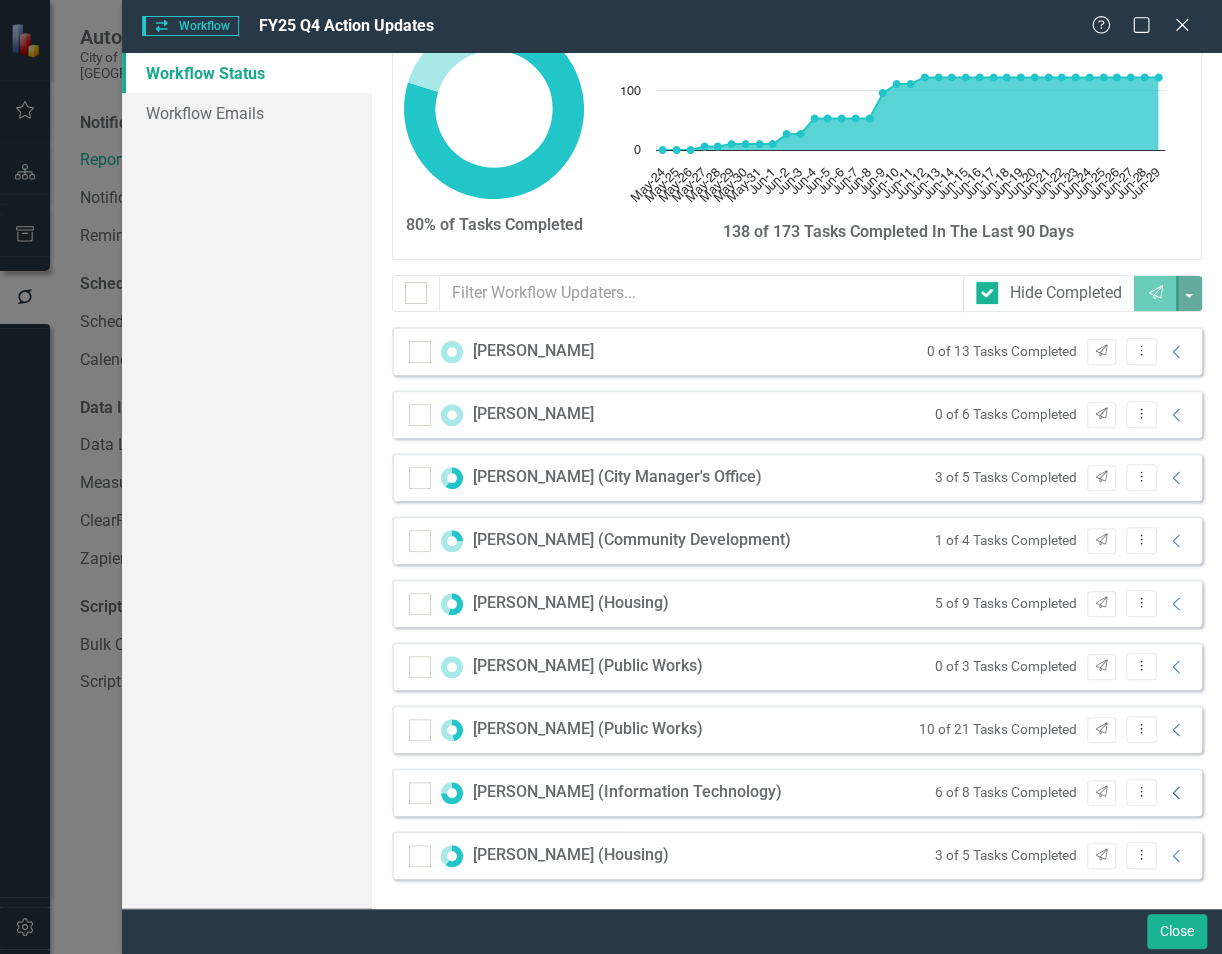 click on "Collapse" 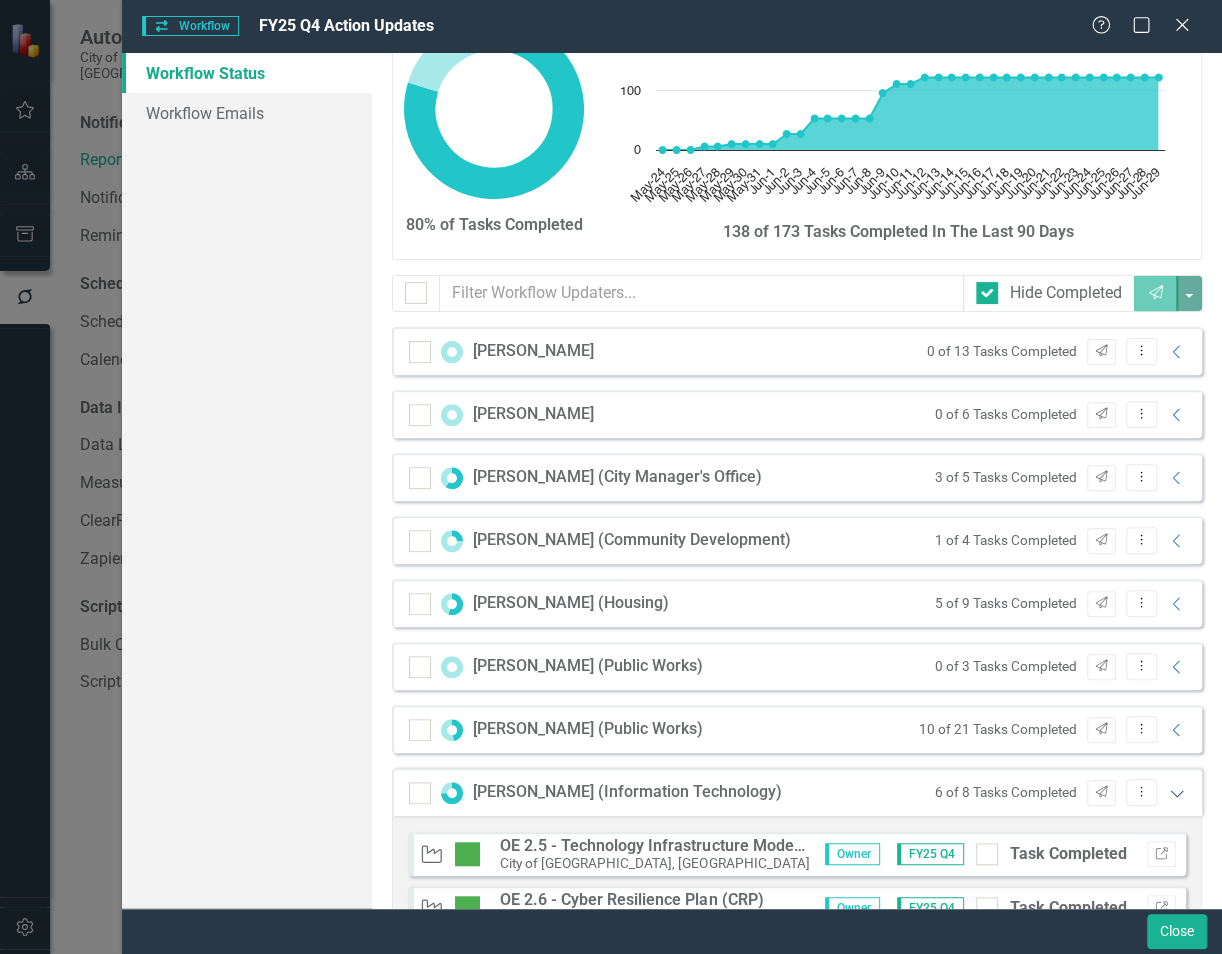 click on "Expanded" 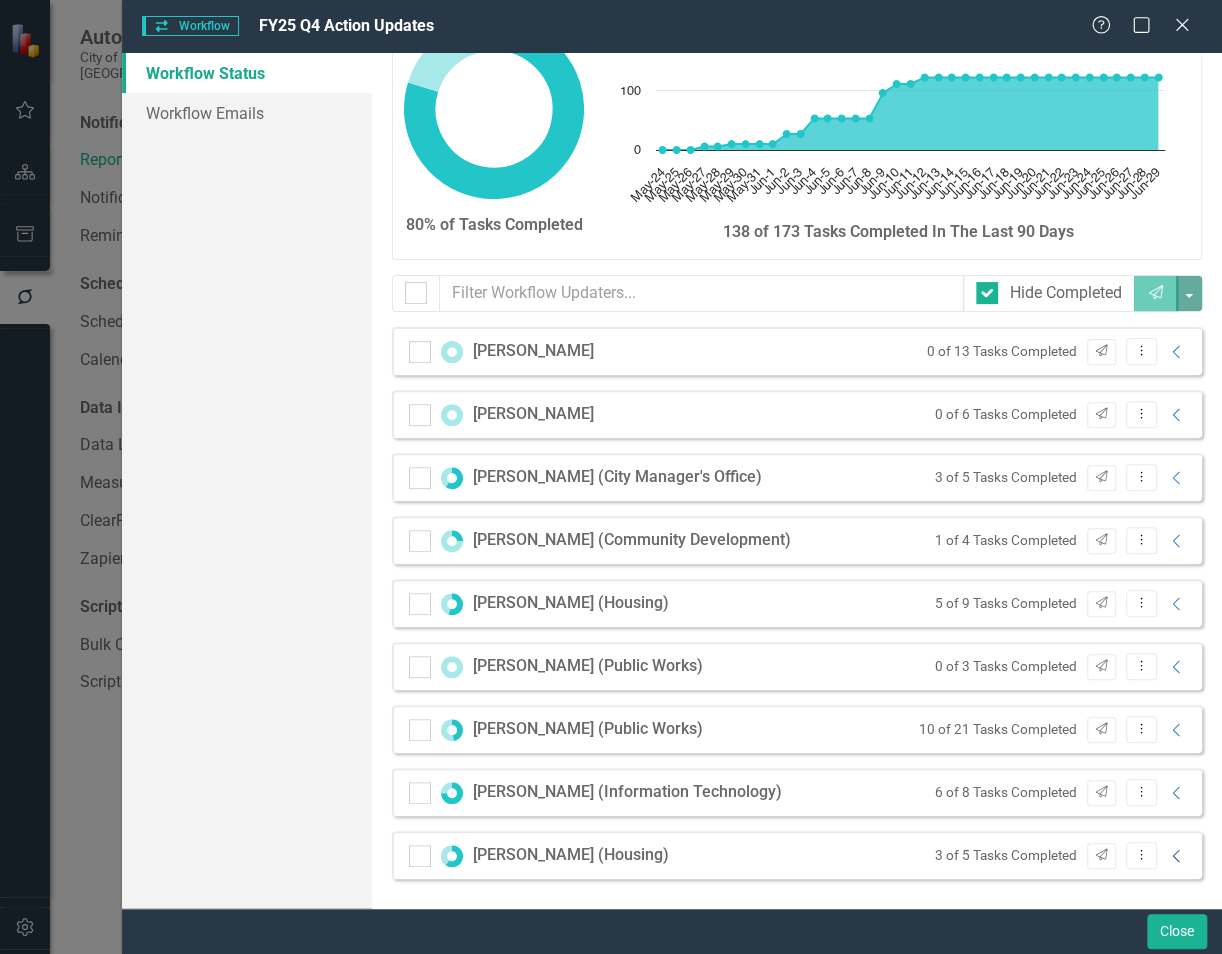 click on "Collapse" 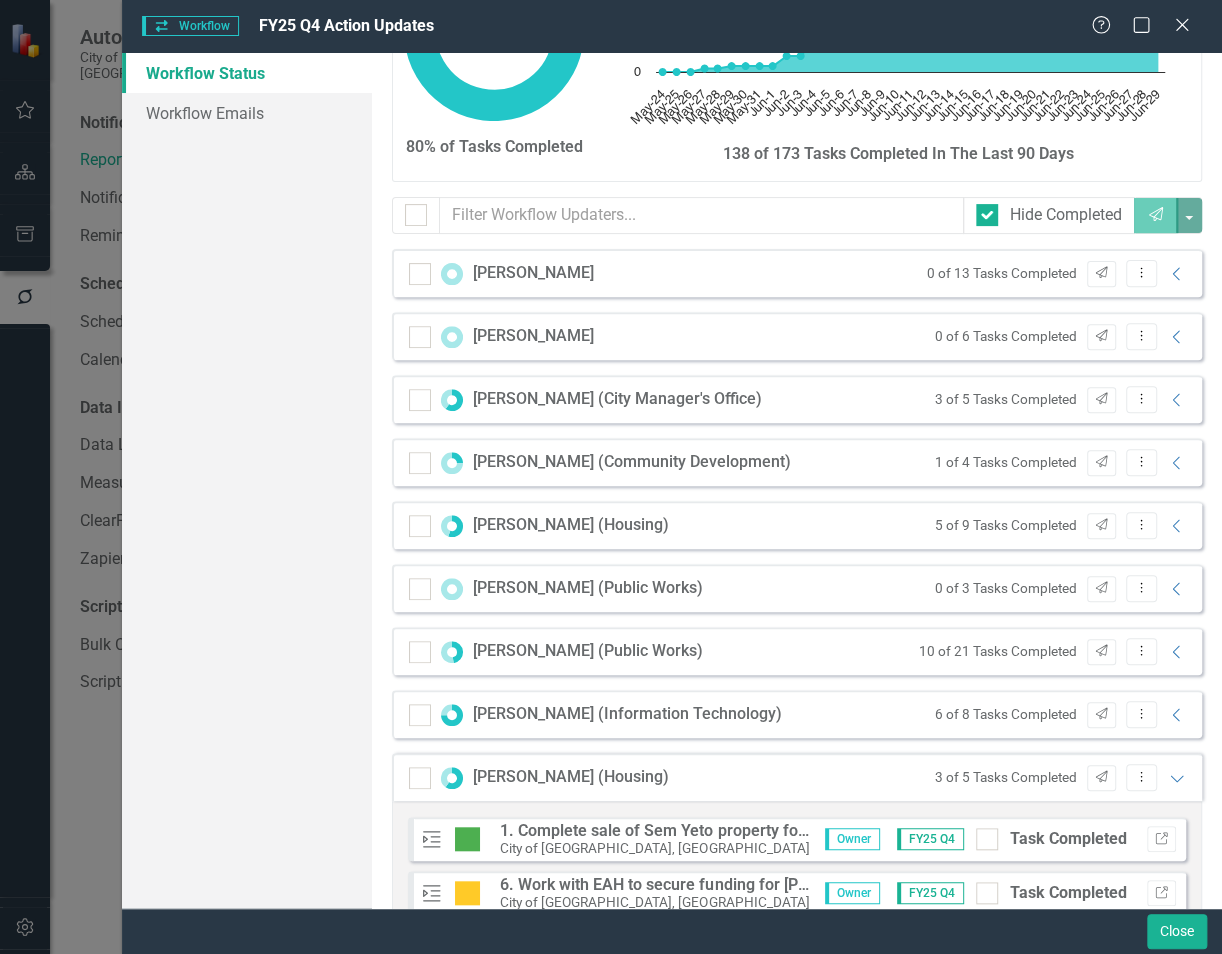 scroll, scrollTop: 217, scrollLeft: 0, axis: vertical 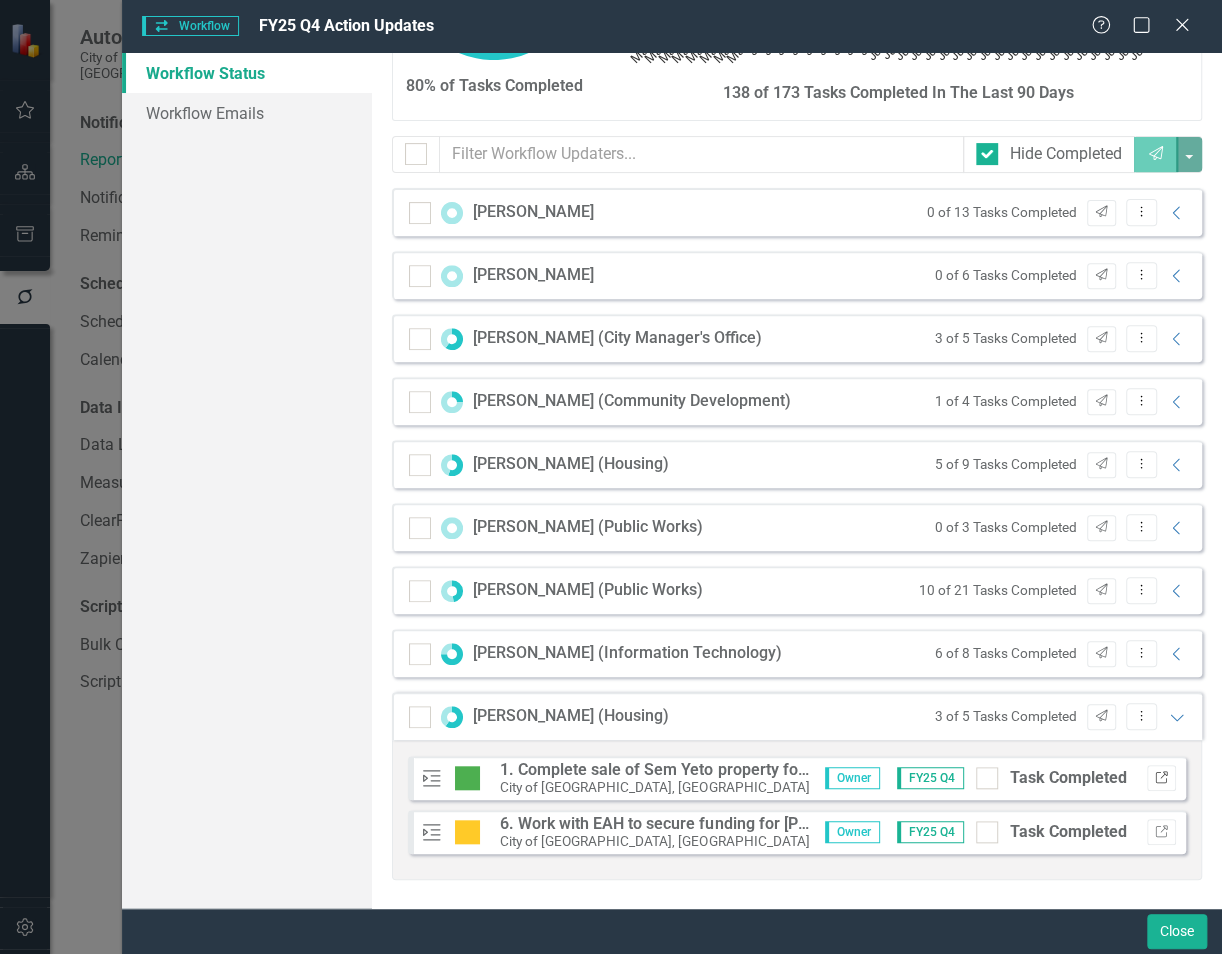 click on "Link" 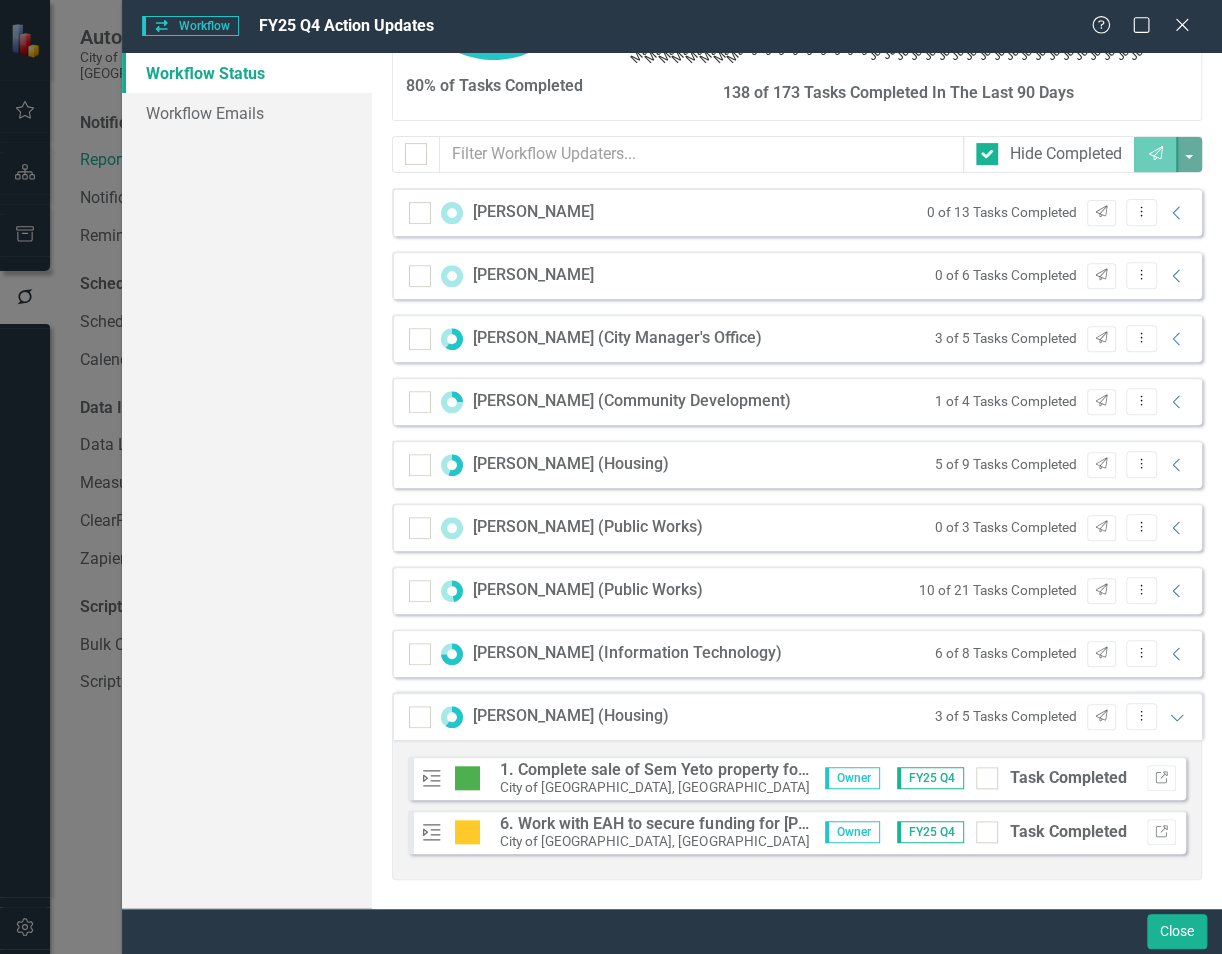 click on "Workflow Status Workflow Emails" at bounding box center (247, 480) 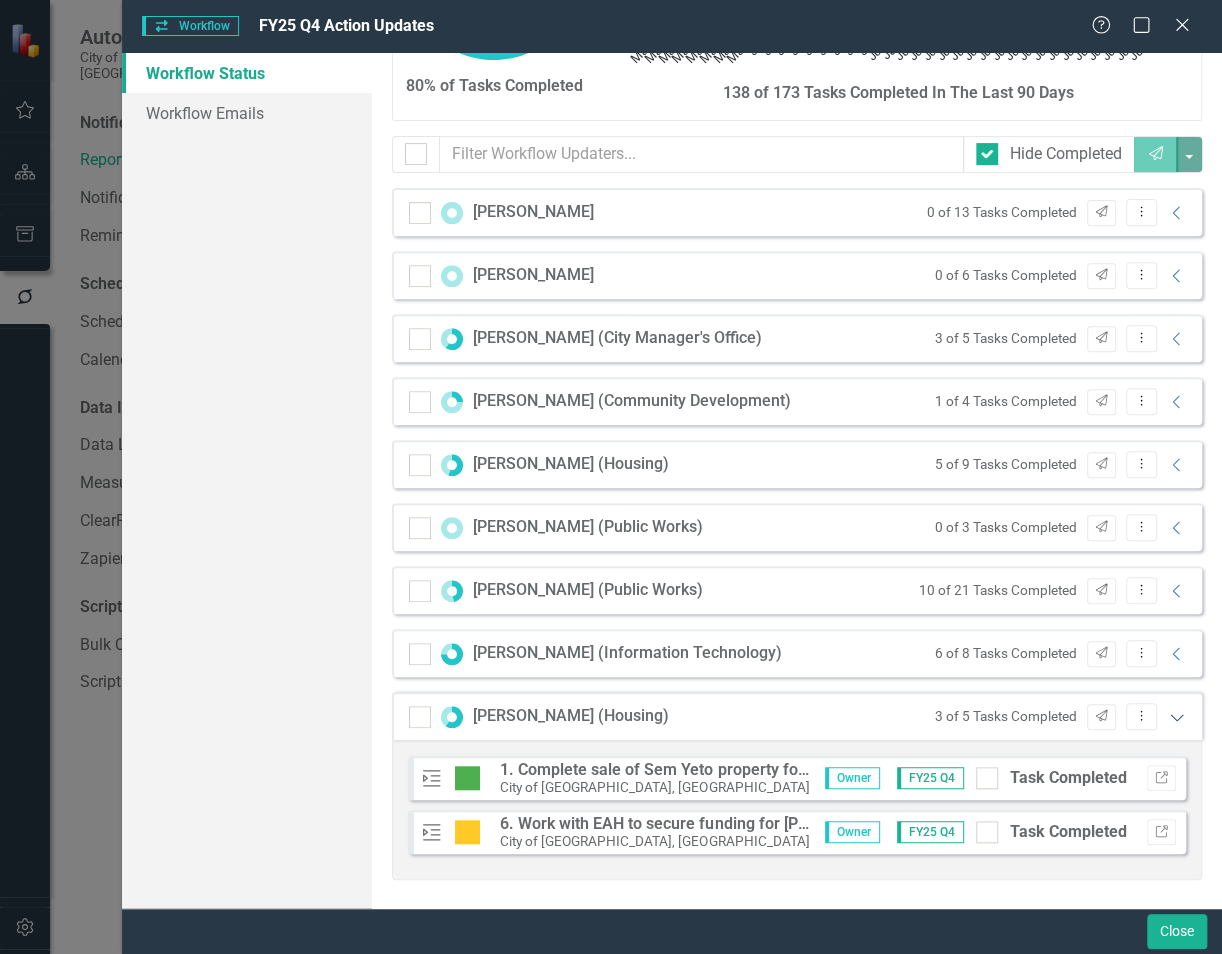click on "Expanded" 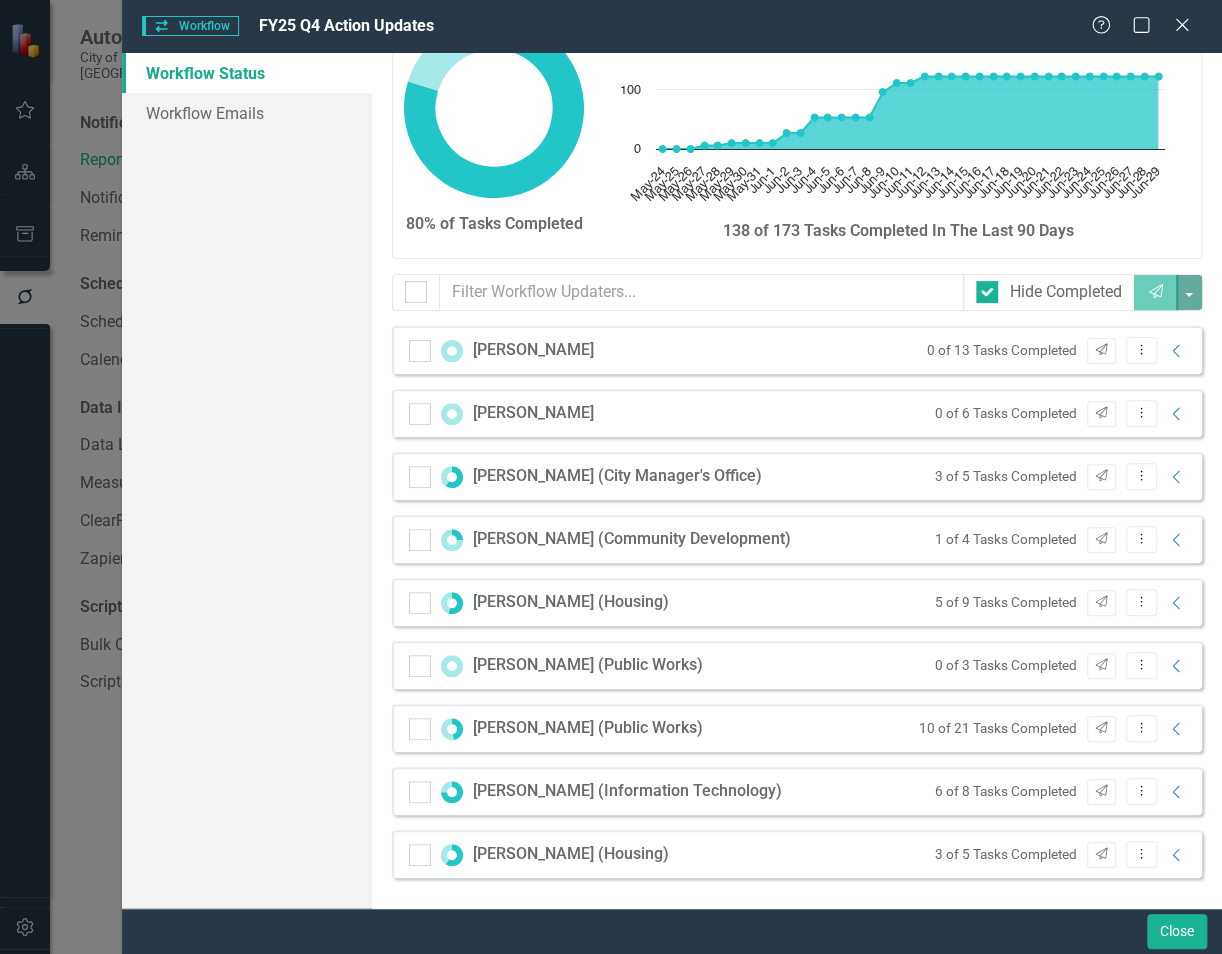 scroll, scrollTop: 78, scrollLeft: 0, axis: vertical 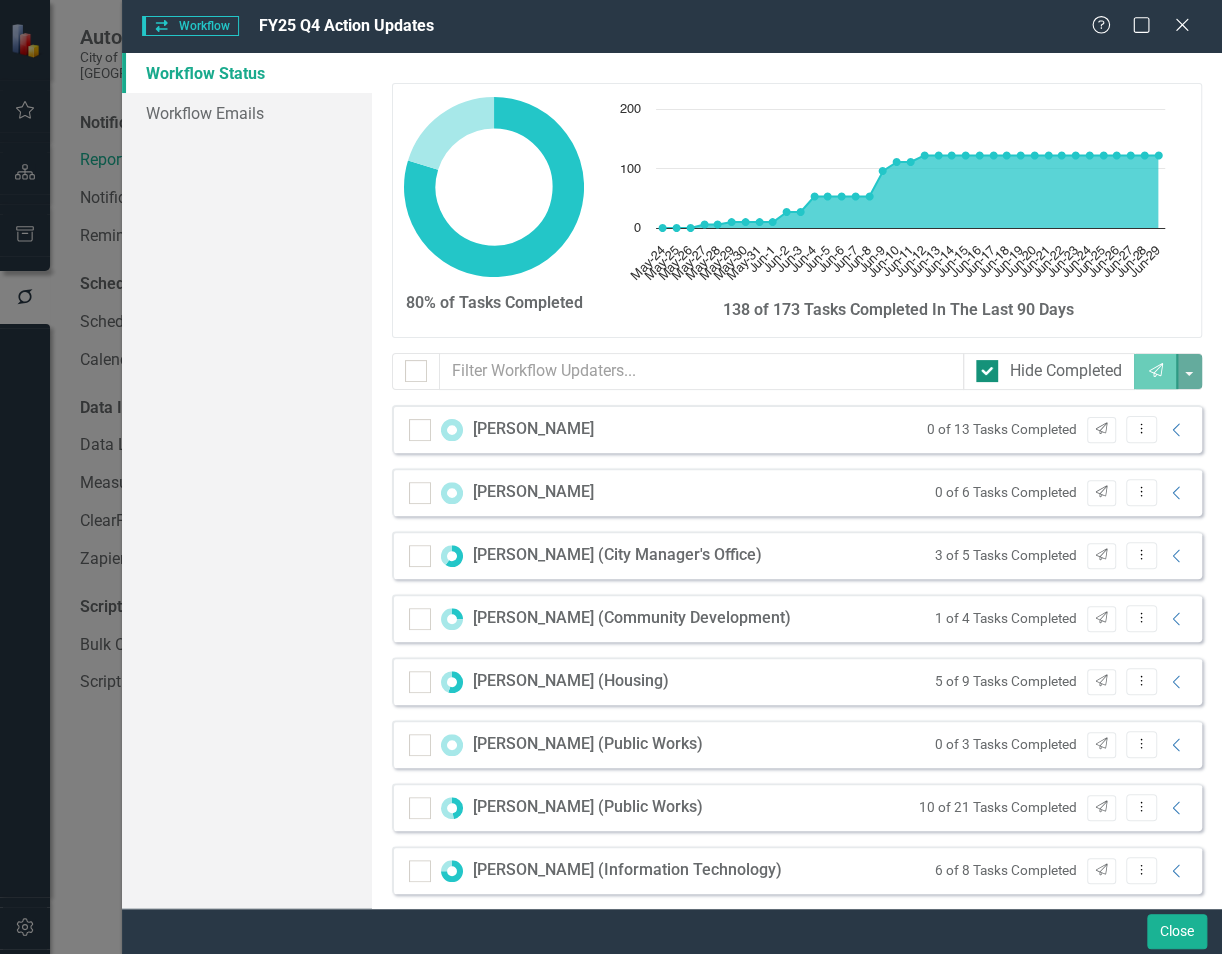click on "Hide Completed" at bounding box center [982, 366] 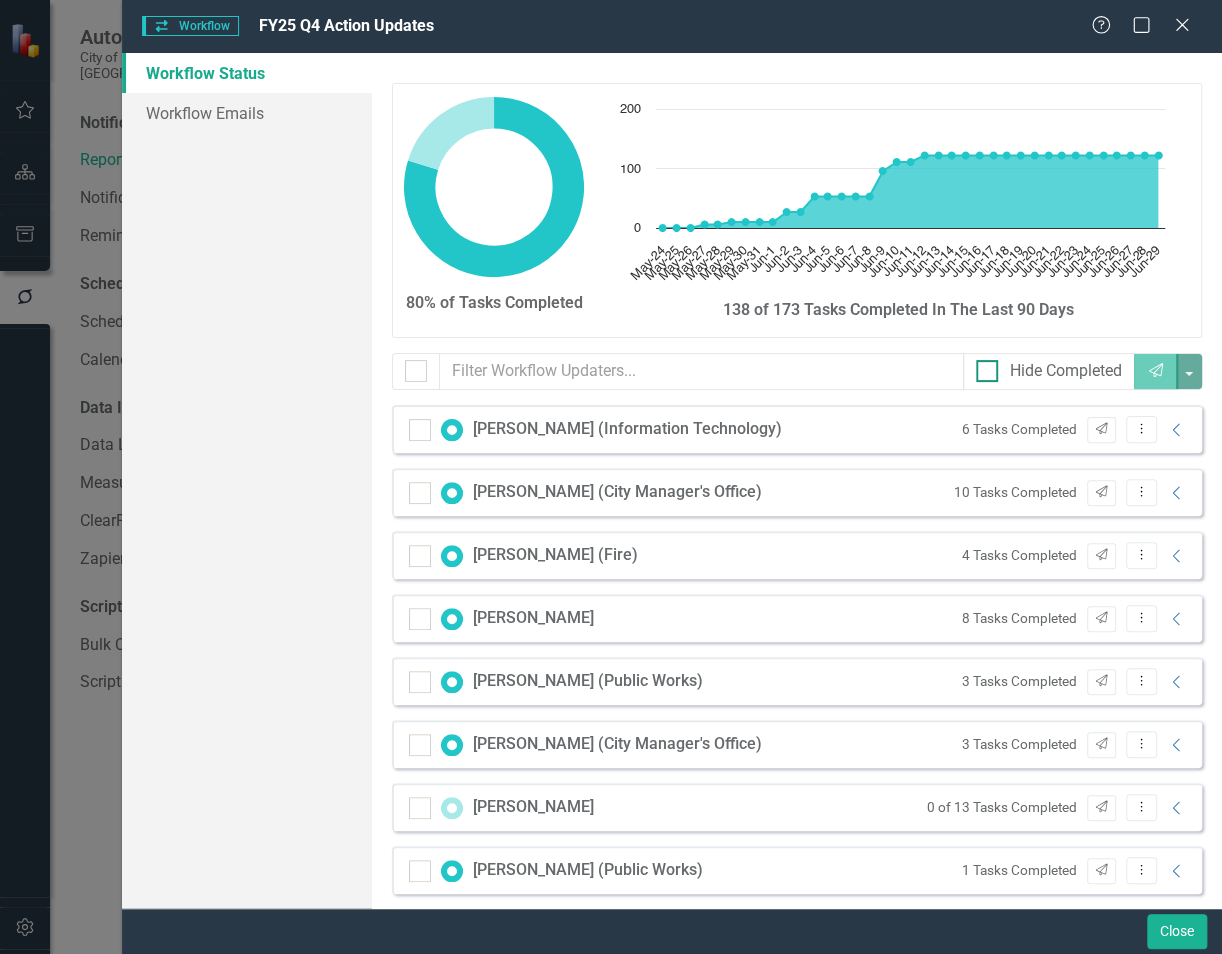 click on "Hide Completed" at bounding box center (982, 366) 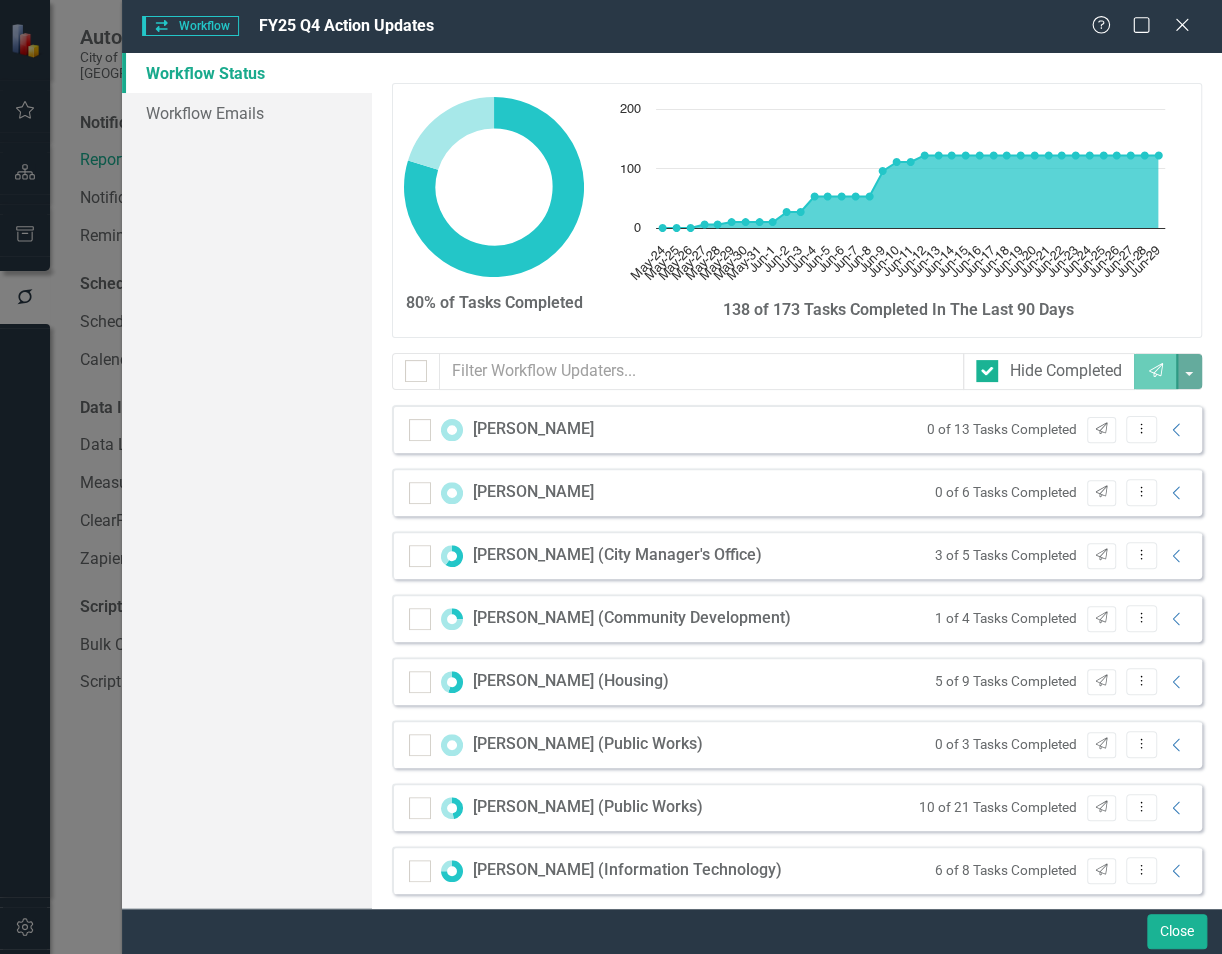 scroll, scrollTop: 78, scrollLeft: 0, axis: vertical 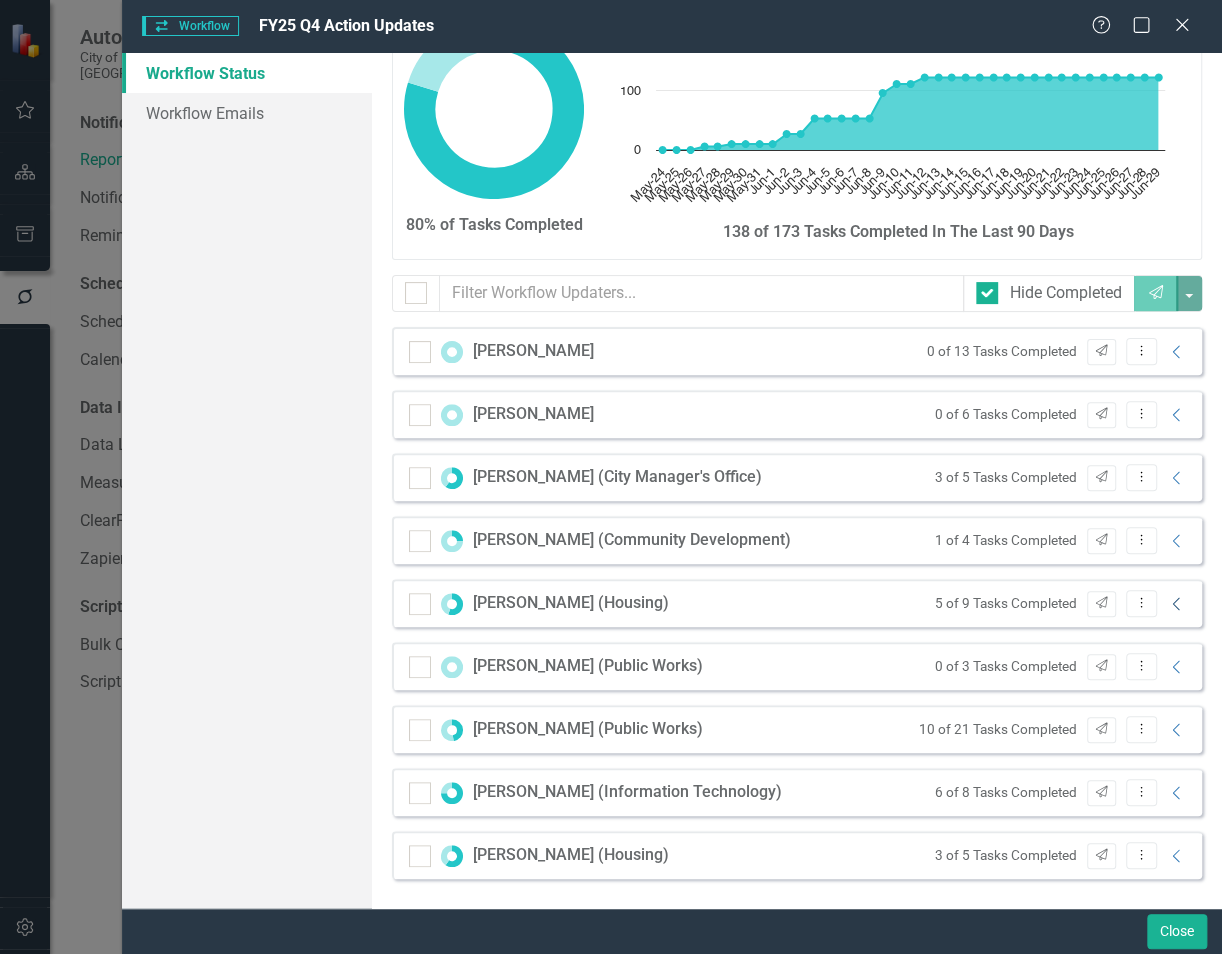 click on "Collapse" 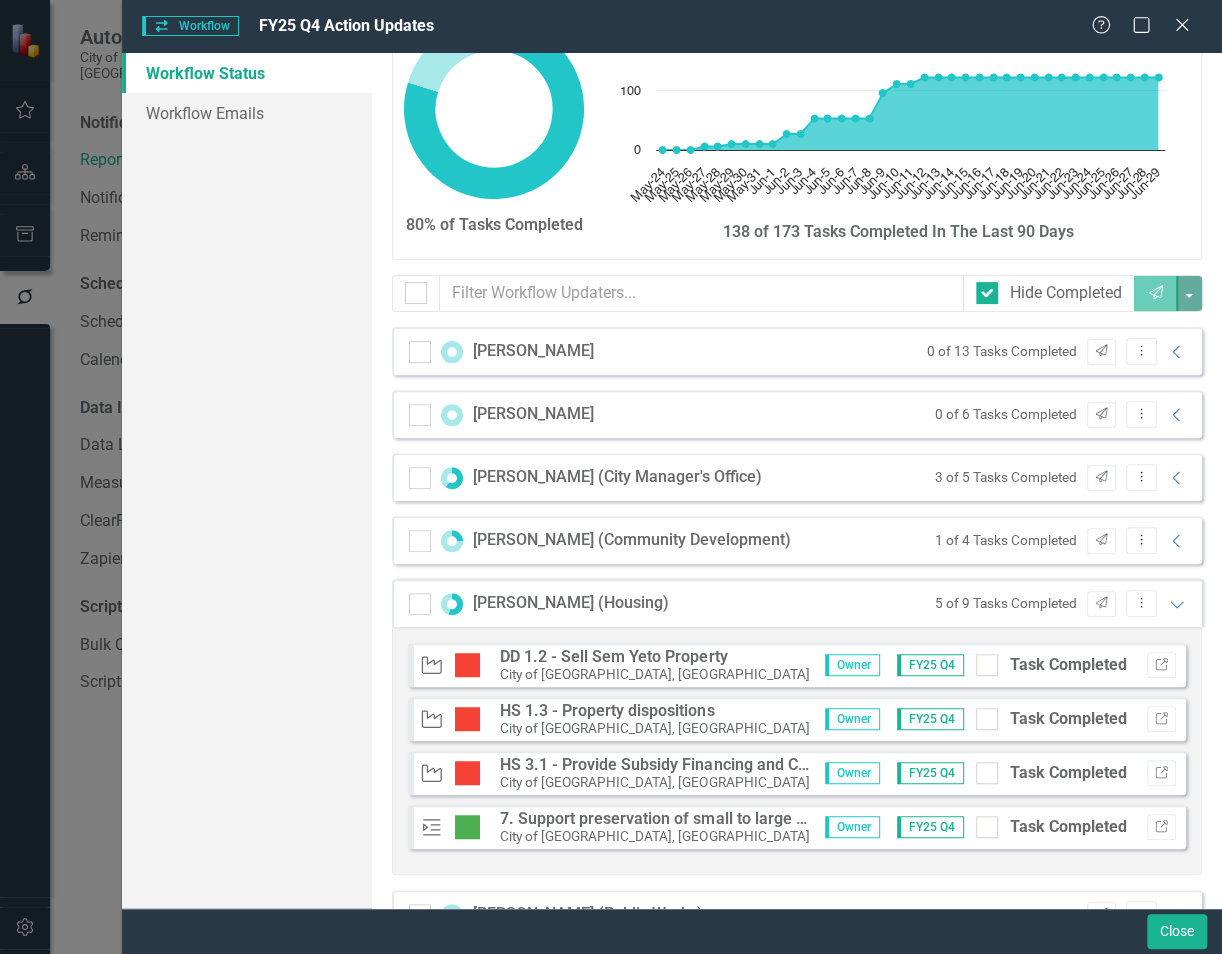 click on "Action 7.	Support preservation of small to large multifamily development City of Fairfield, CA Owner FY25 Q4 Task Completed Link" at bounding box center (797, 827) 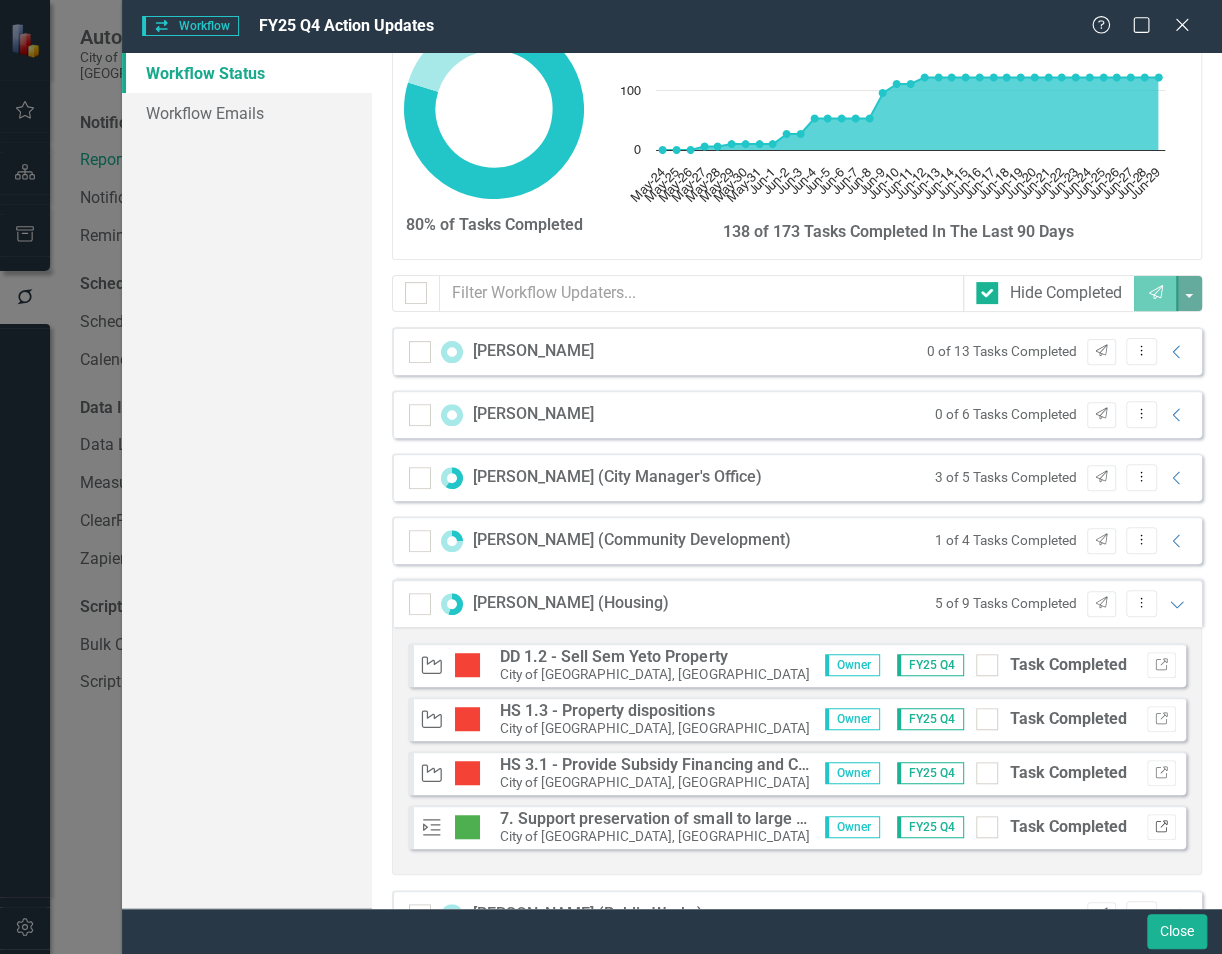 click on "Link" 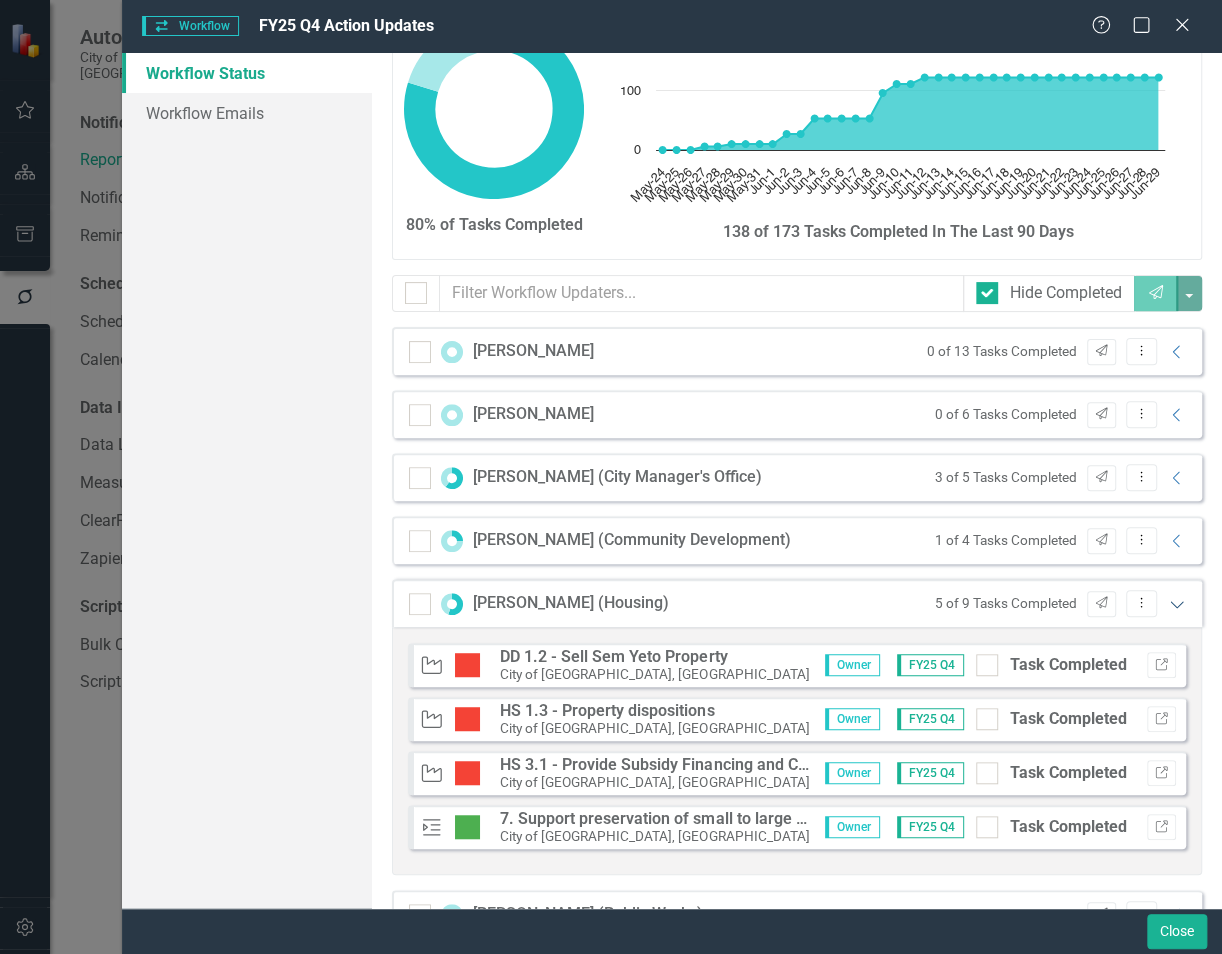 click on "Expanded" 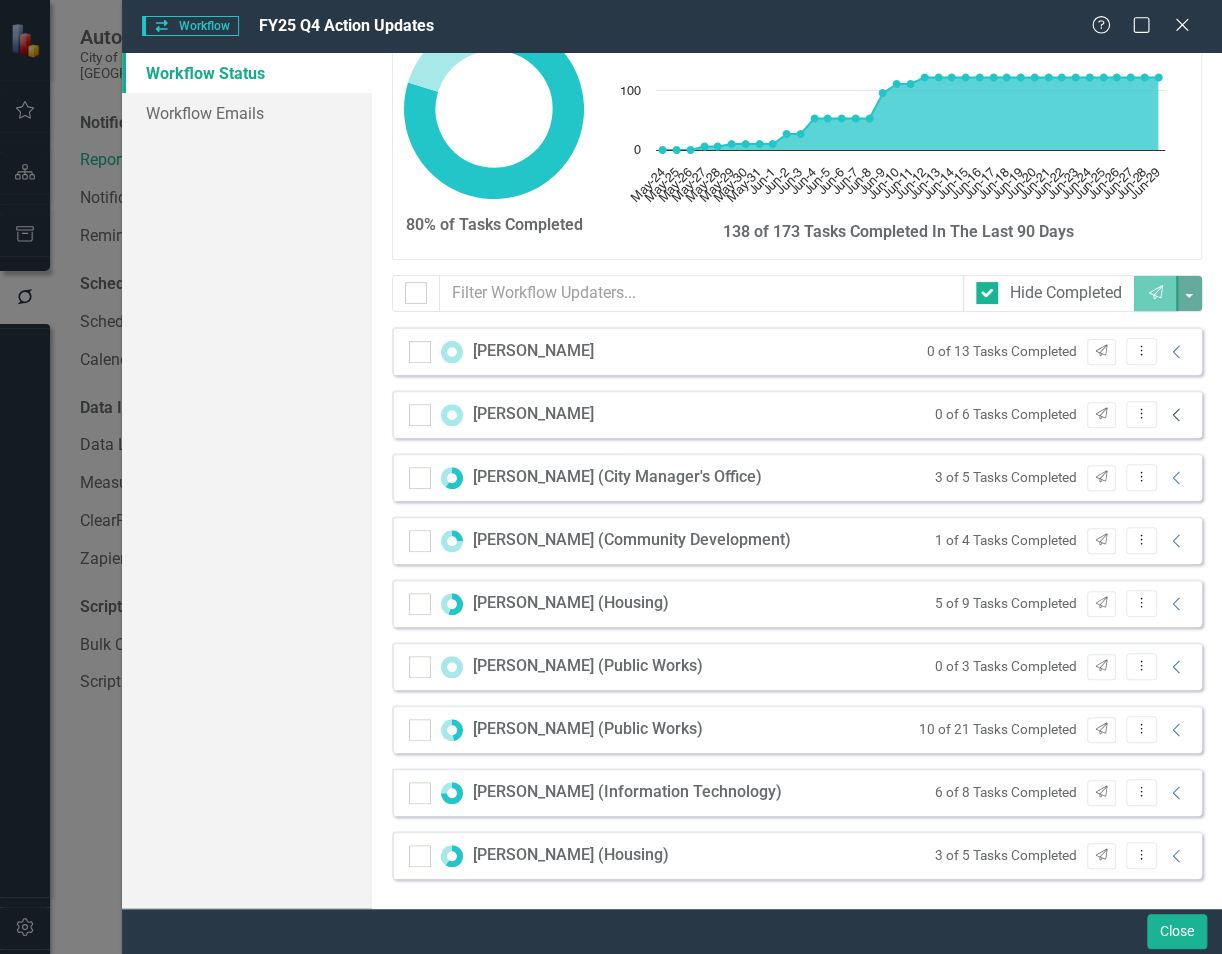 click on "Collapse" 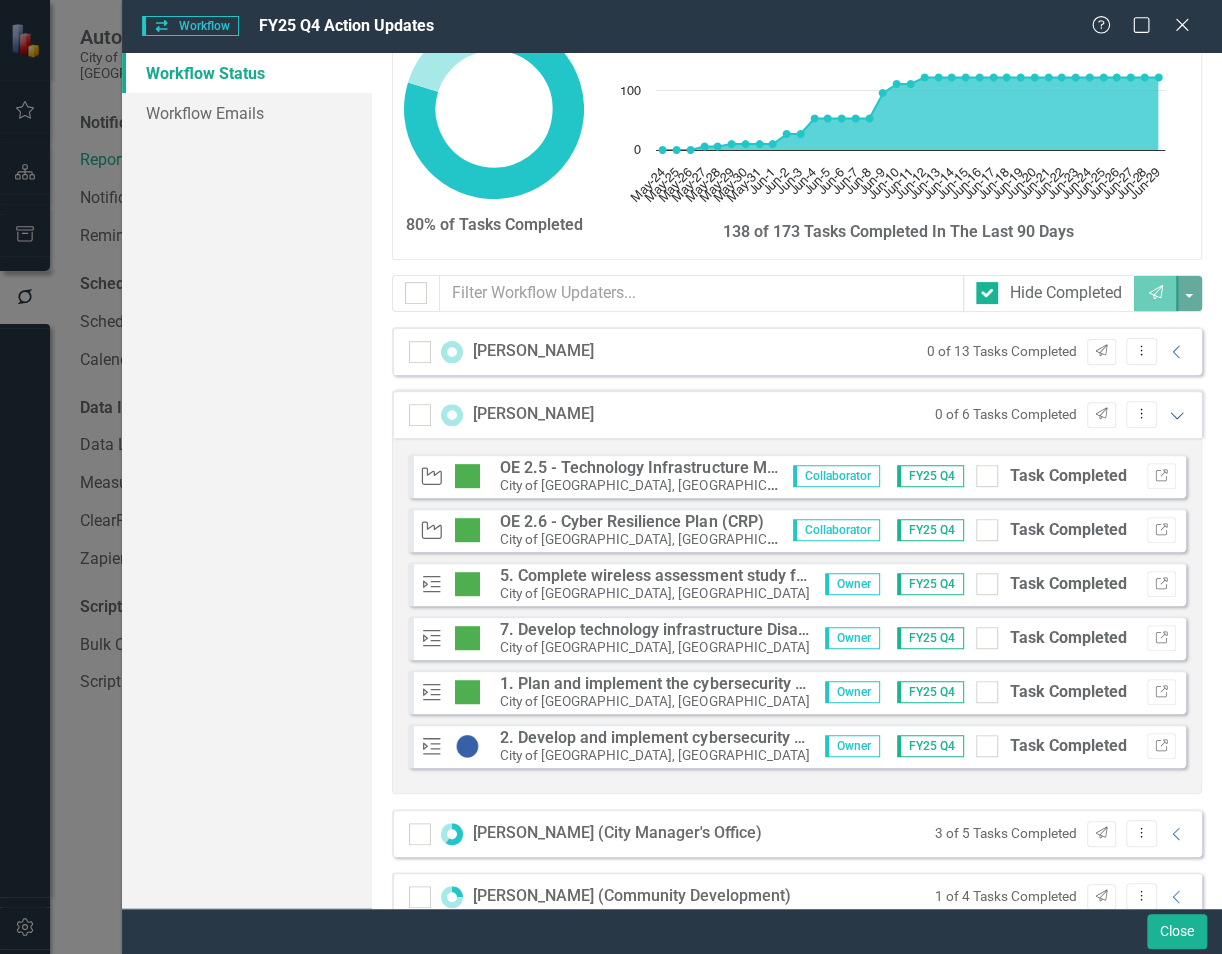 click on "Expanded" 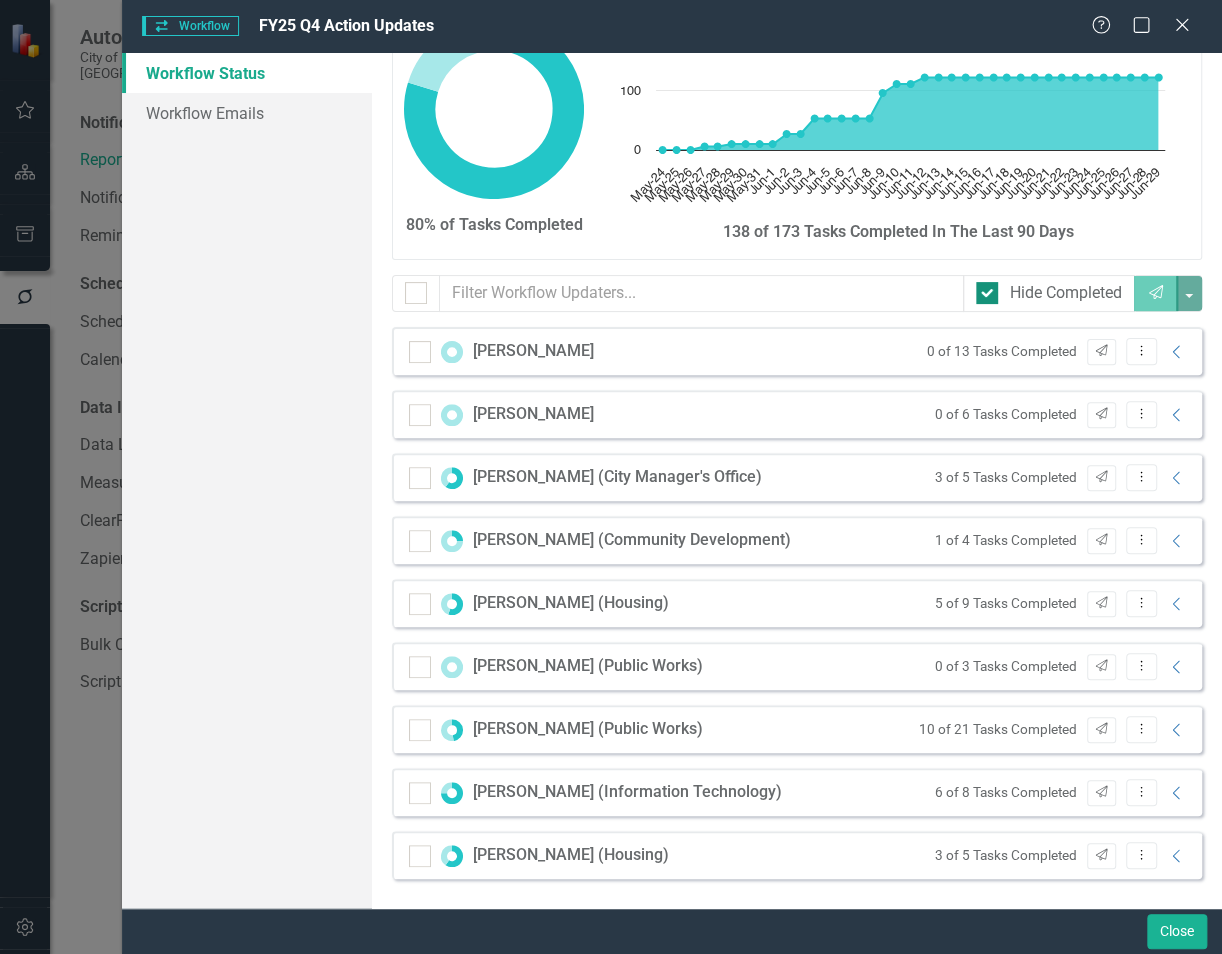 click at bounding box center [987, 293] 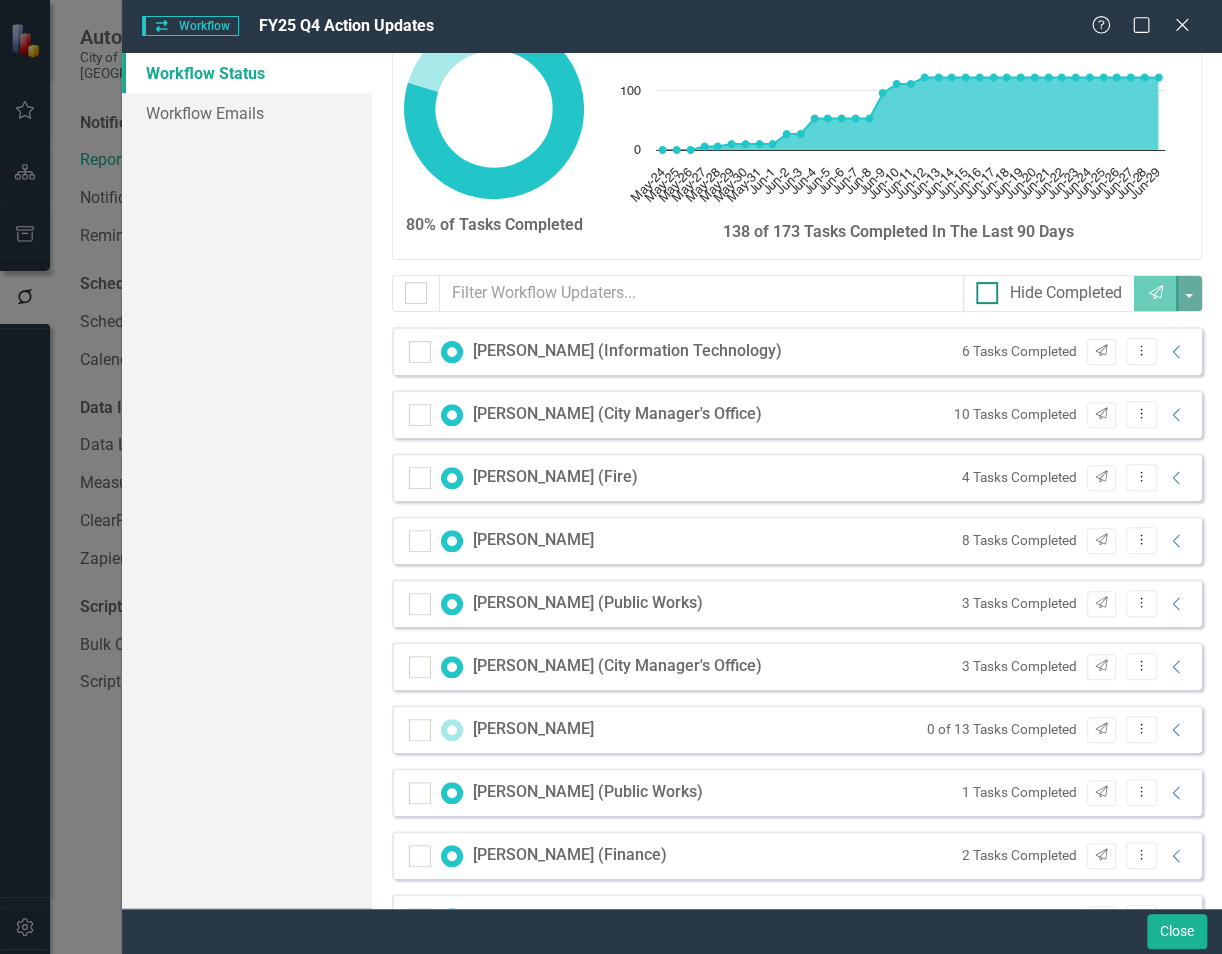 click on "Hide Completed" at bounding box center [982, 288] 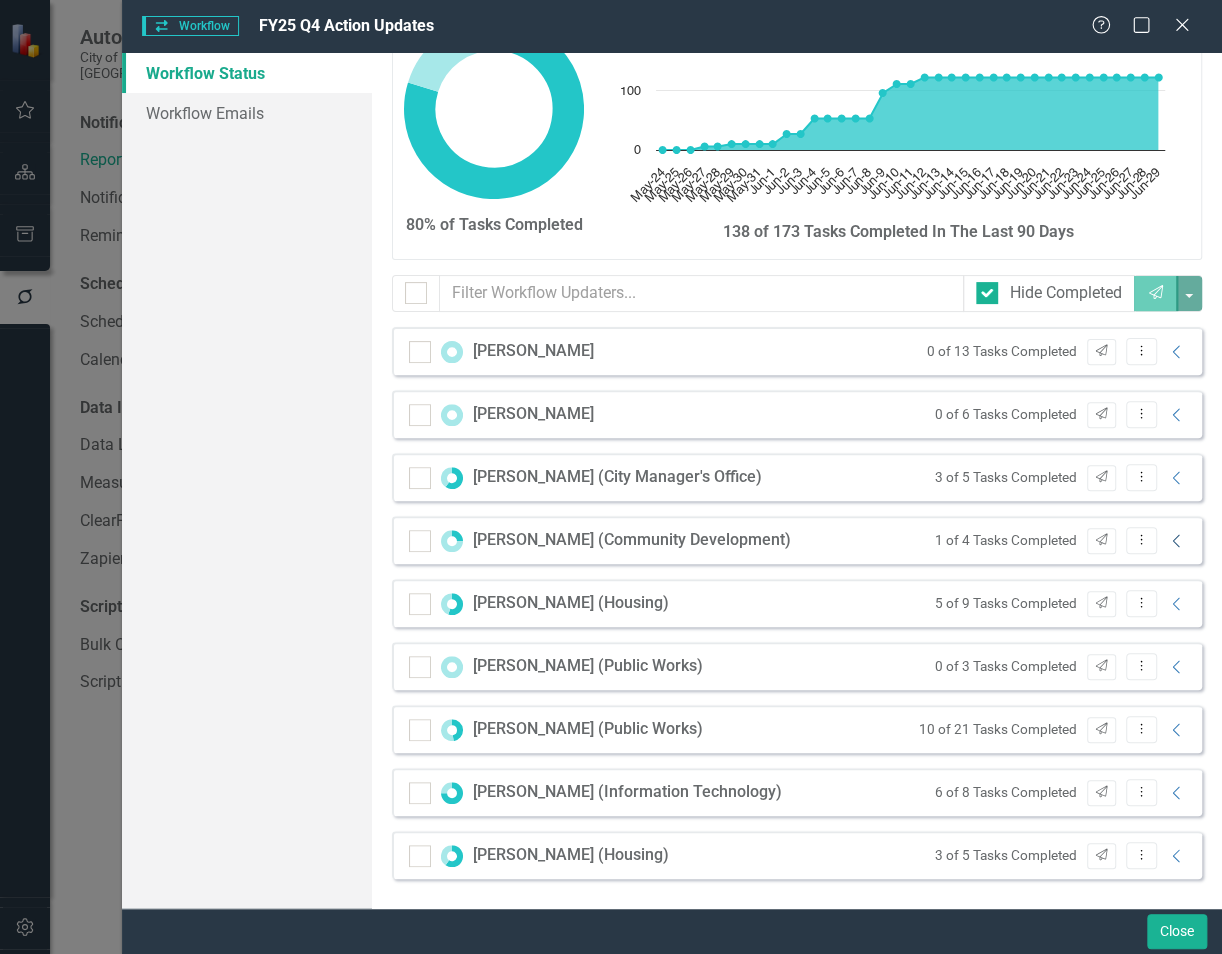 click on "Collapse" 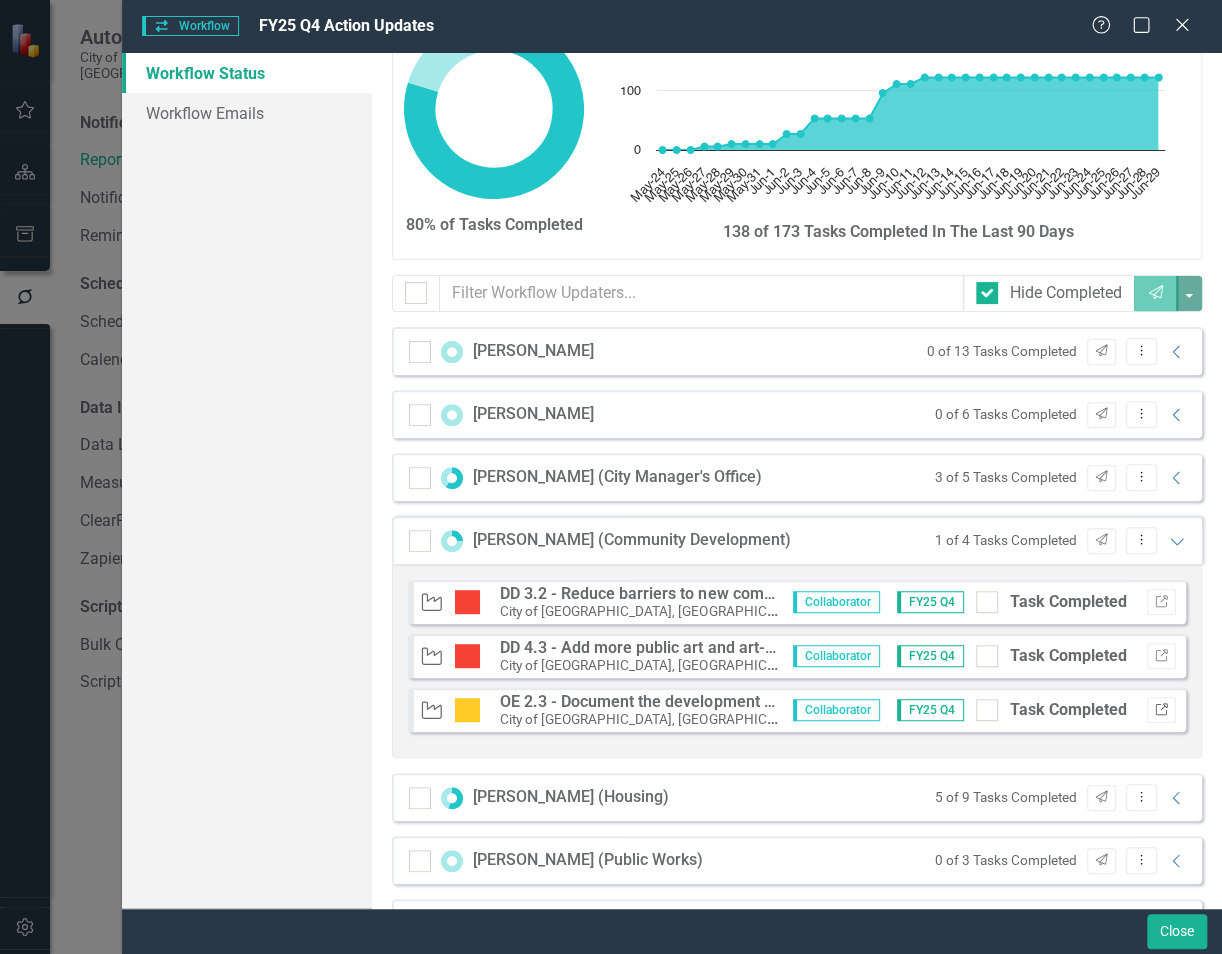 click on "Link" 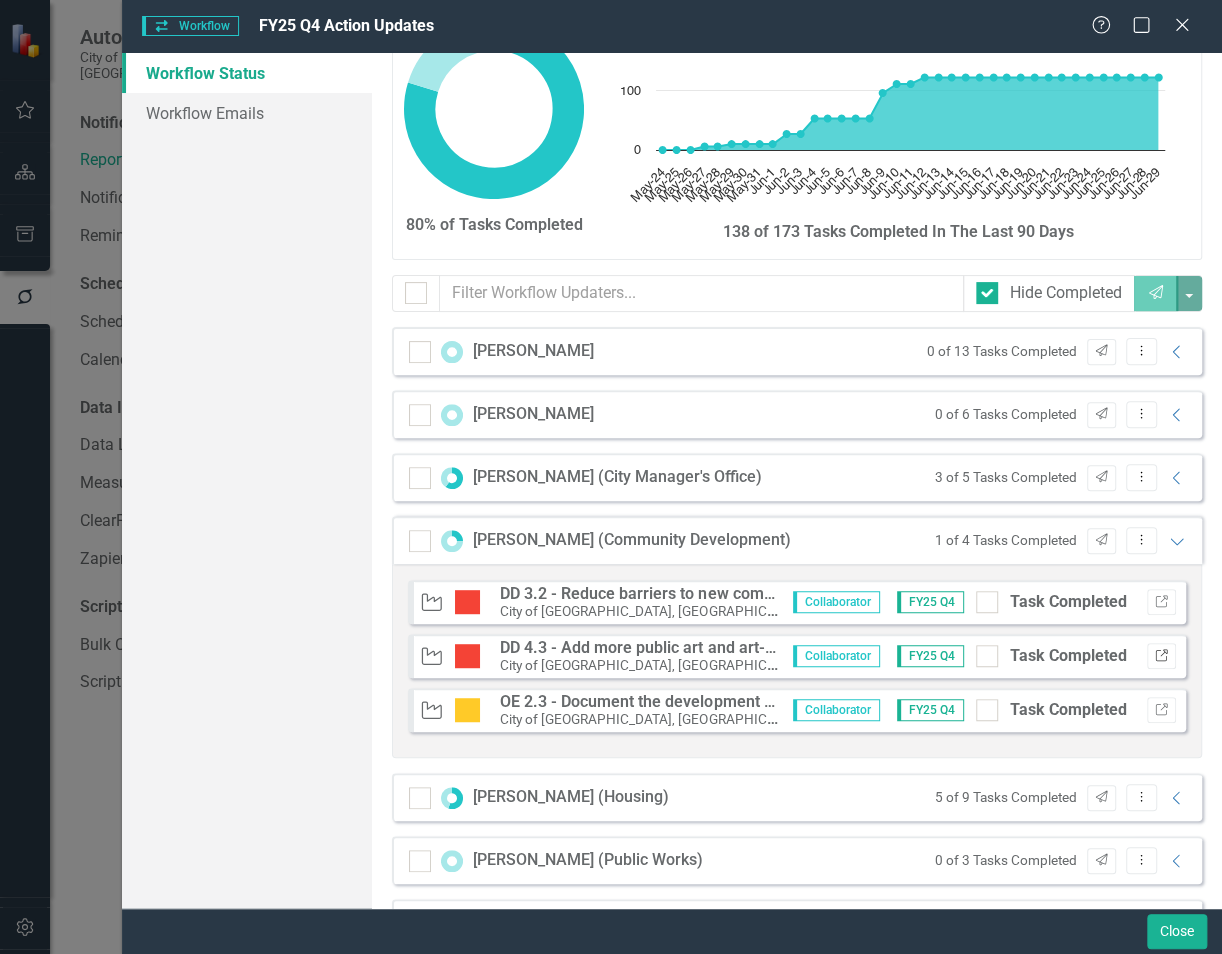 click on "Link" 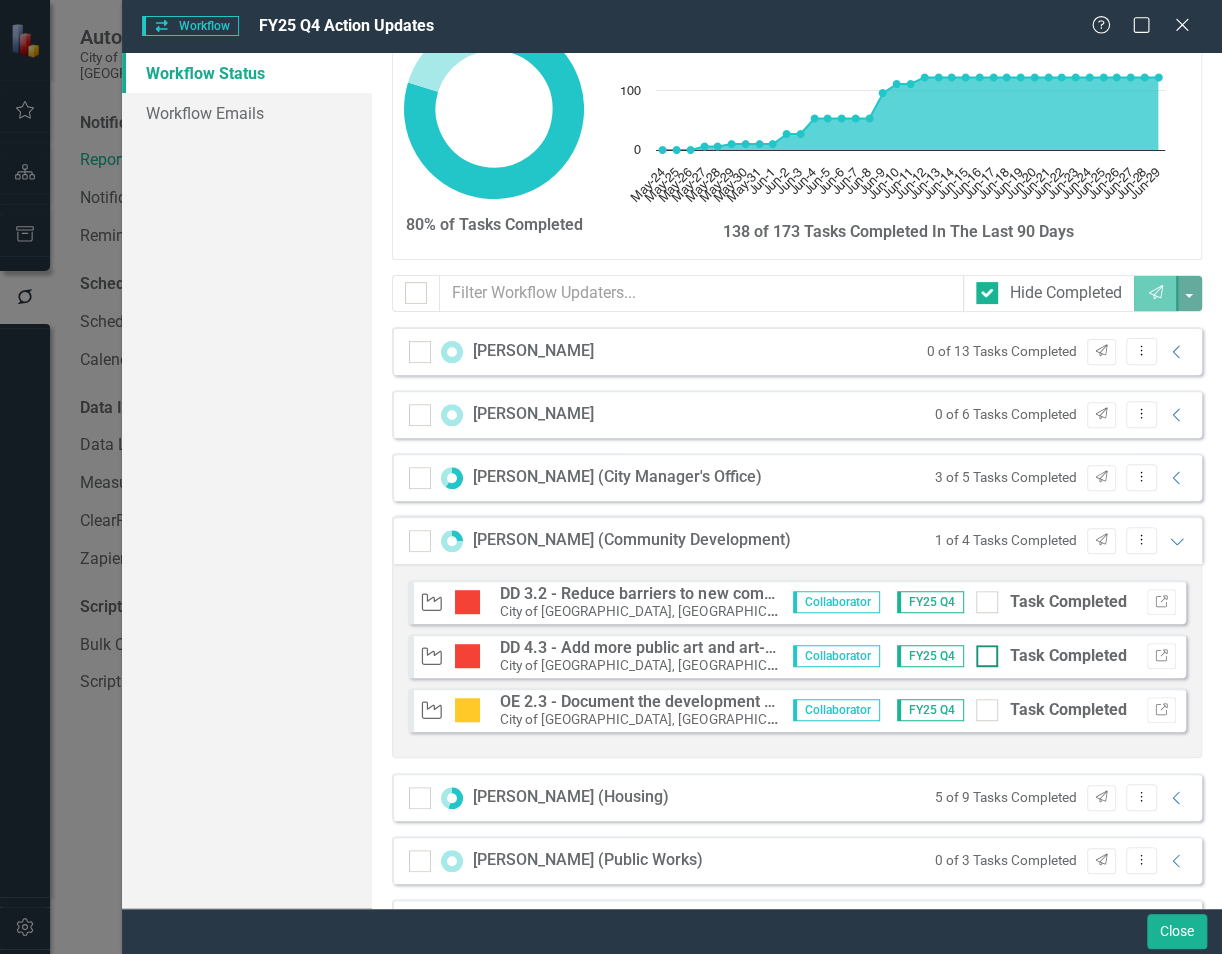 click at bounding box center (987, 656) 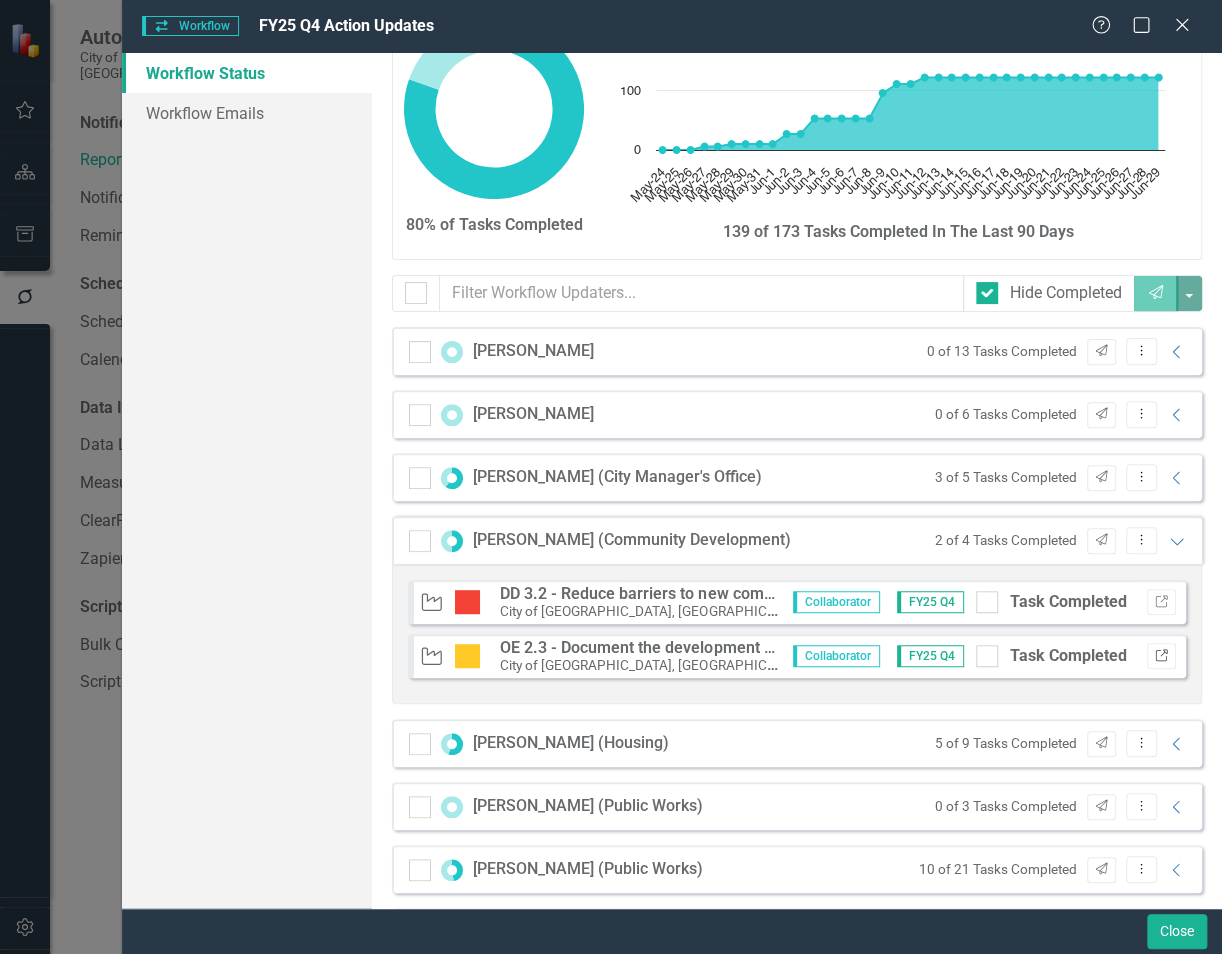 click 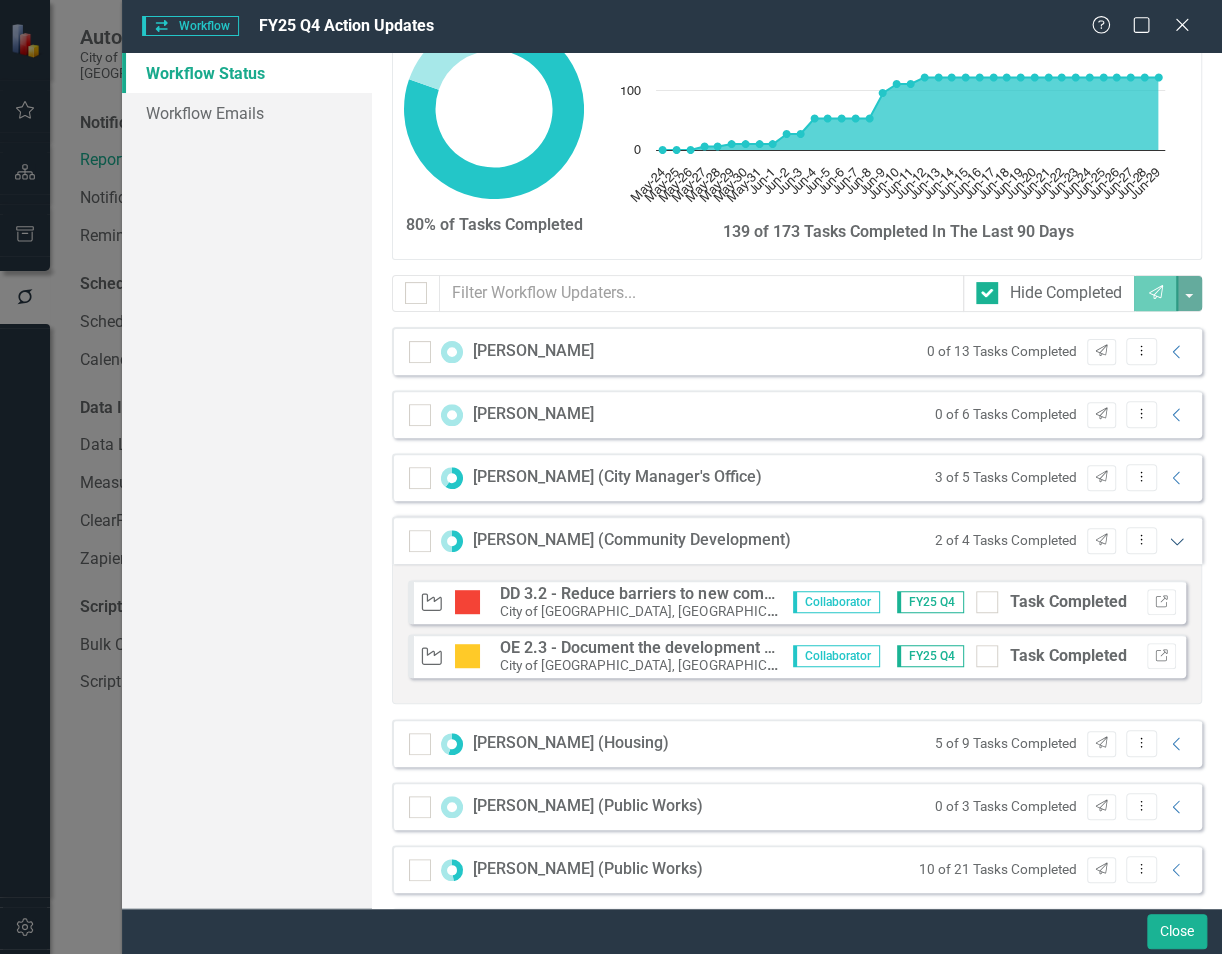 click on "Expanded" 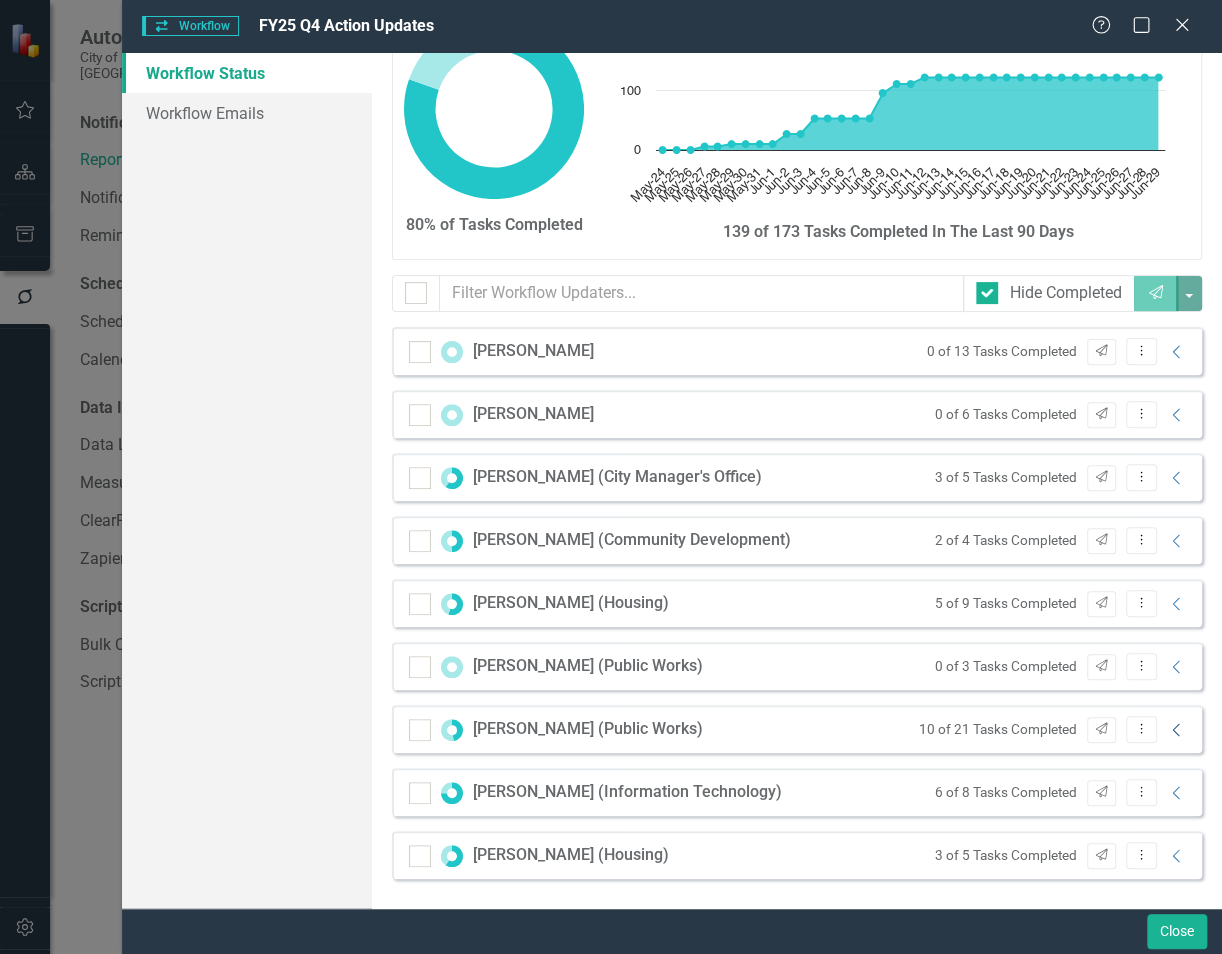 click on "Collapse" 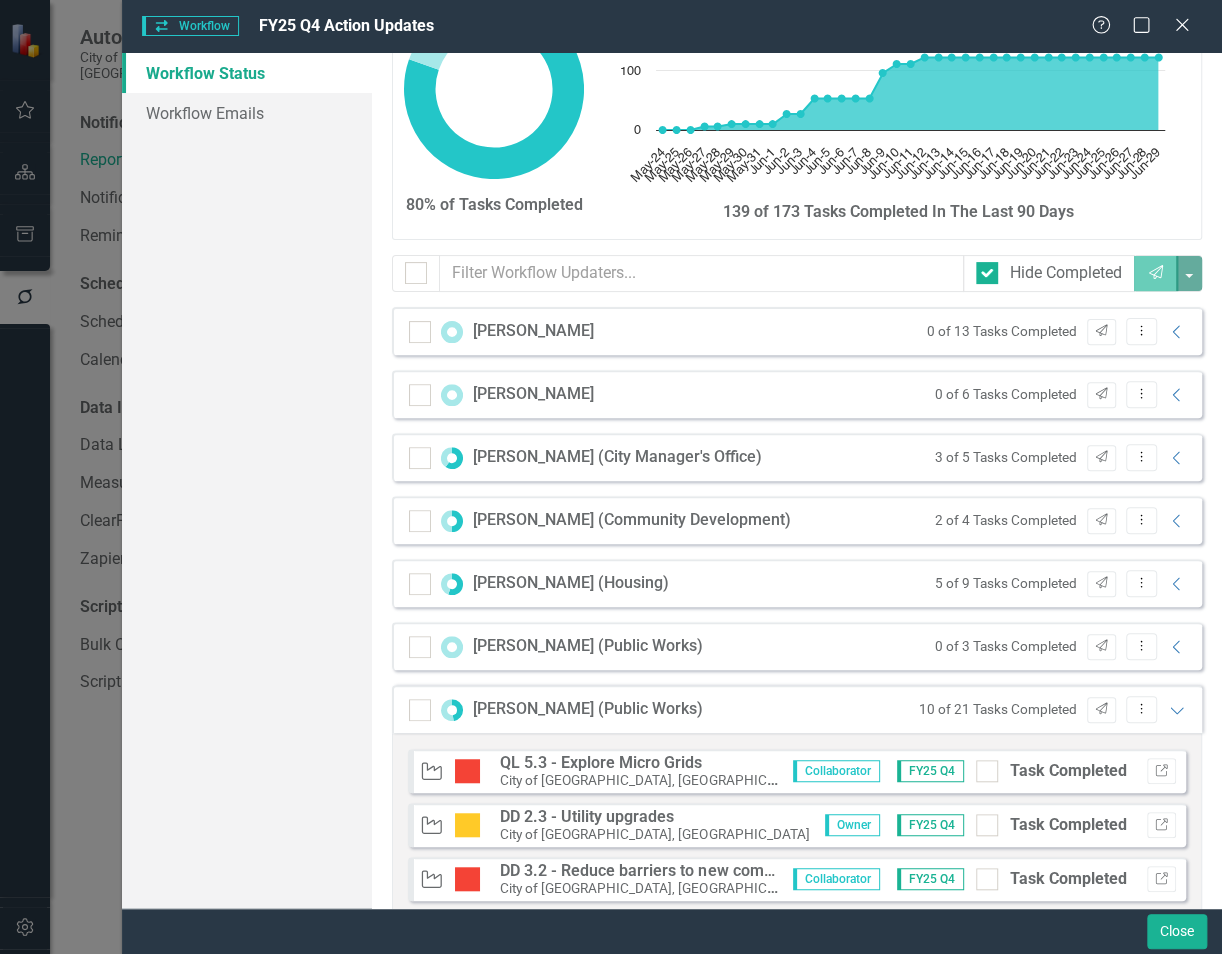 scroll, scrollTop: 0, scrollLeft: 0, axis: both 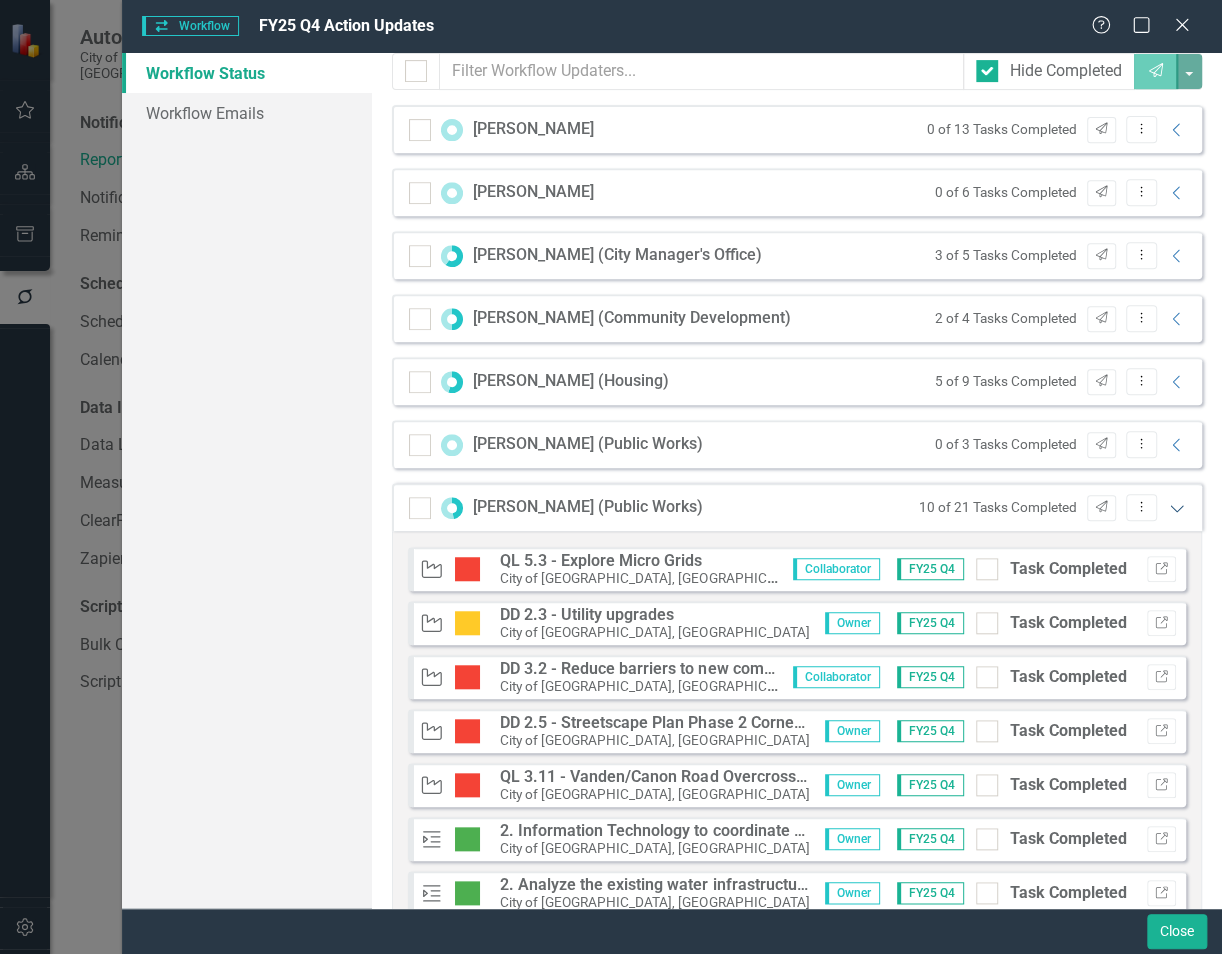 click on "Expanded" 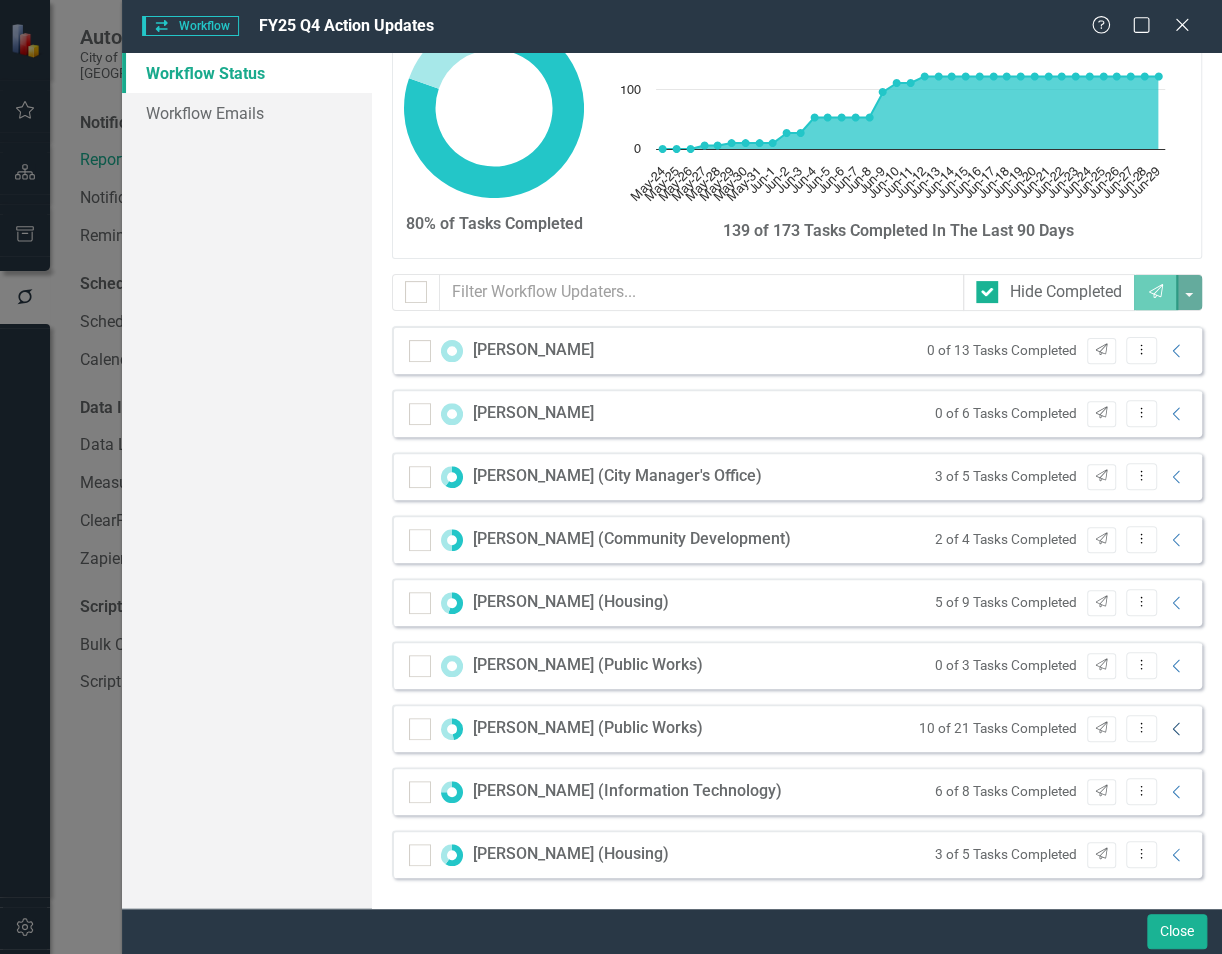 scroll, scrollTop: 79, scrollLeft: 0, axis: vertical 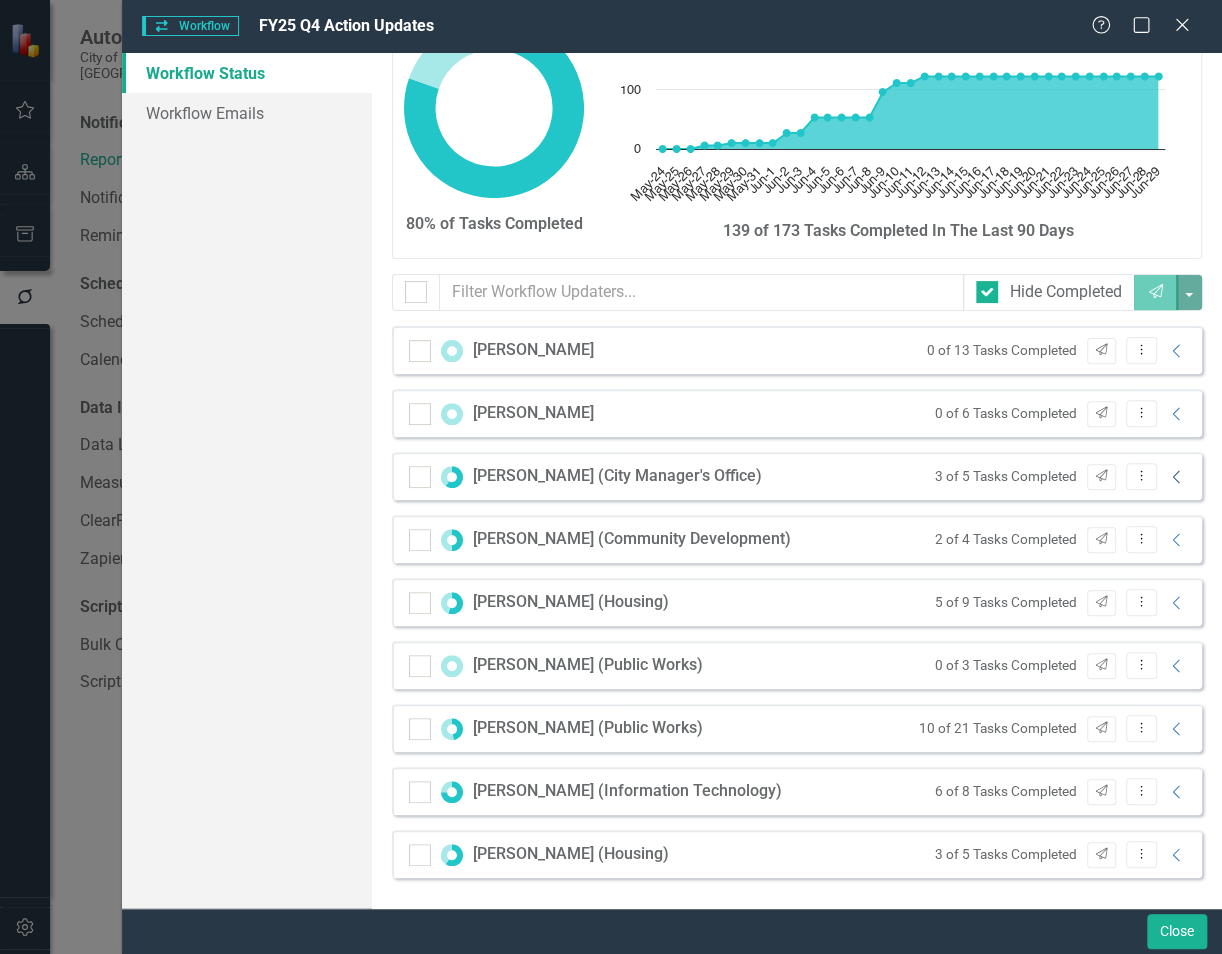 click 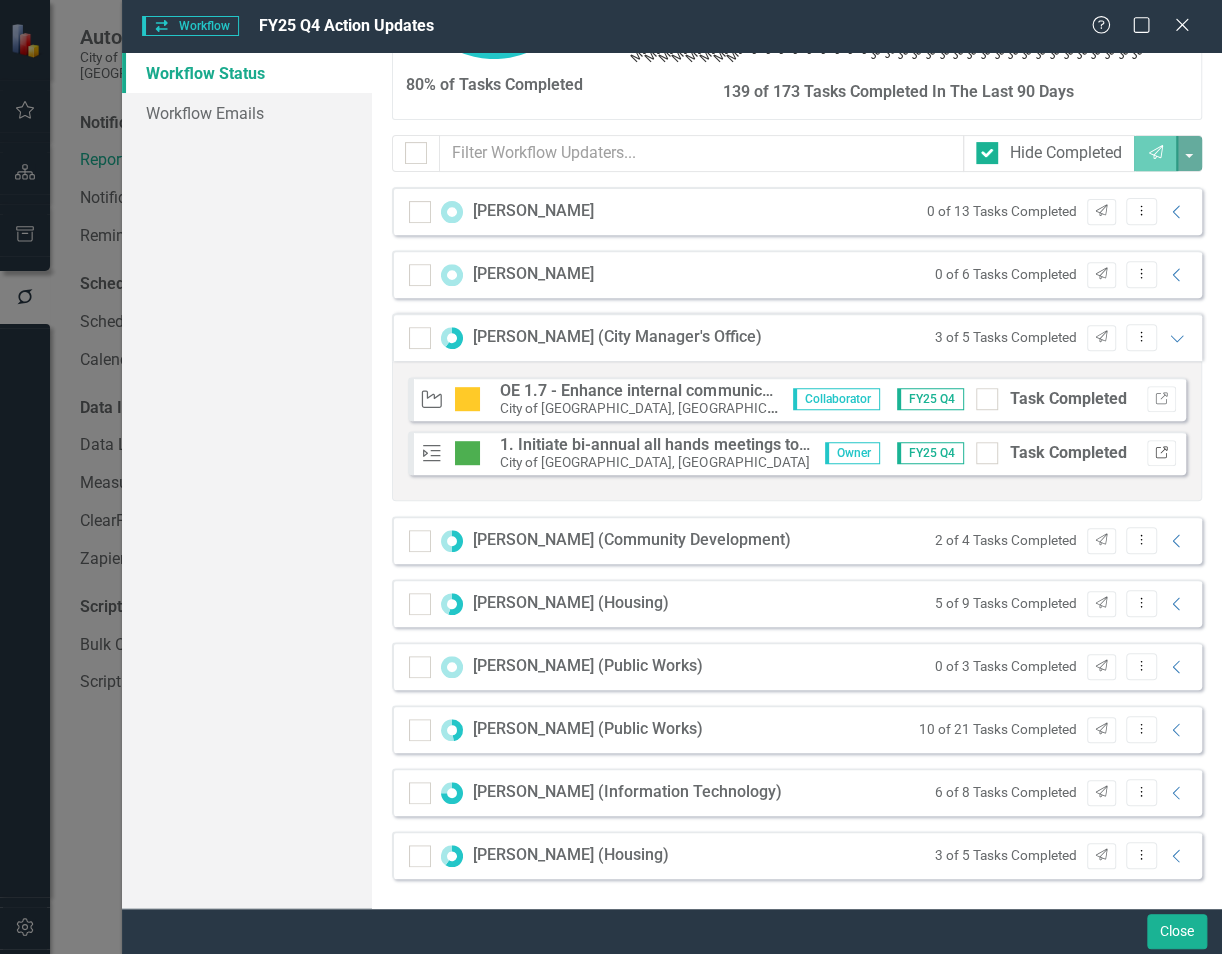 click on "Link" 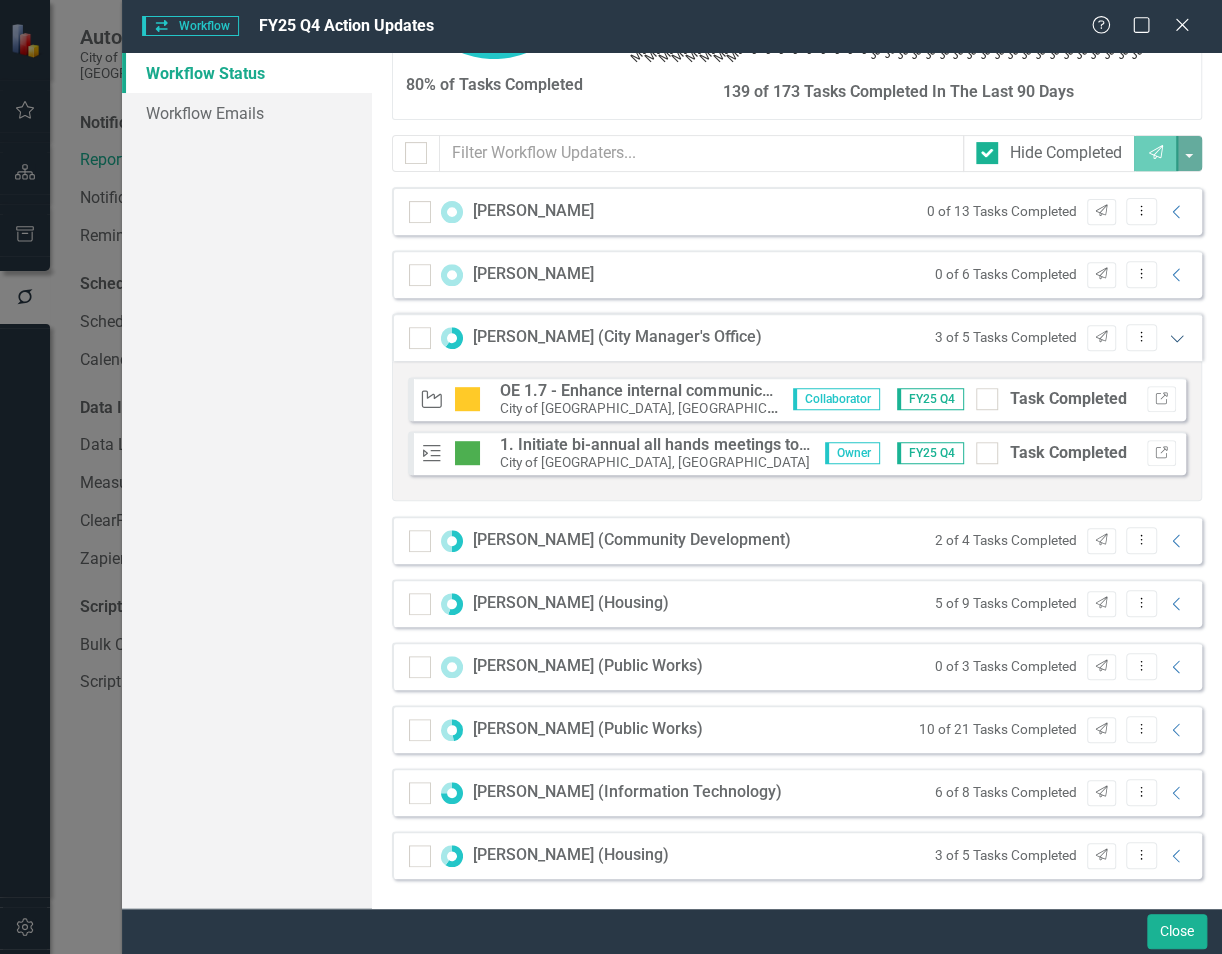 click on "Expanded" 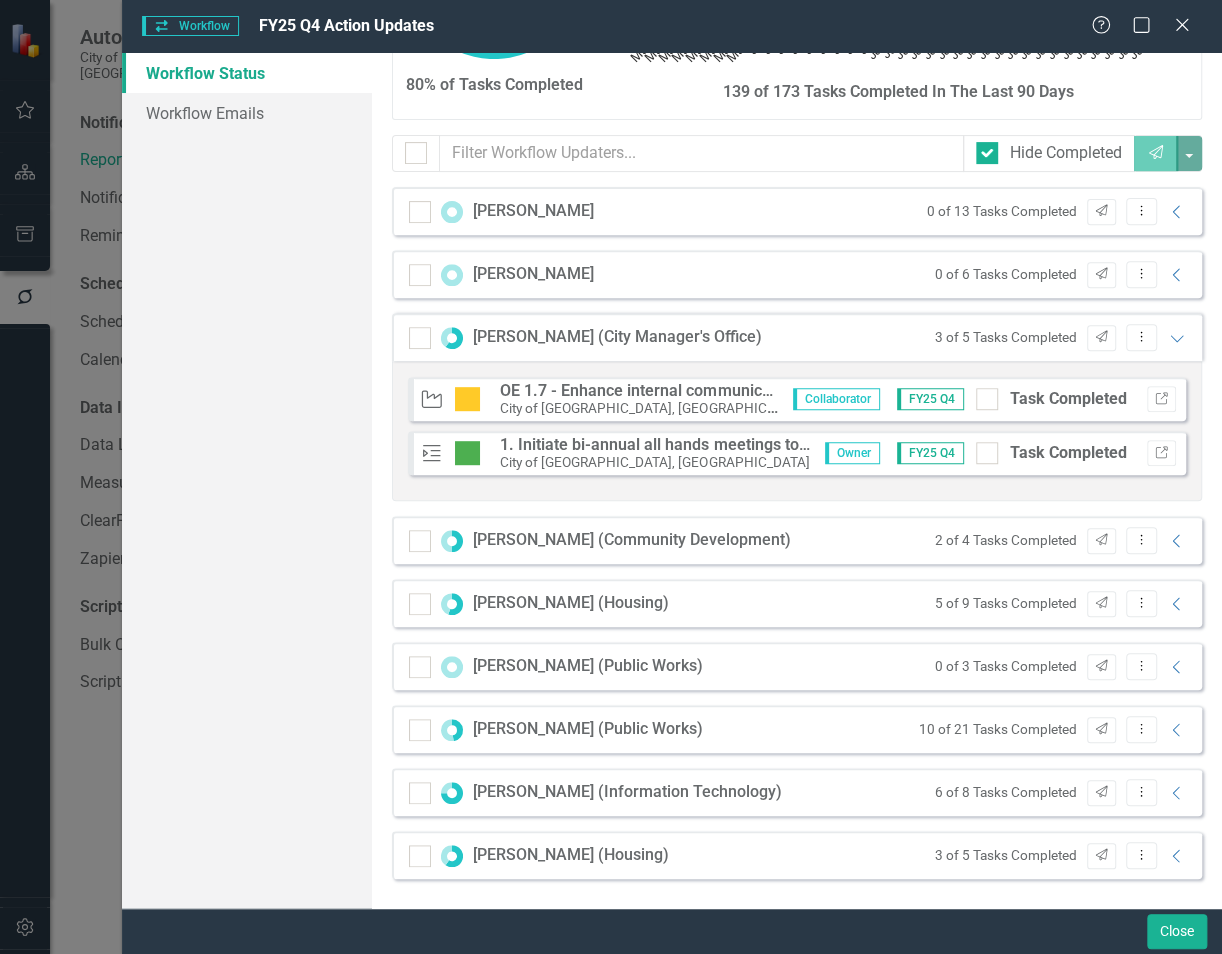 scroll, scrollTop: 79, scrollLeft: 0, axis: vertical 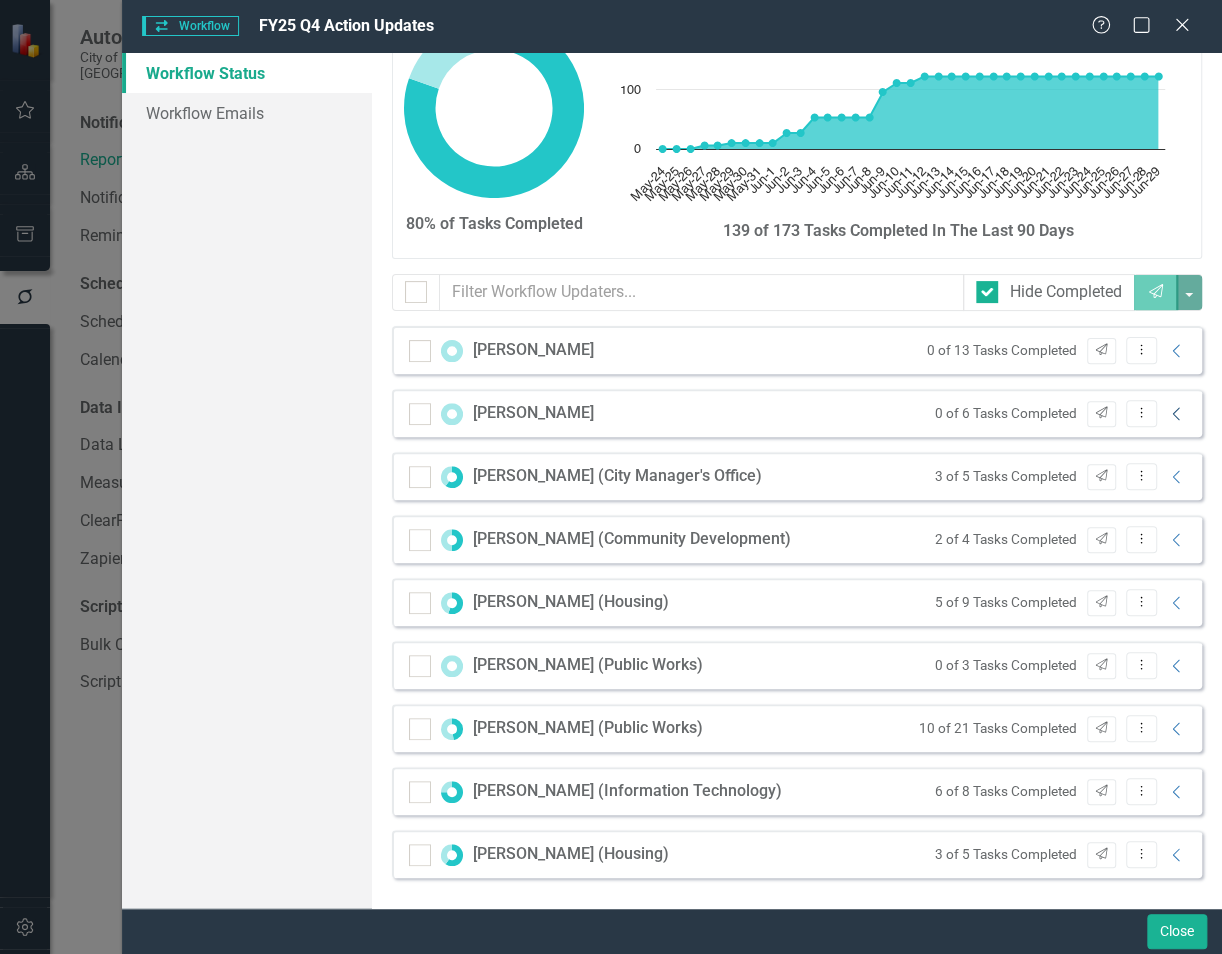 click on "Collapse" 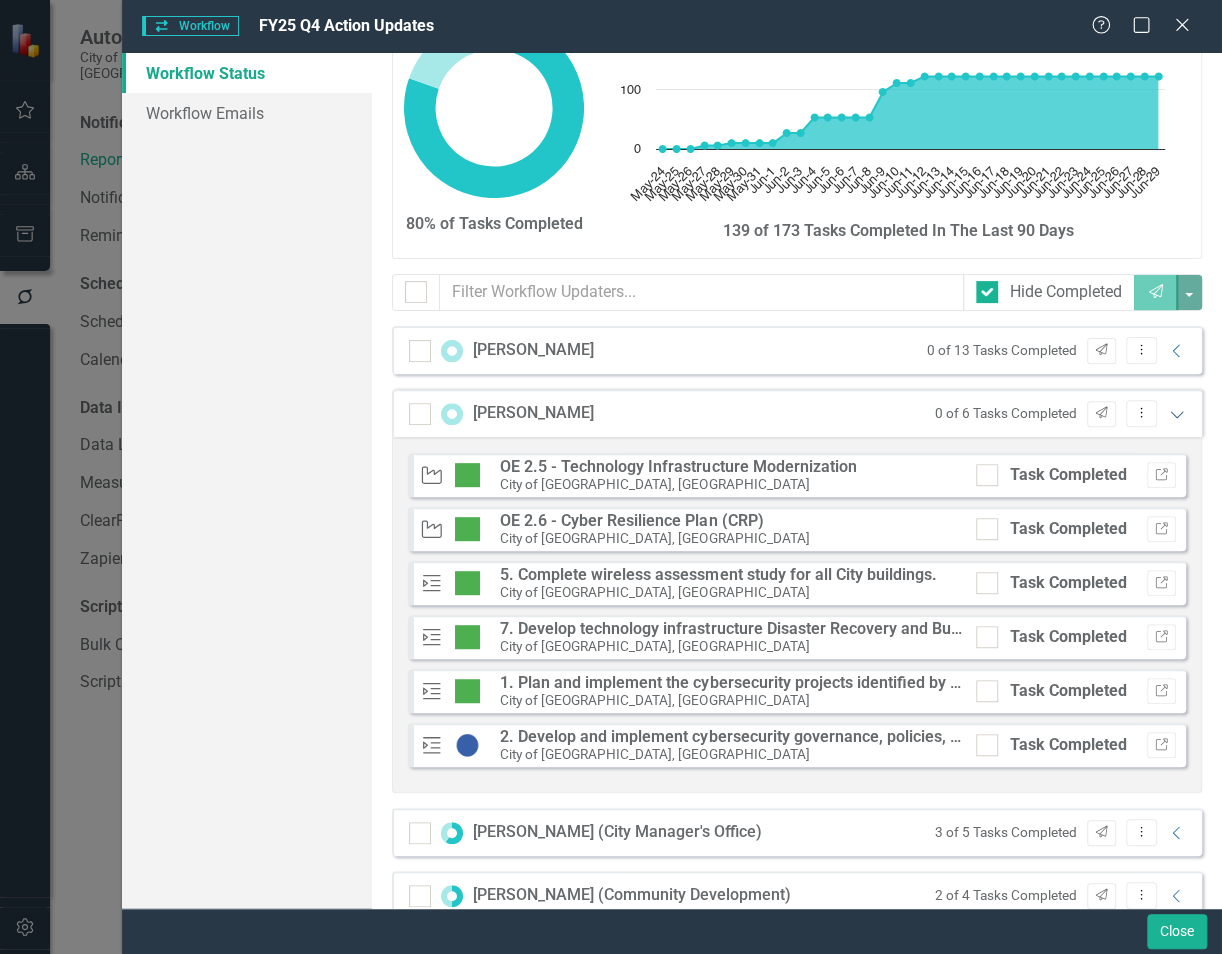 scroll, scrollTop: 218, scrollLeft: 0, axis: vertical 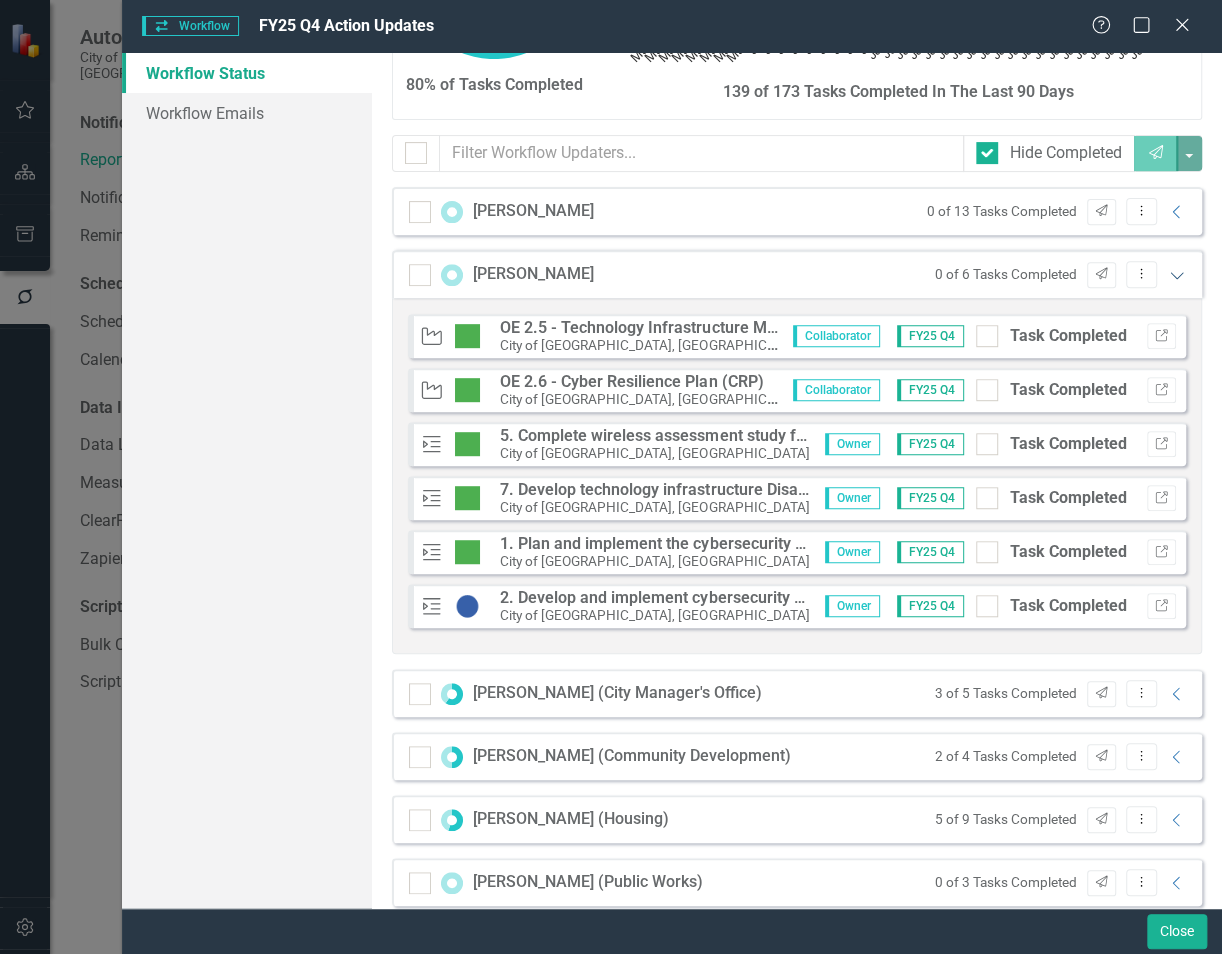 click on "Expanded" 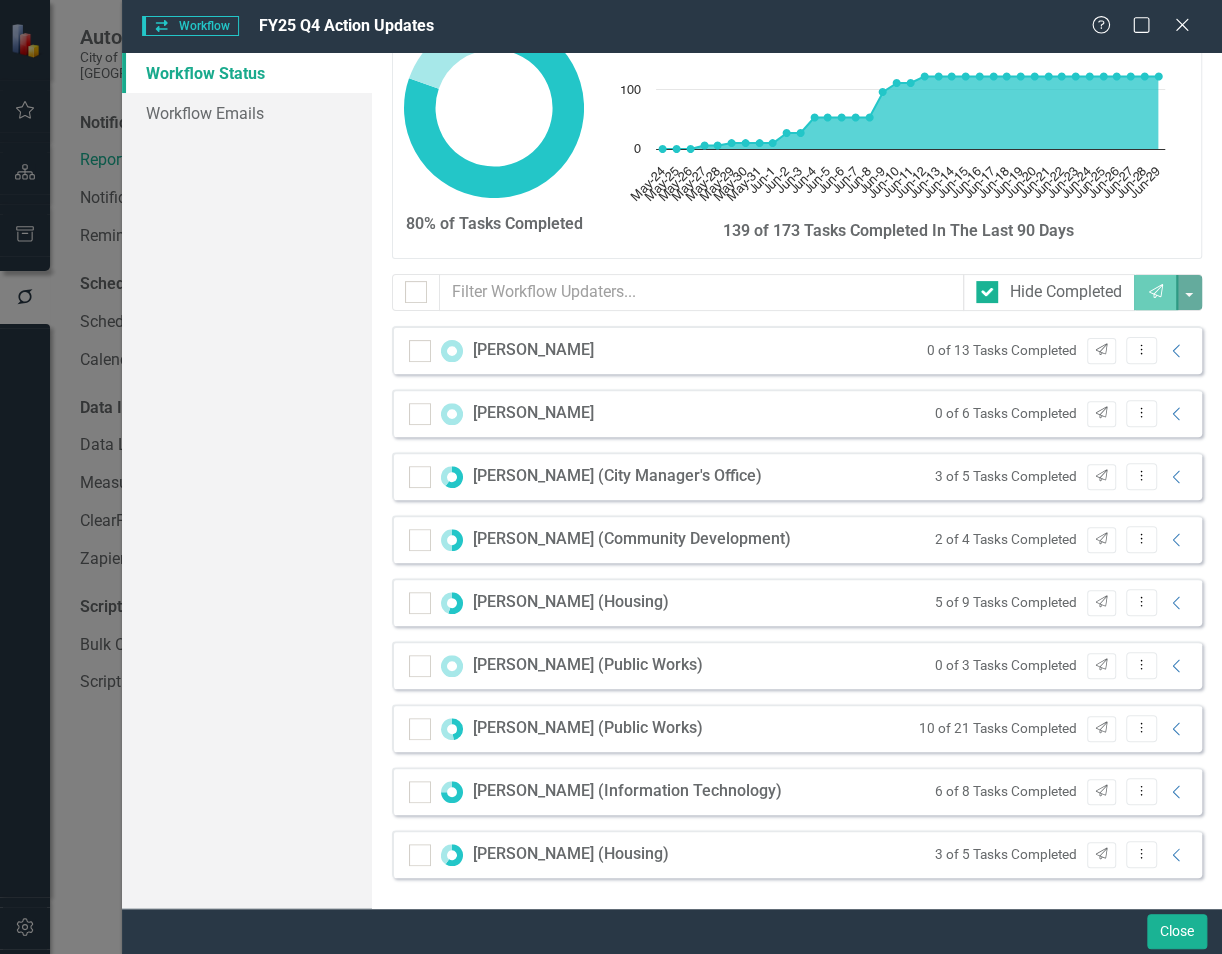 scroll, scrollTop: 0, scrollLeft: 0, axis: both 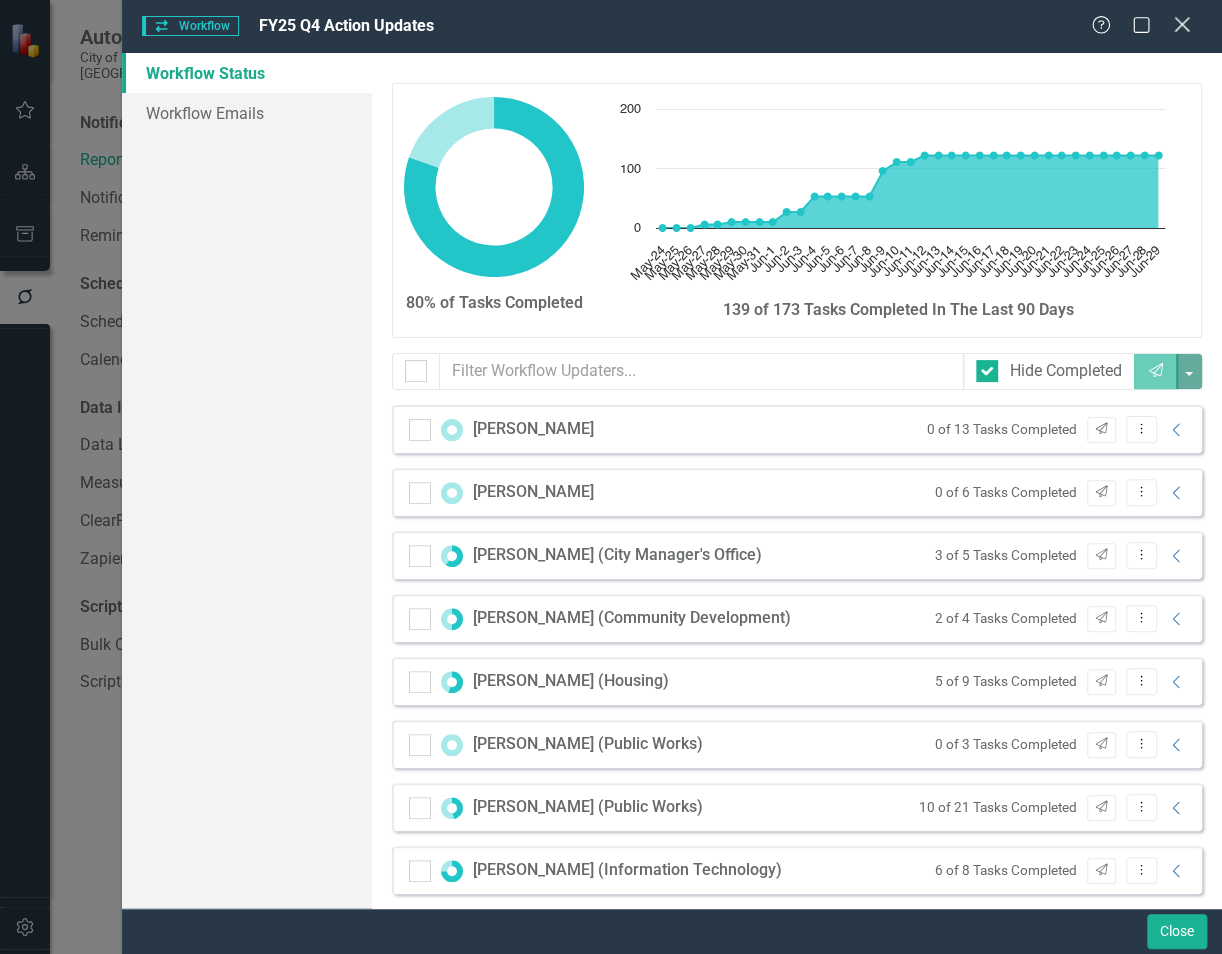 click 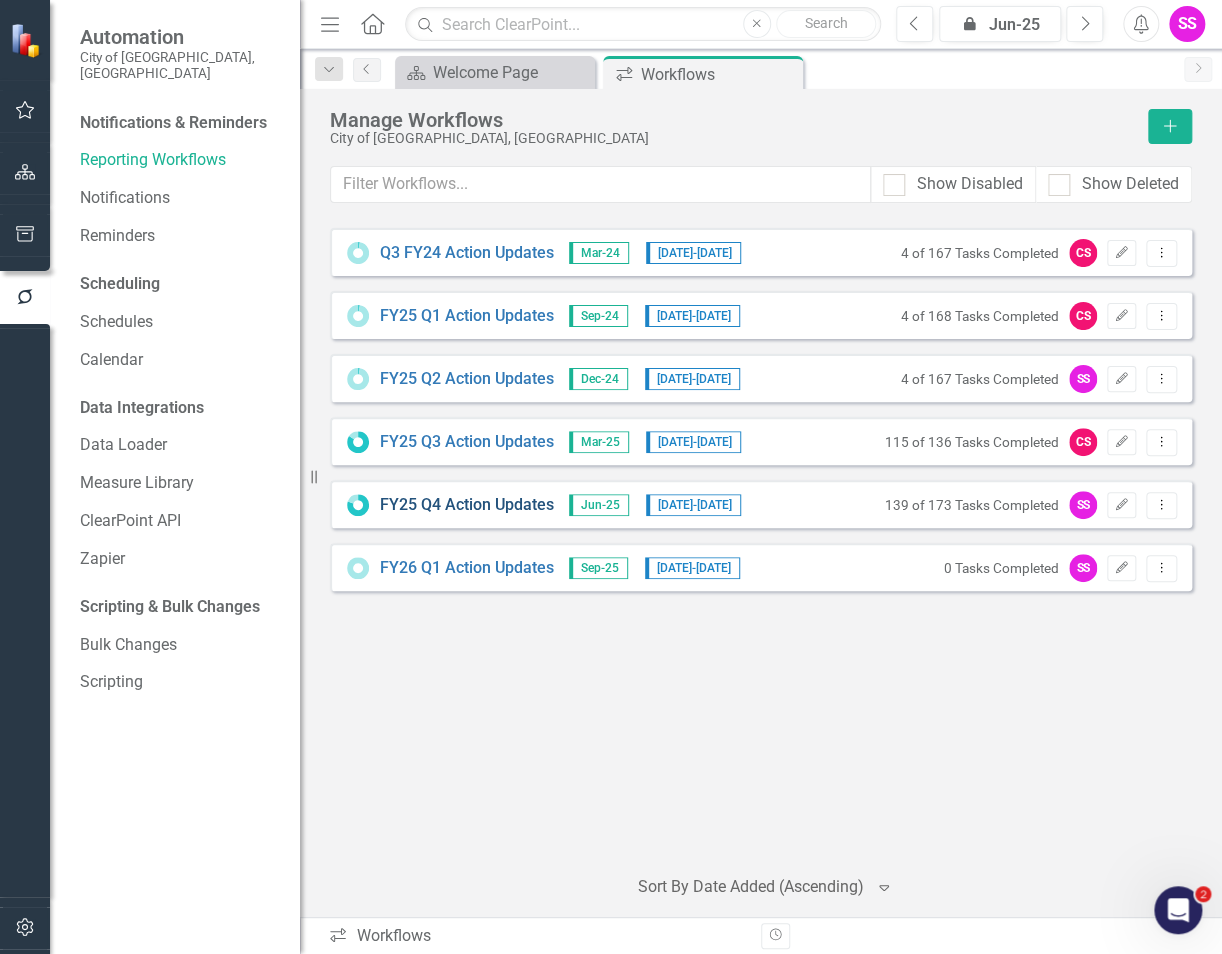 click on "FY25 Q4 Action Updates" at bounding box center [467, 505] 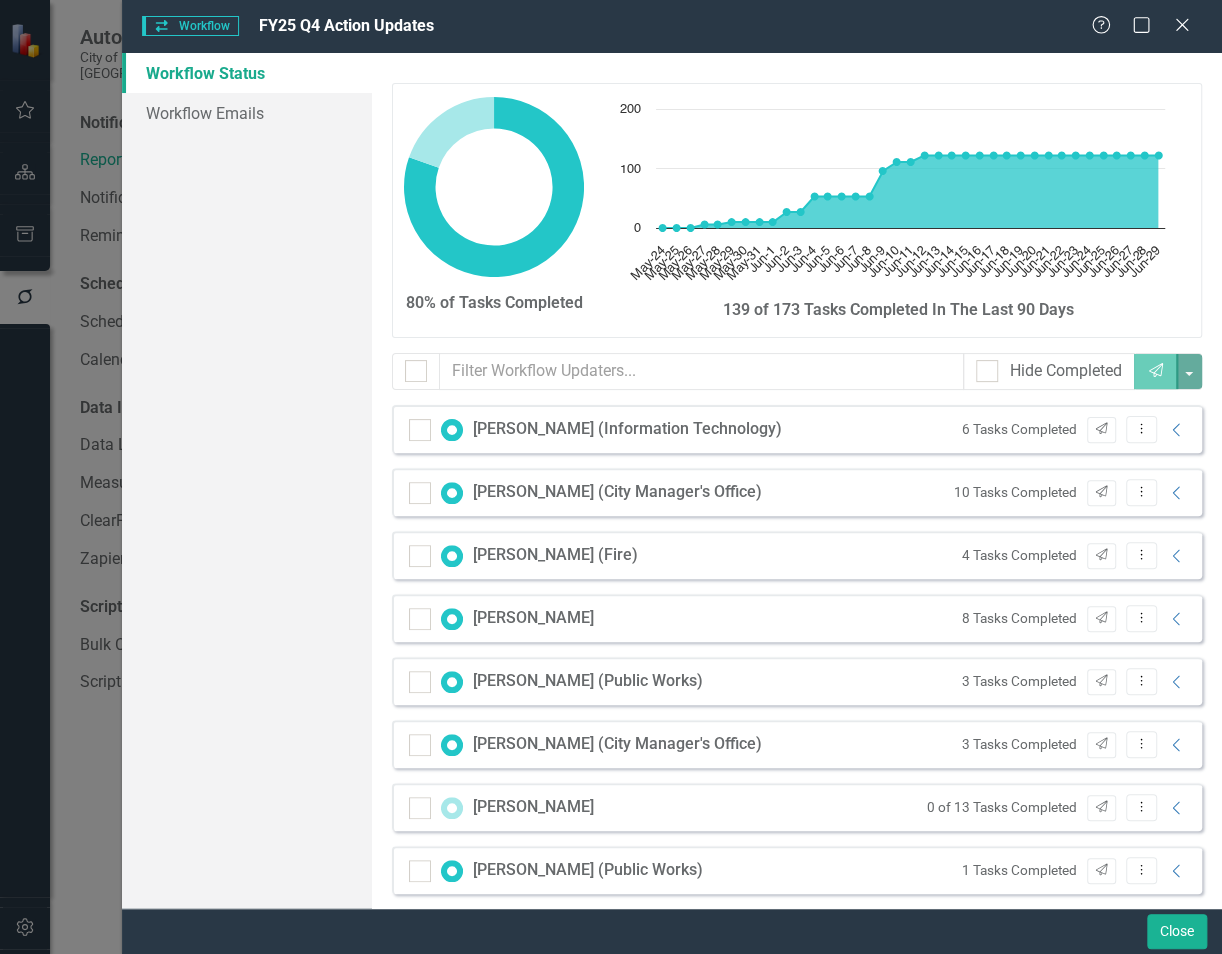 scroll, scrollTop: 200, scrollLeft: 0, axis: vertical 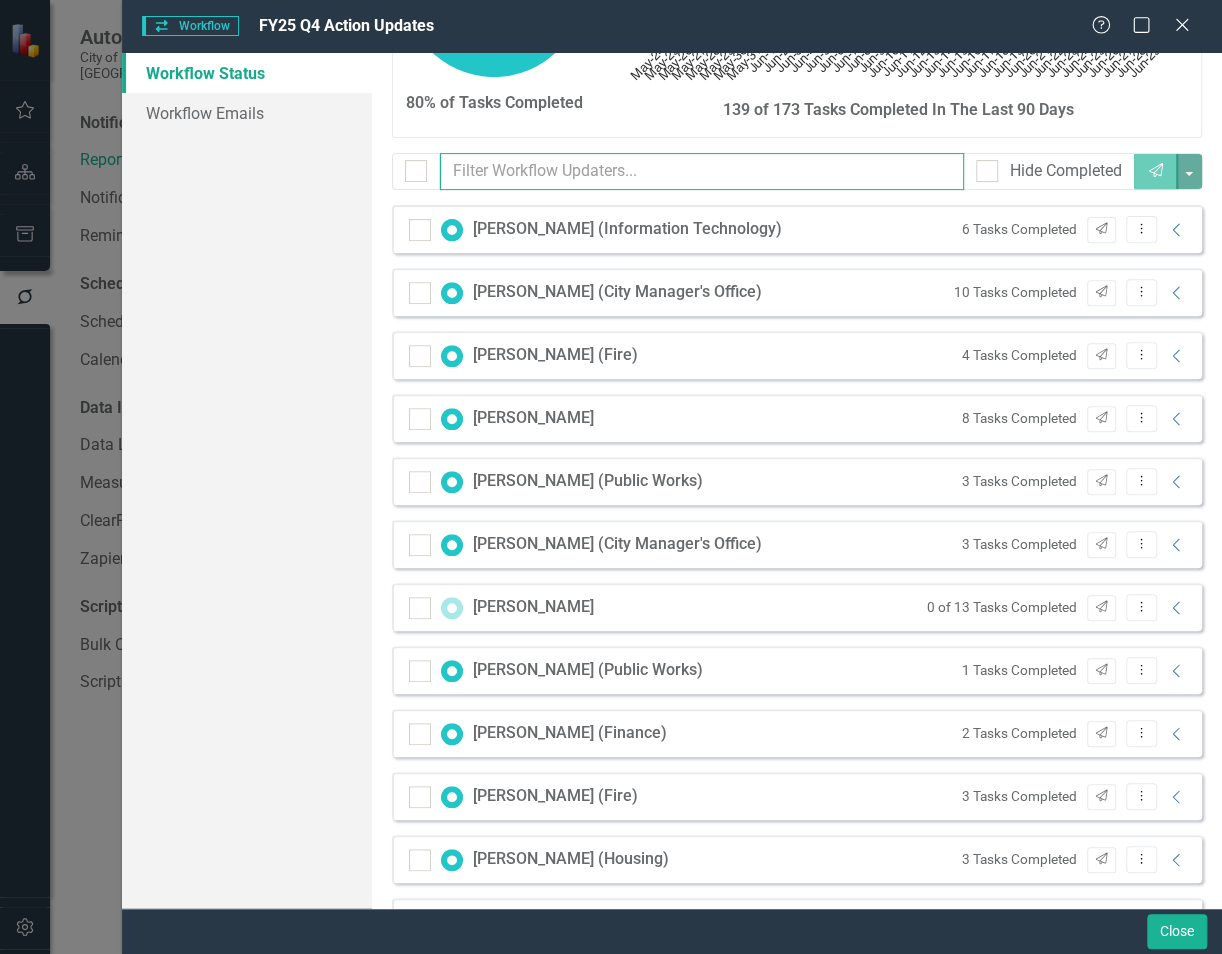 click at bounding box center [702, 171] 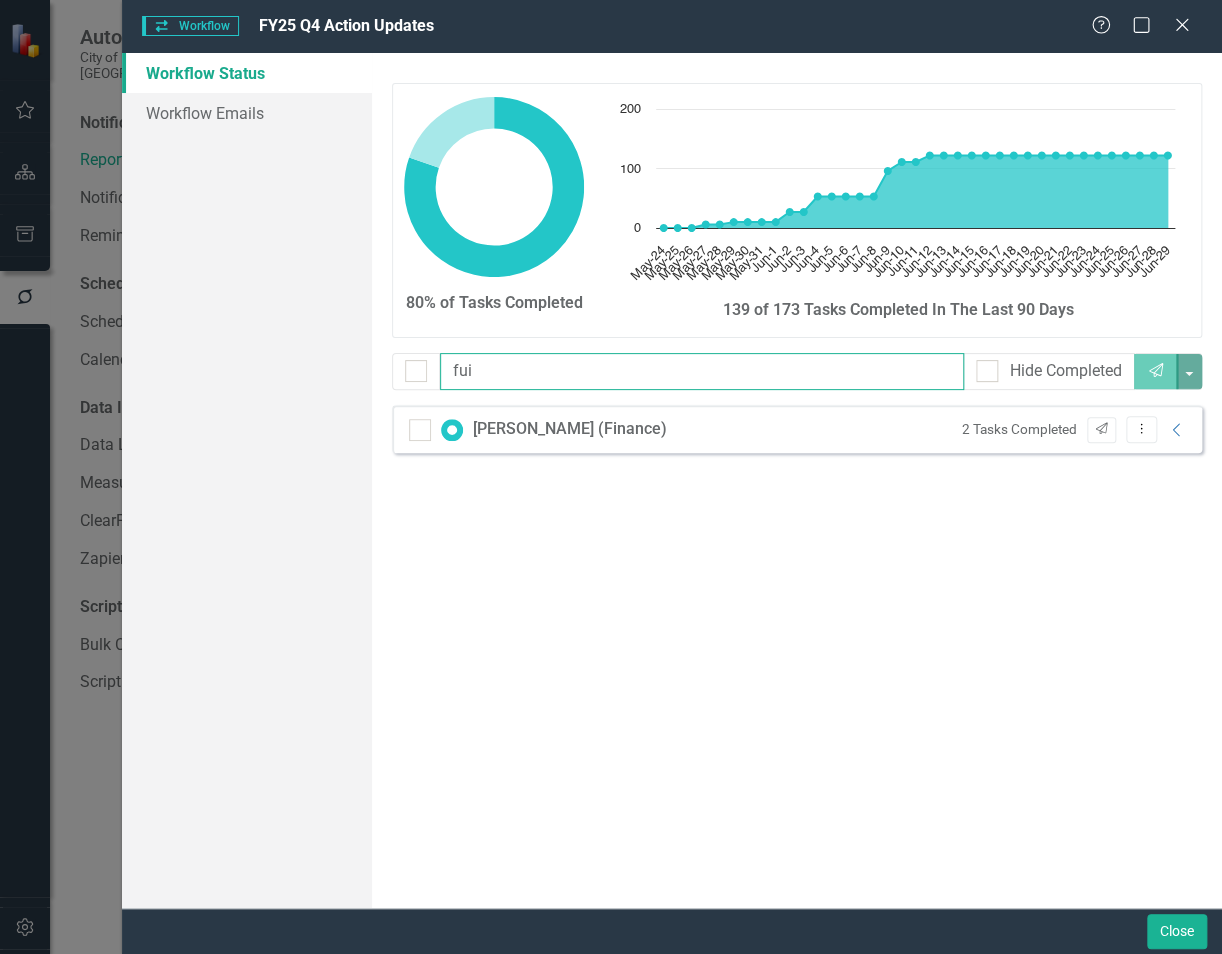 scroll, scrollTop: 0, scrollLeft: 0, axis: both 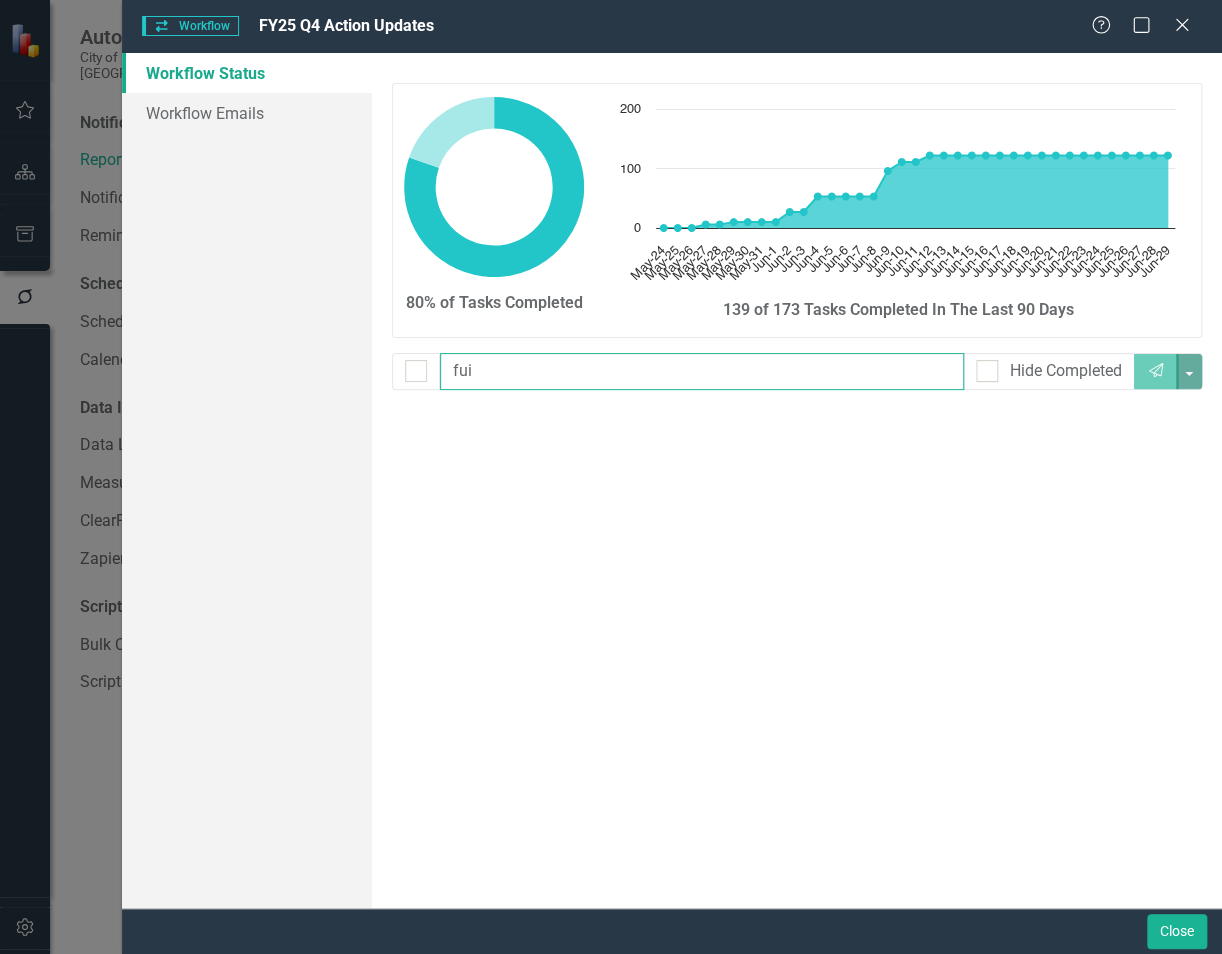 type on "fu" 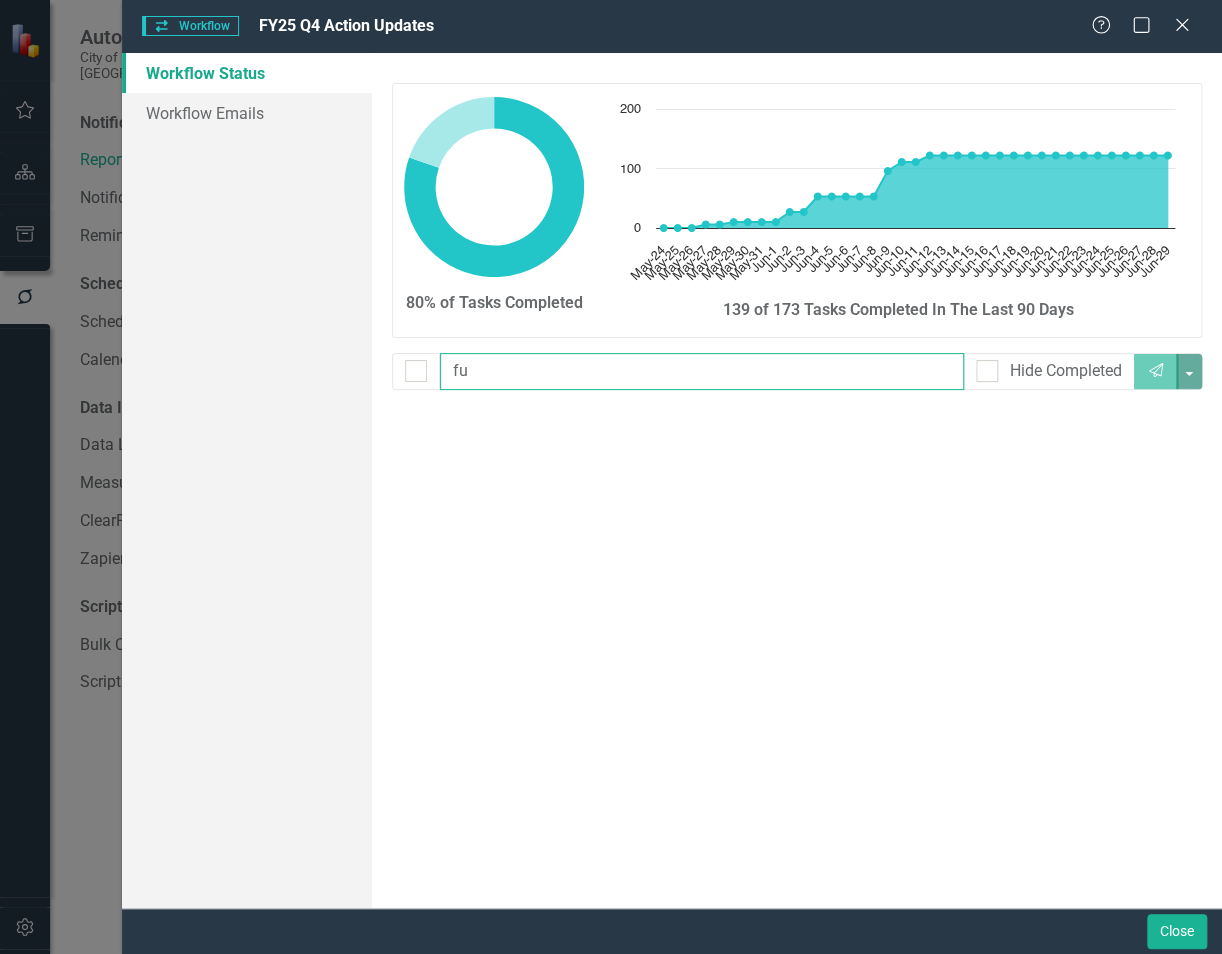 checkbox on "false" 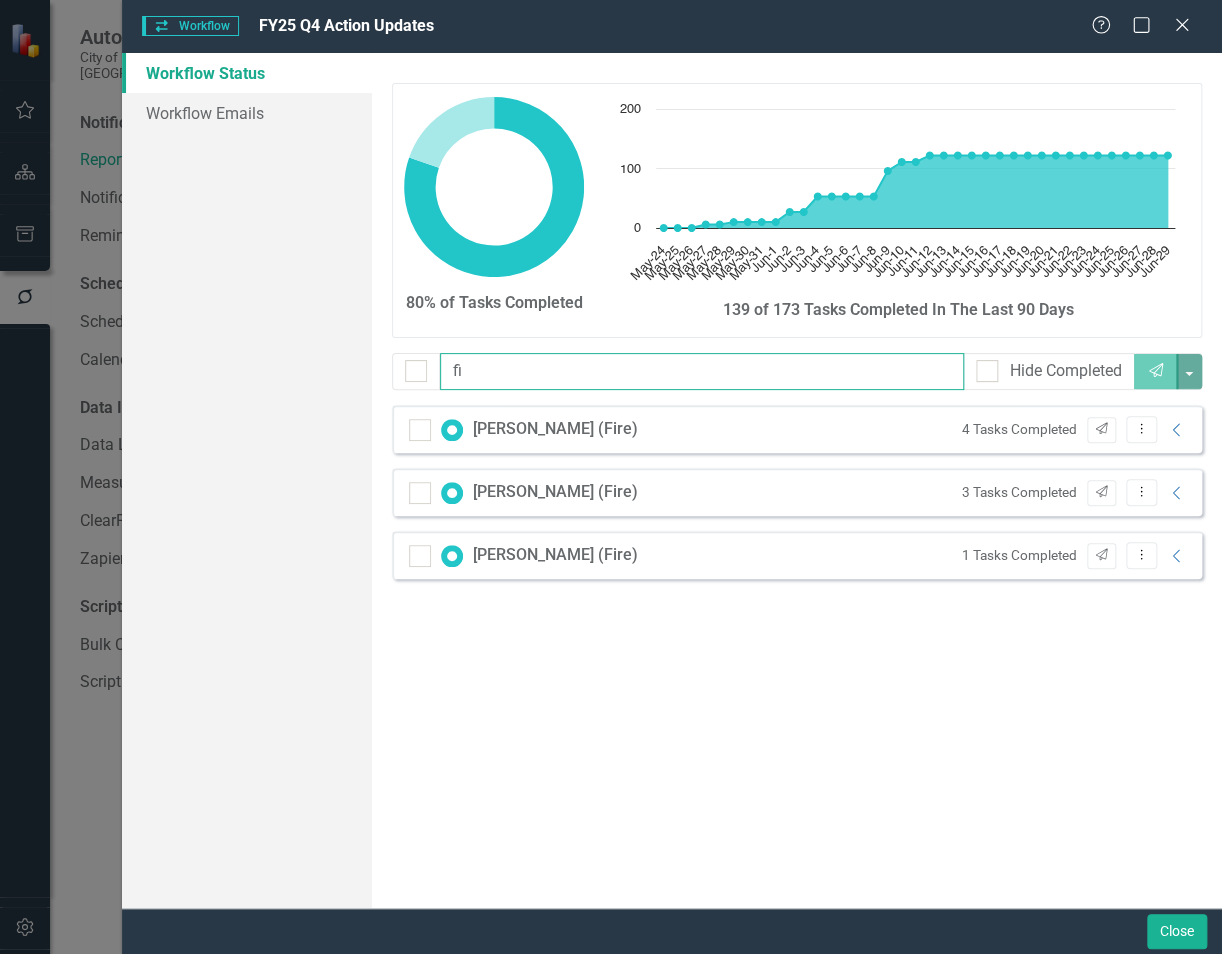type on "f" 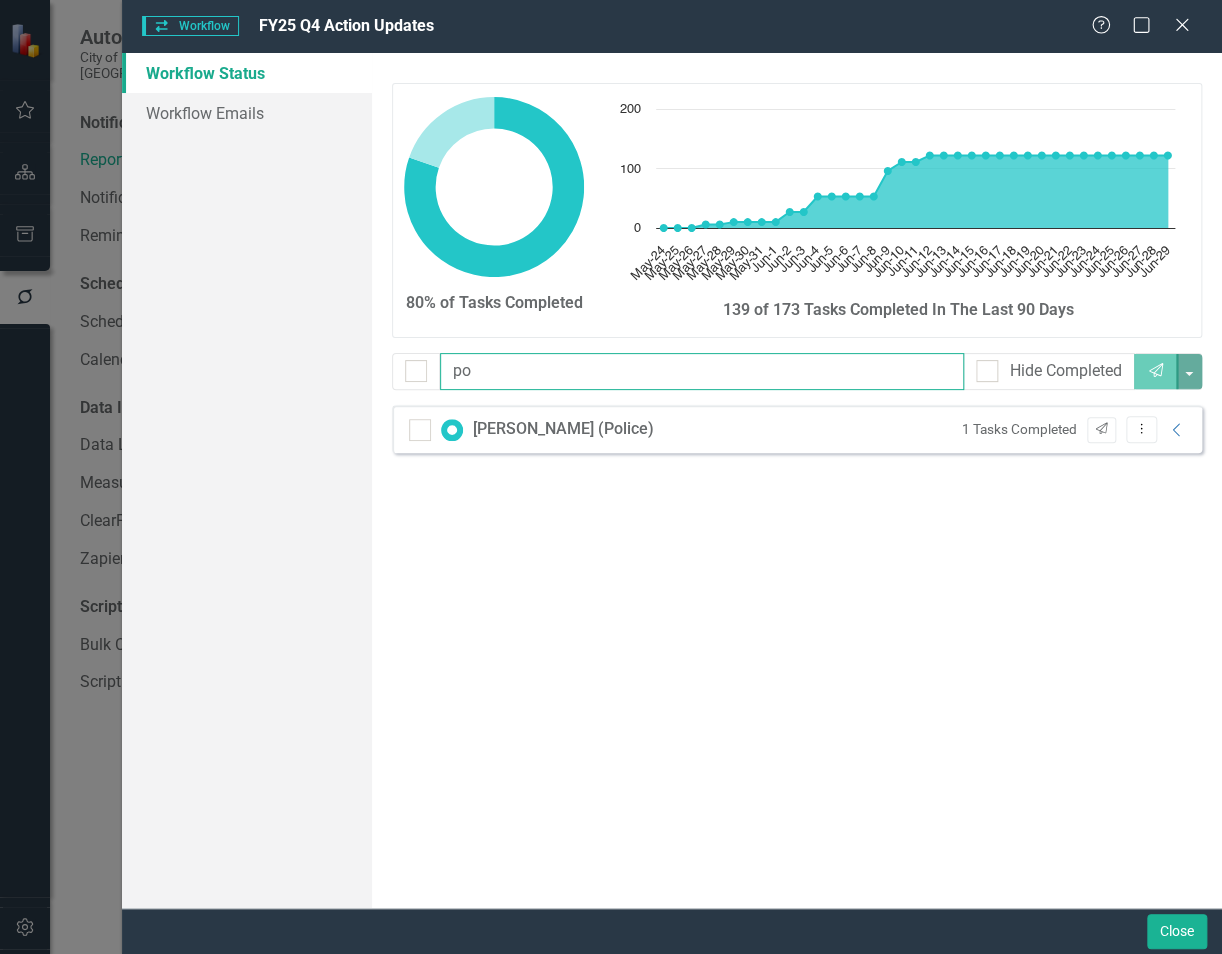 type on "p" 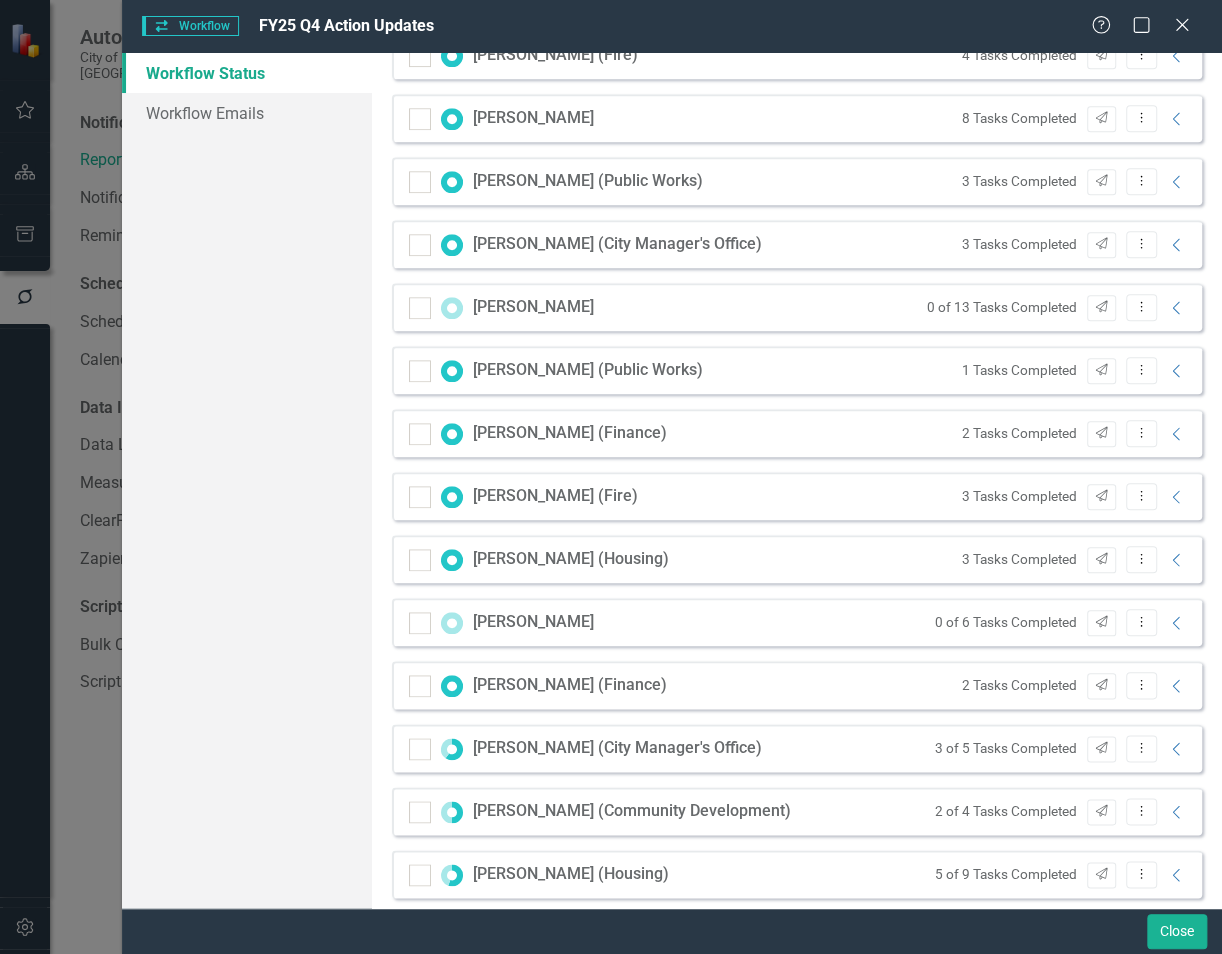 scroll, scrollTop: 0, scrollLeft: 0, axis: both 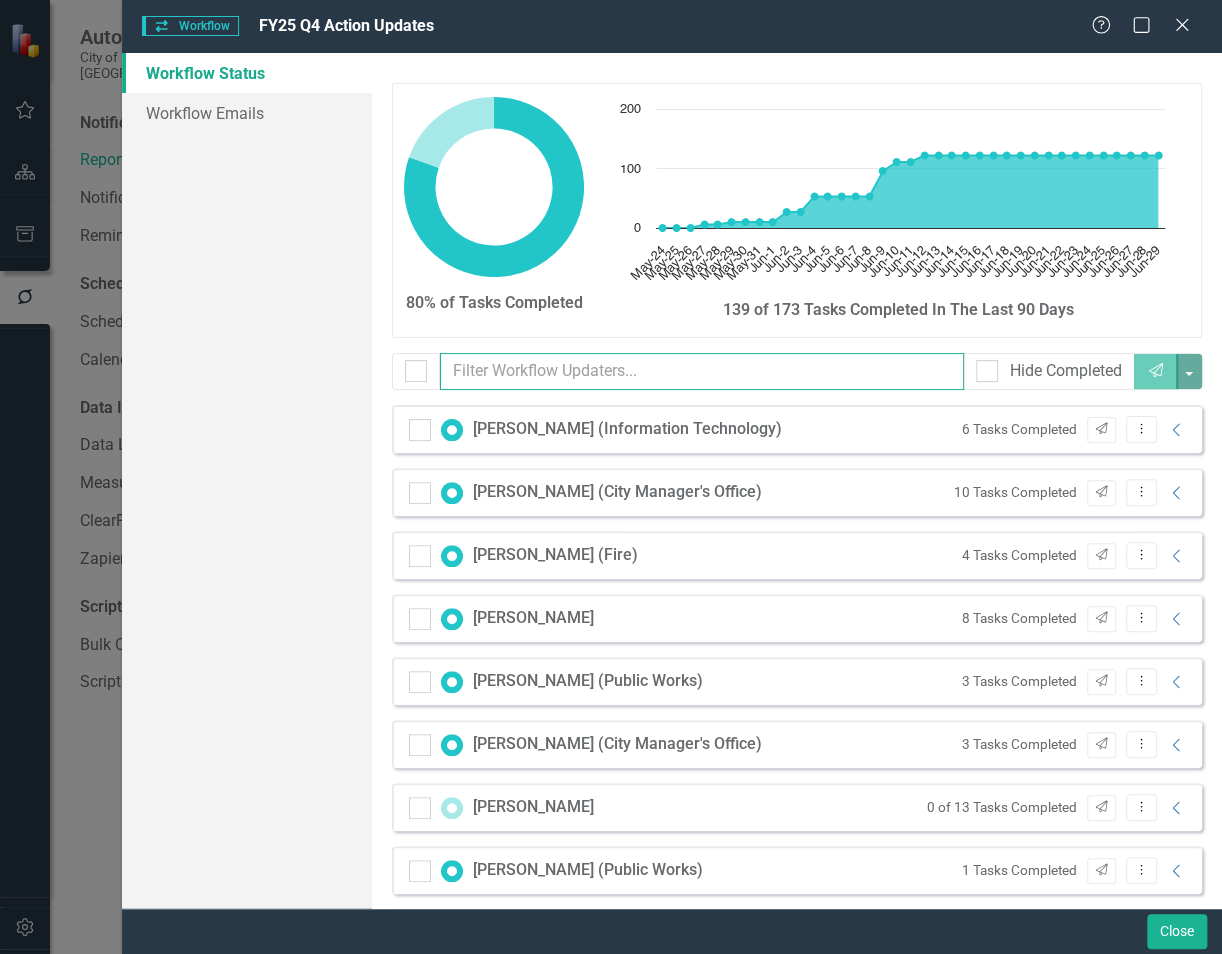 click at bounding box center [702, 371] 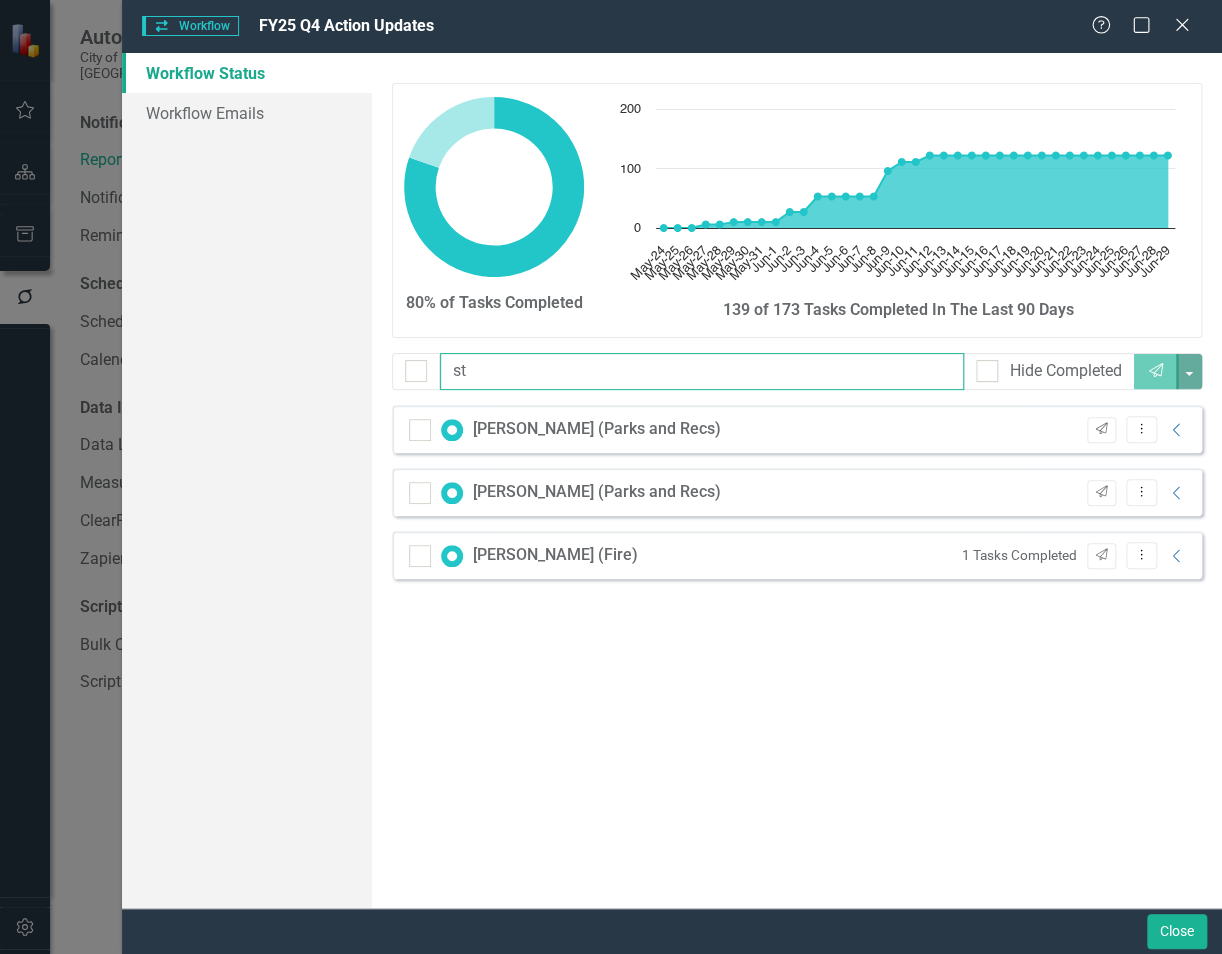 type on "s" 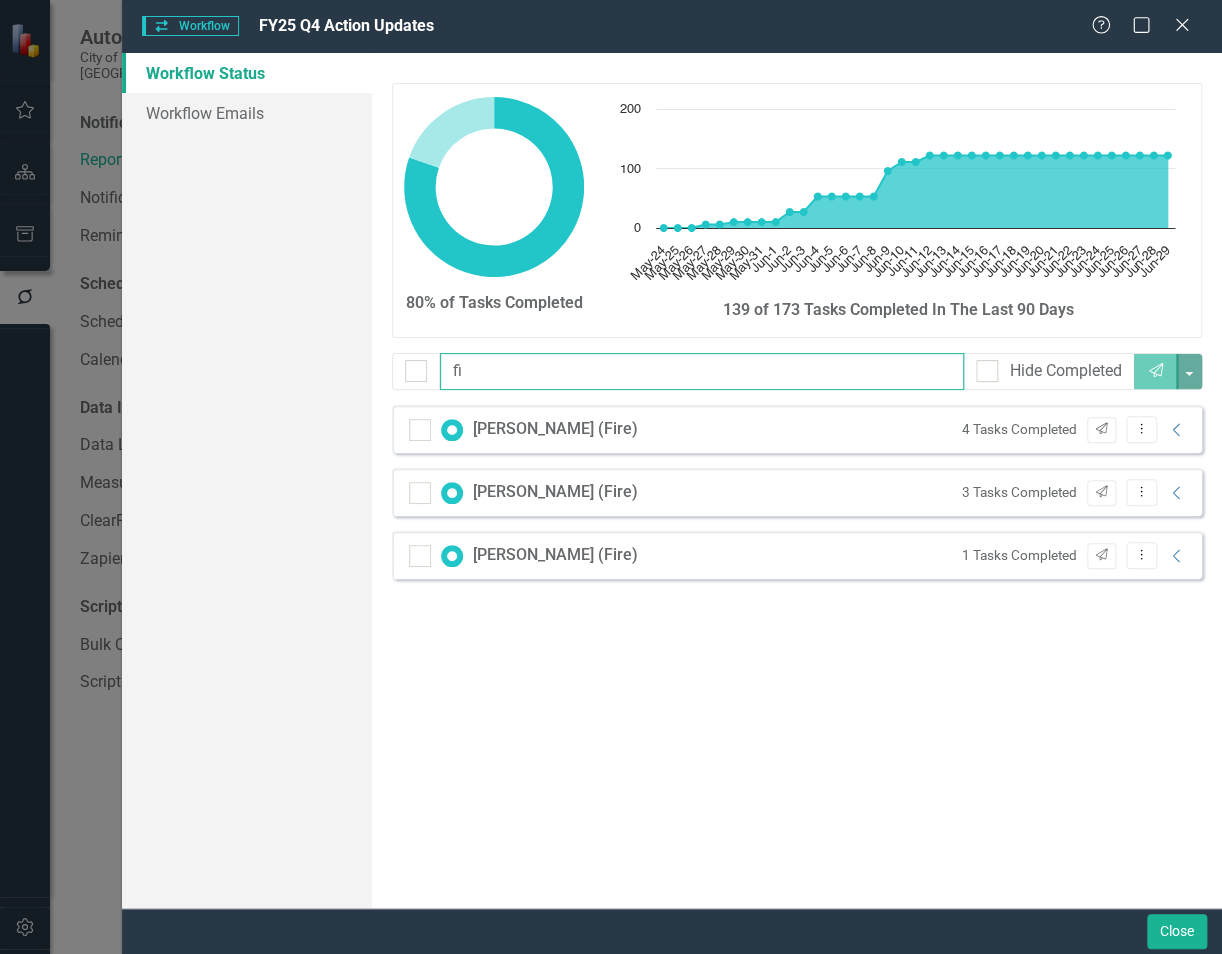 type on "f" 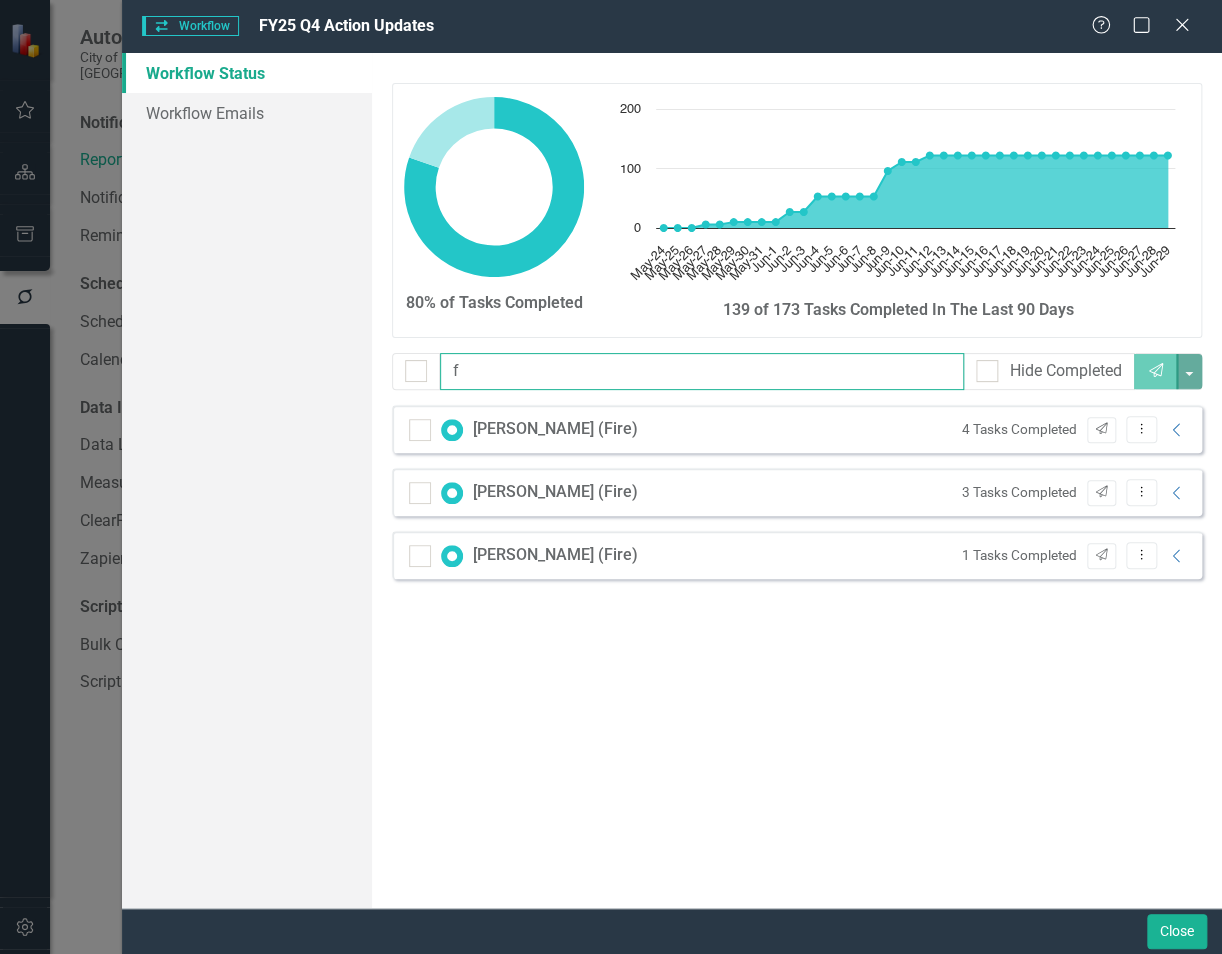 type 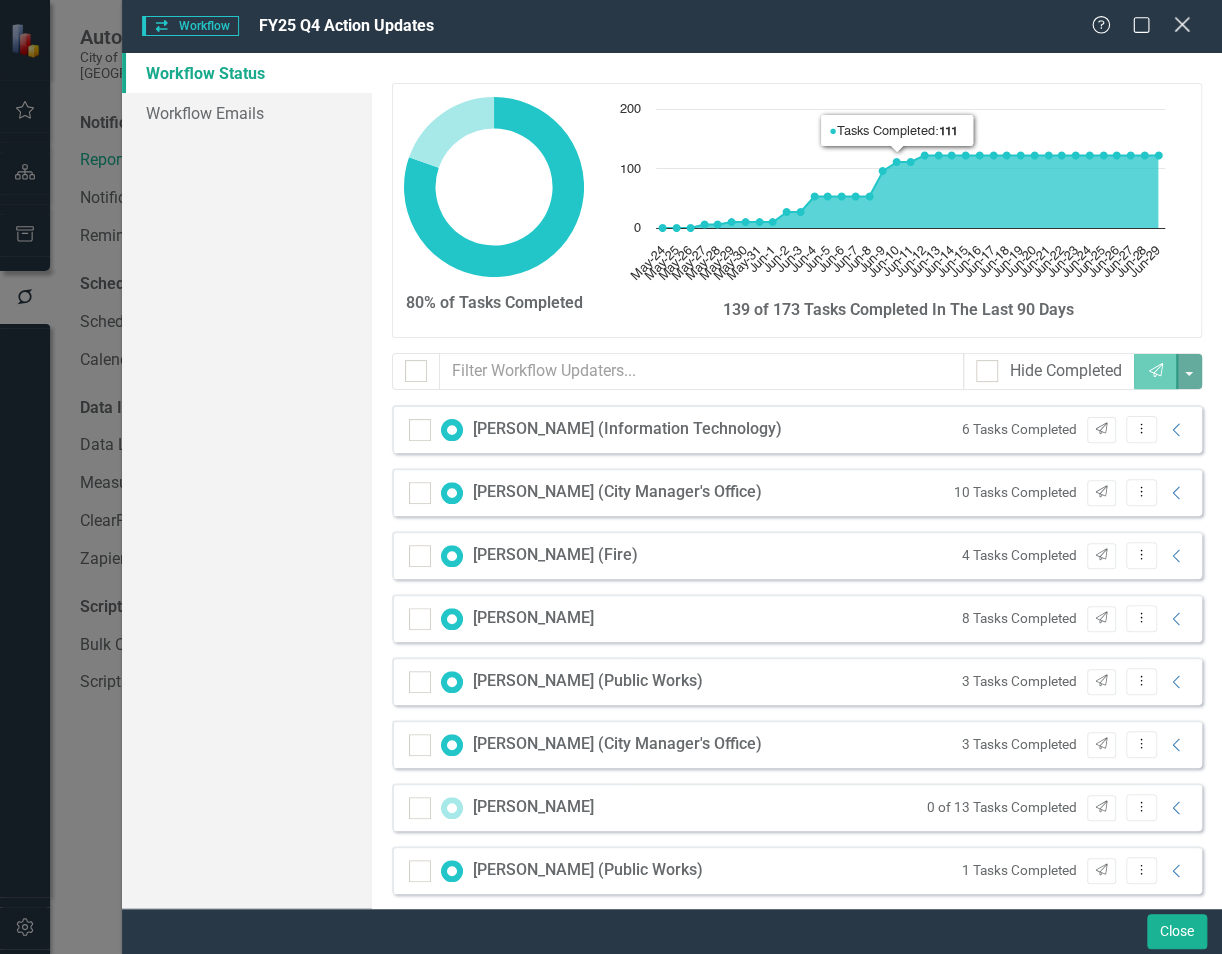 click on "Close" 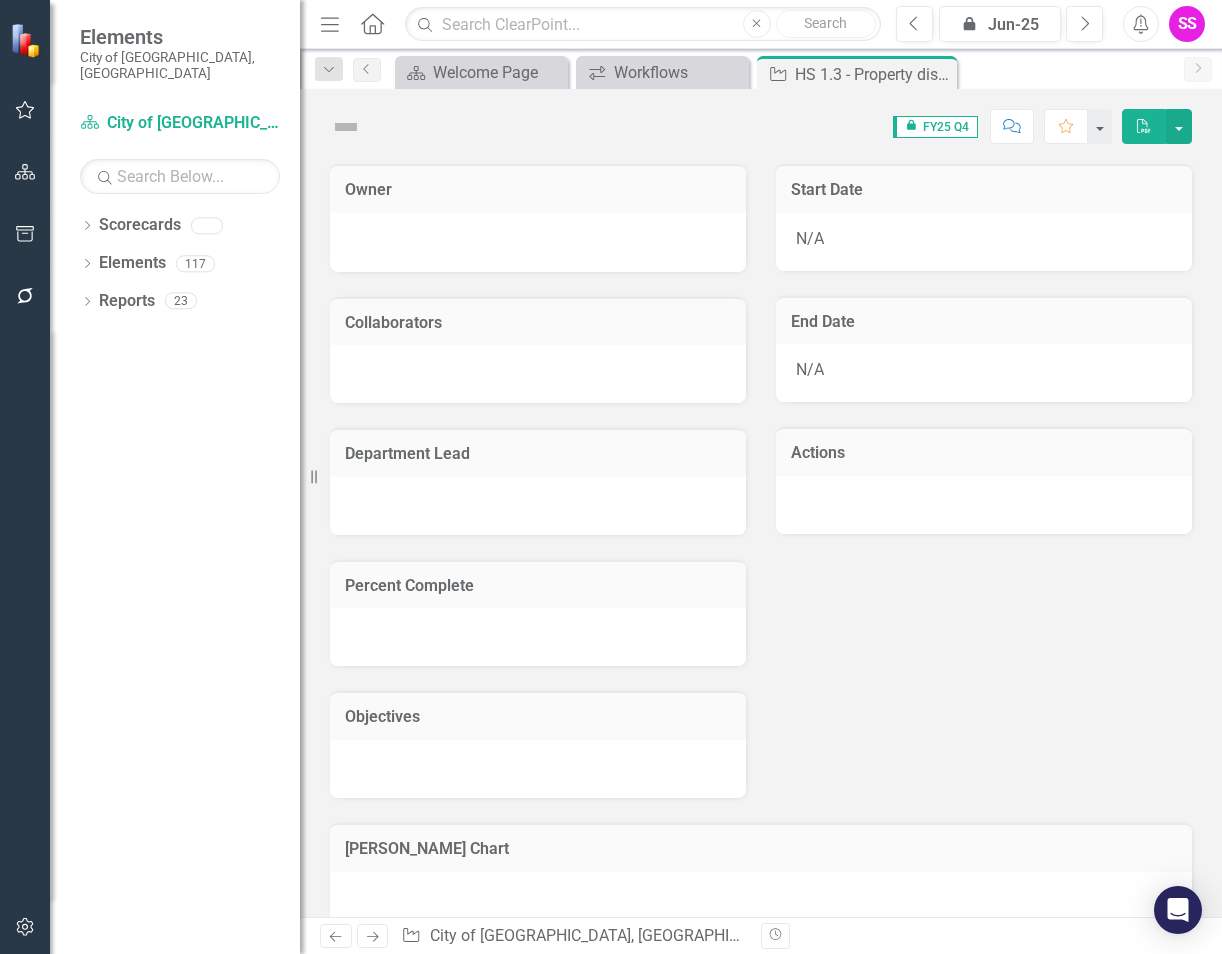 scroll, scrollTop: 0, scrollLeft: 0, axis: both 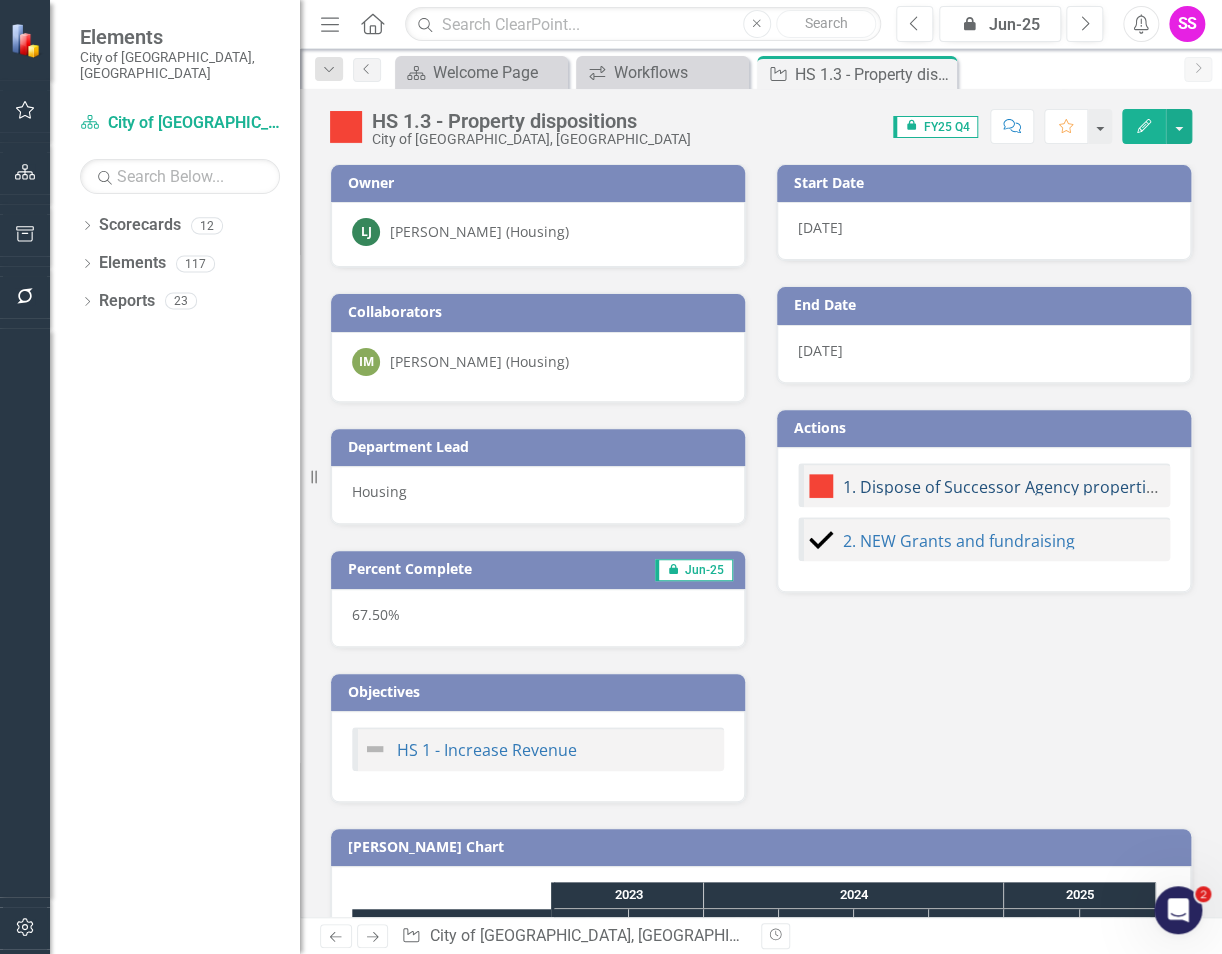 click on "1. Dispose of Successor Agency properties to replenish low mod funds and create more housing. 1) Sem Yeto 2) Hwy12" at bounding box center (1290, 487) 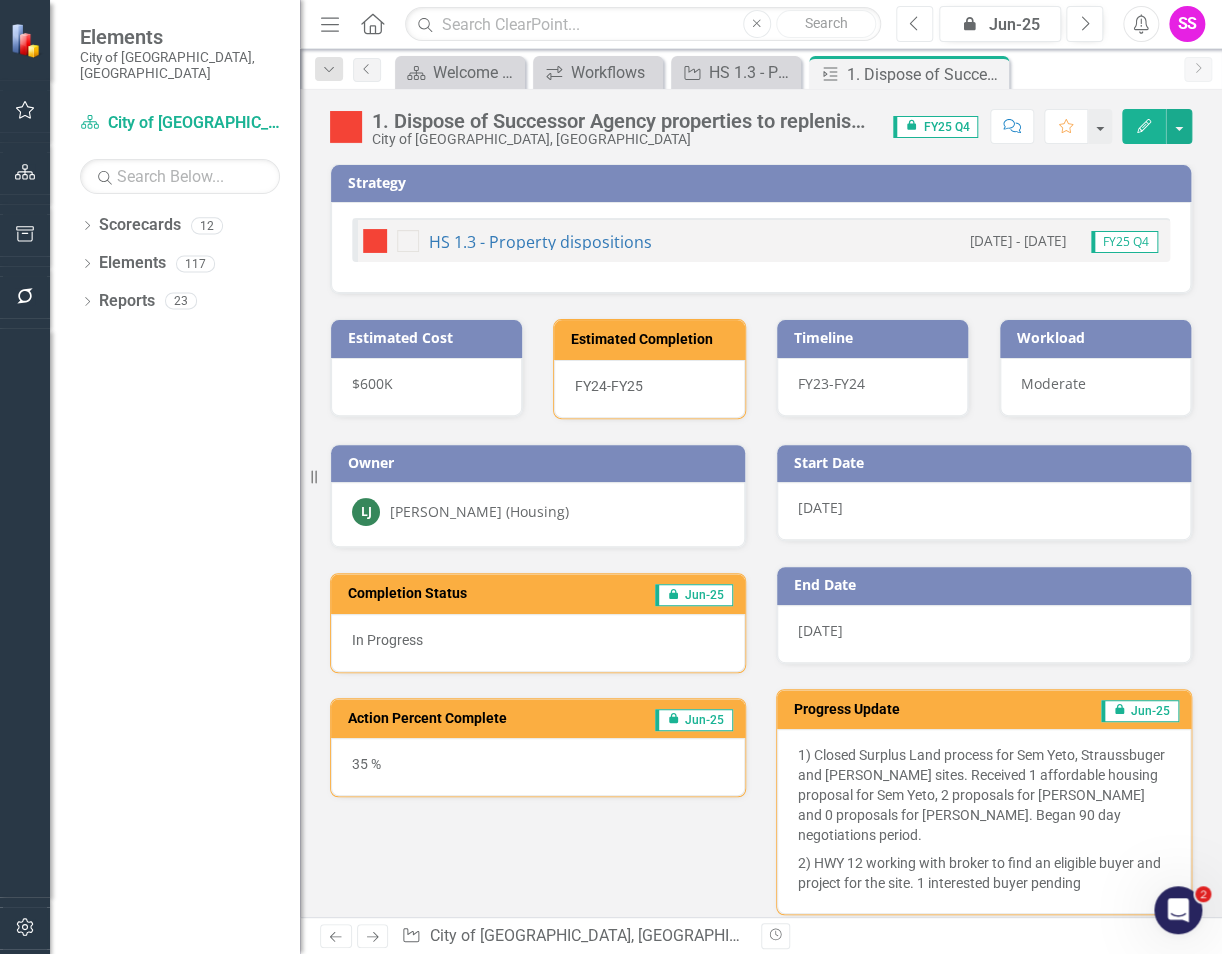 click on "Previous" 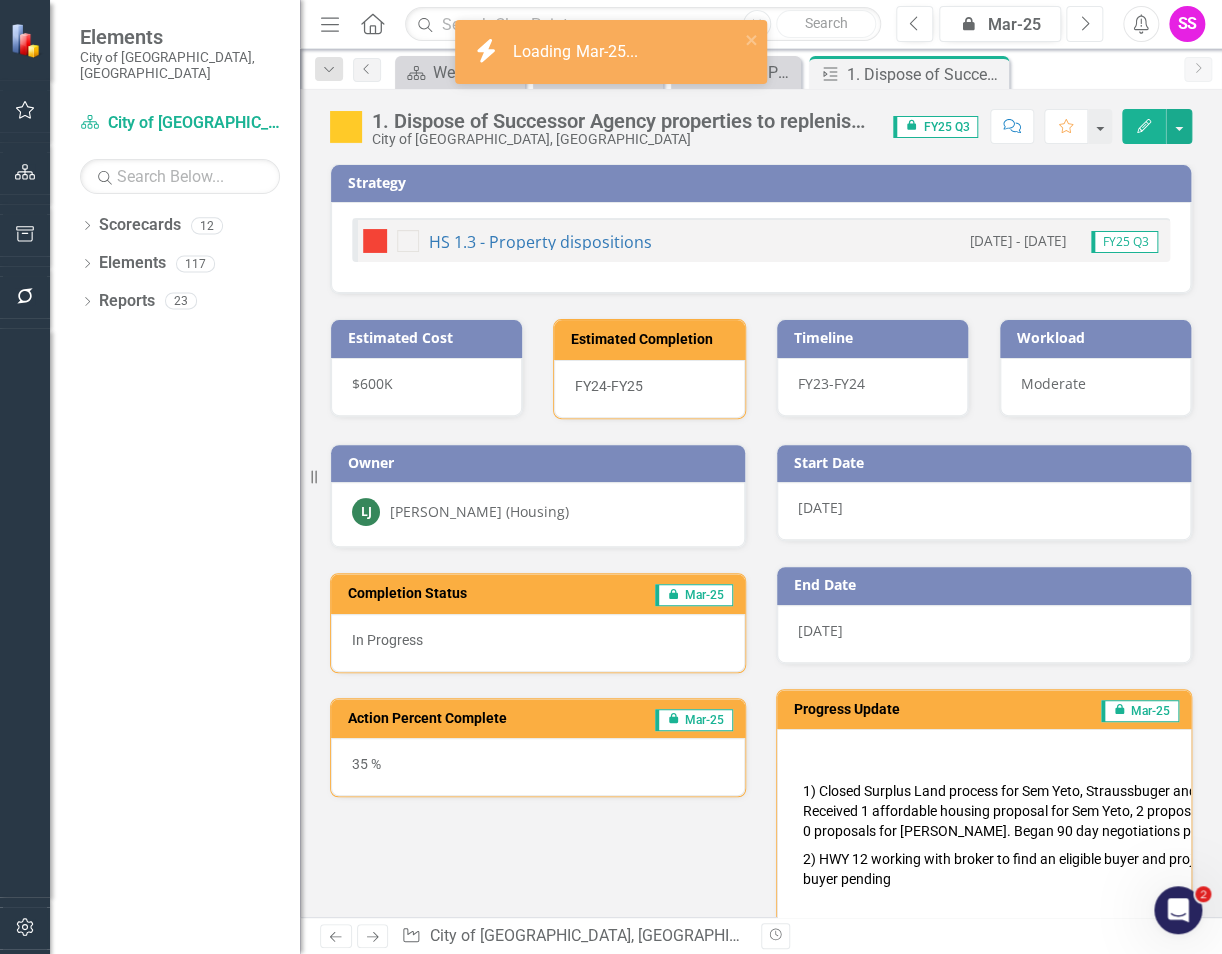 click on "Next" 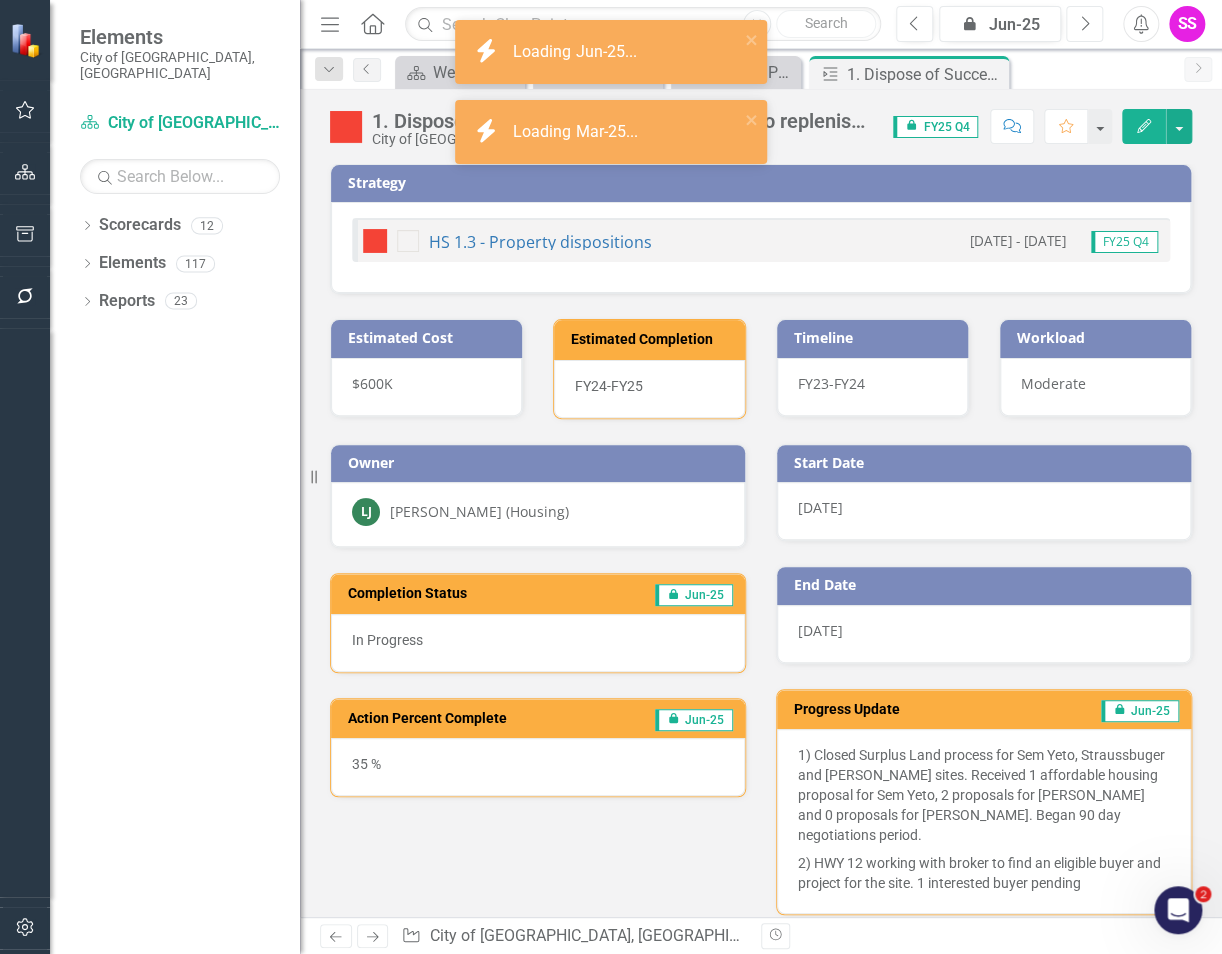 click on "Next" 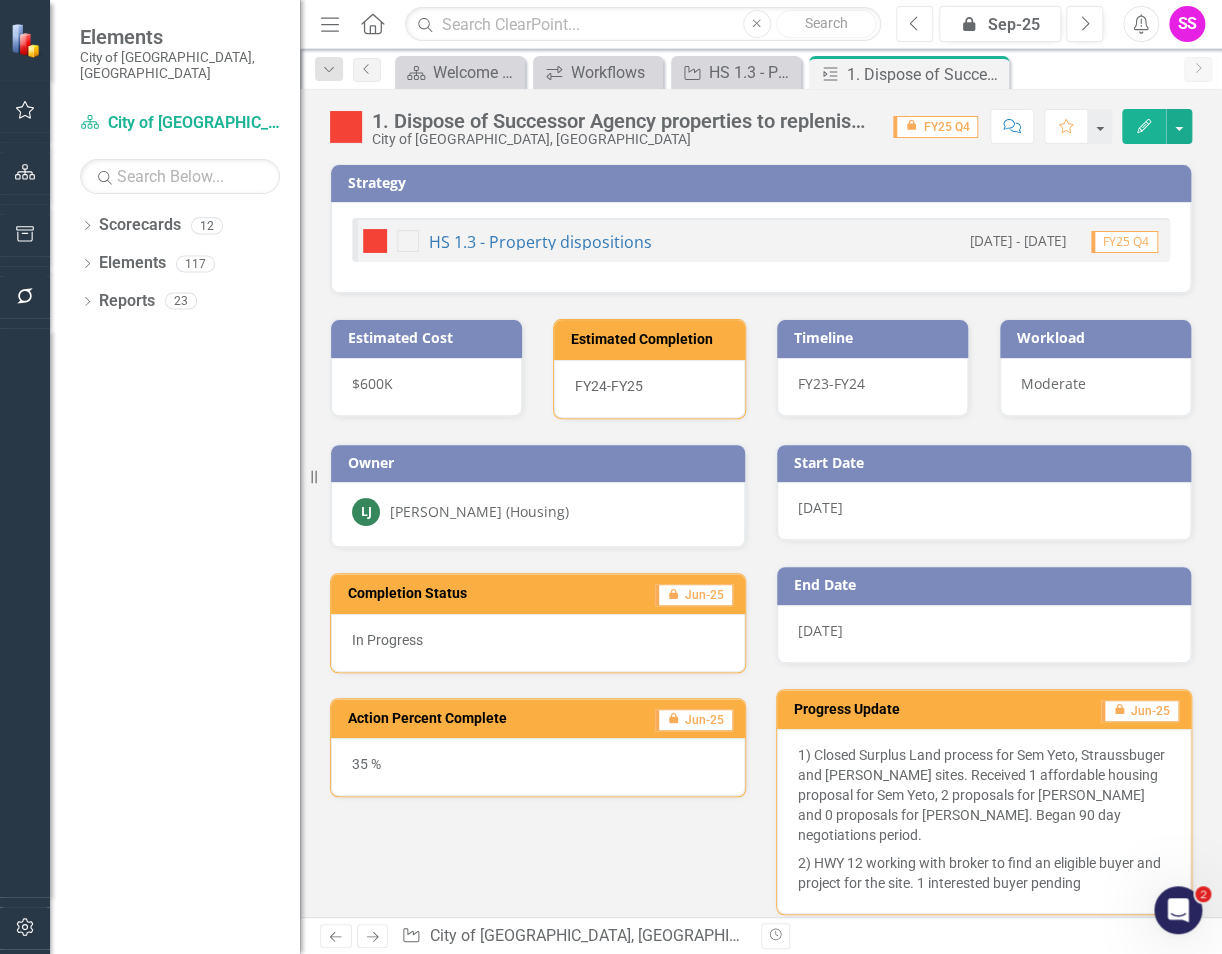 click on "Previous" at bounding box center [914, 24] 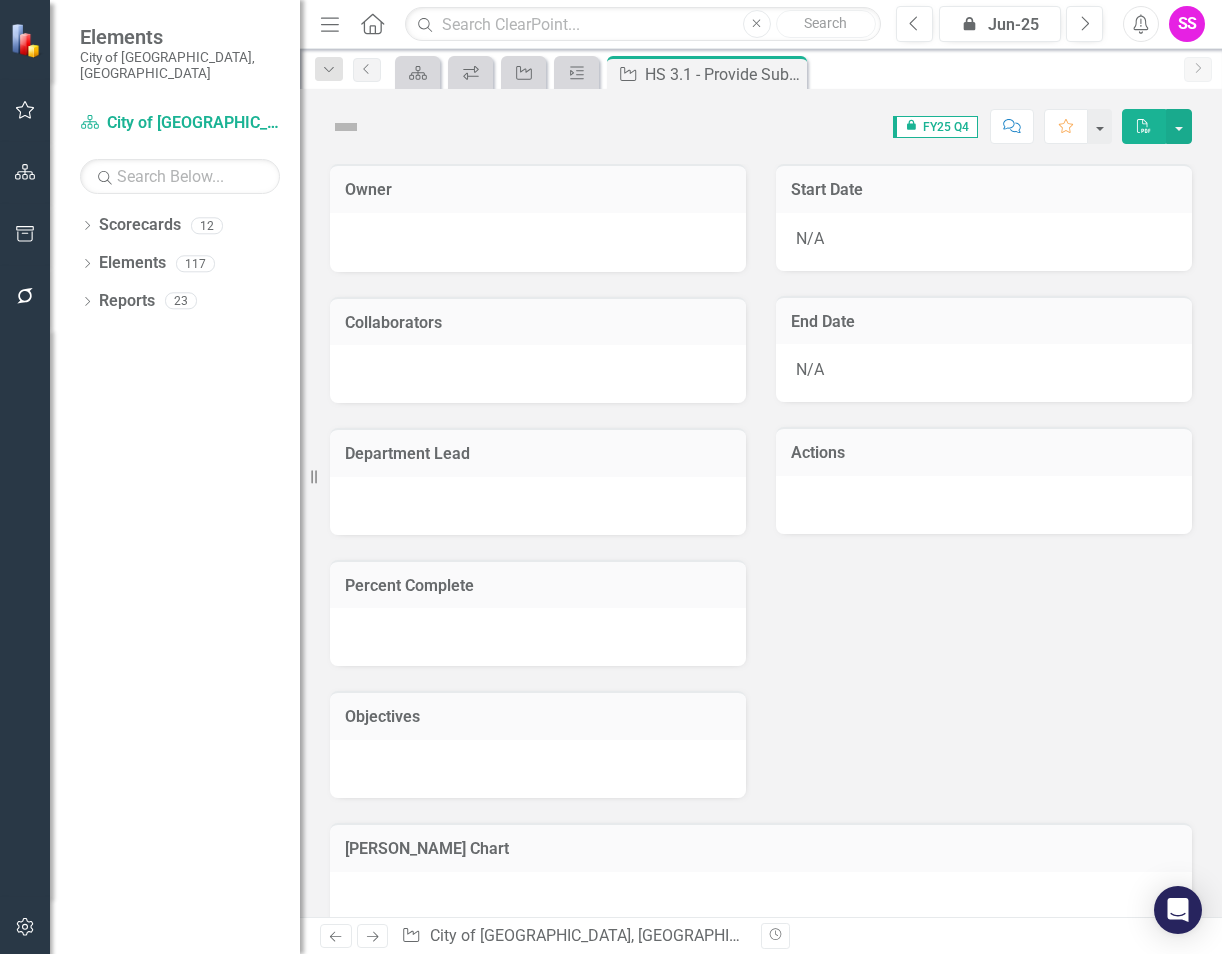 scroll, scrollTop: 0, scrollLeft: 0, axis: both 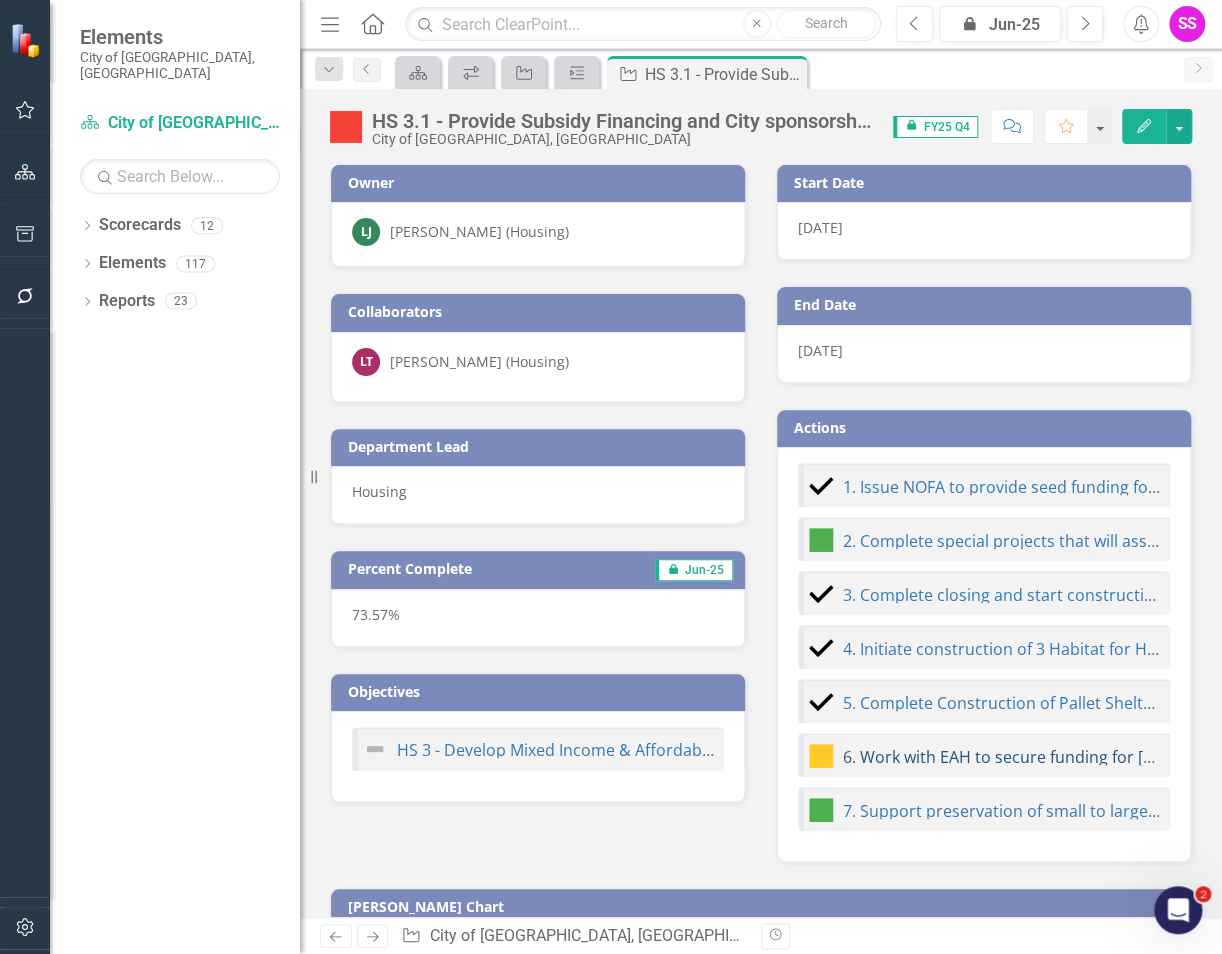 click on "6. Work with EAH to secure funding for [PERSON_NAME] Commons Project" at bounding box center [1122, 757] 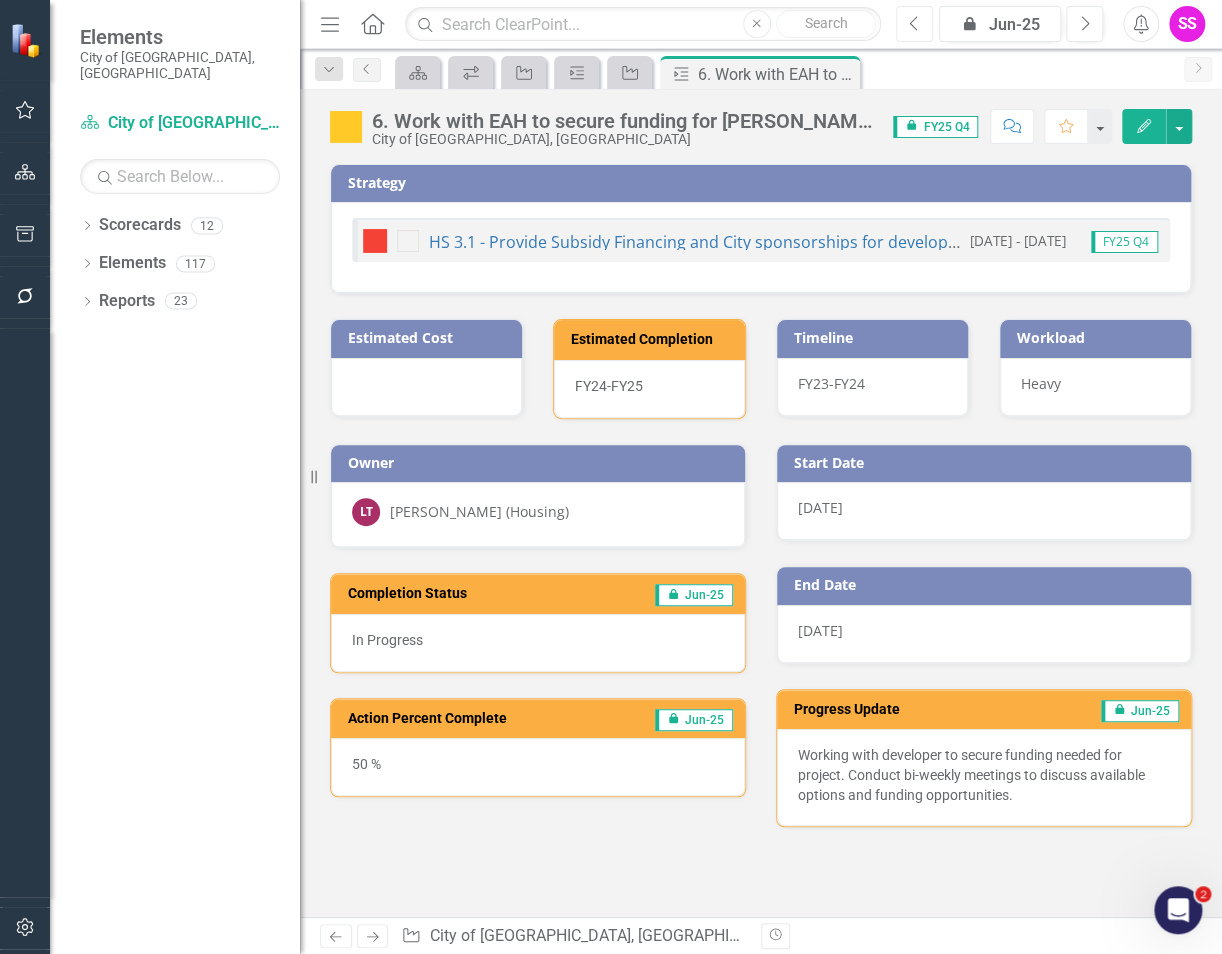 click on "Previous" 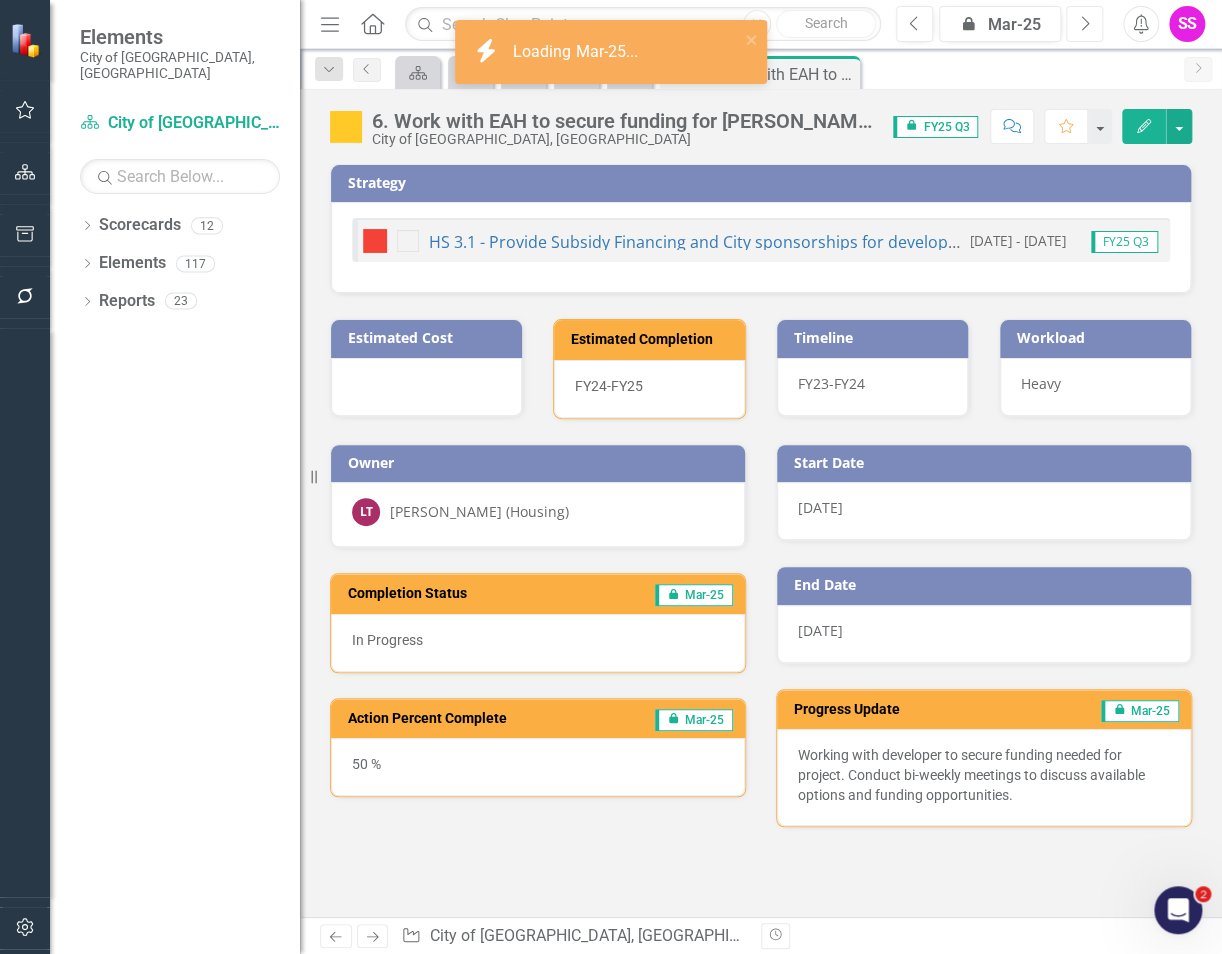 click on "Next" 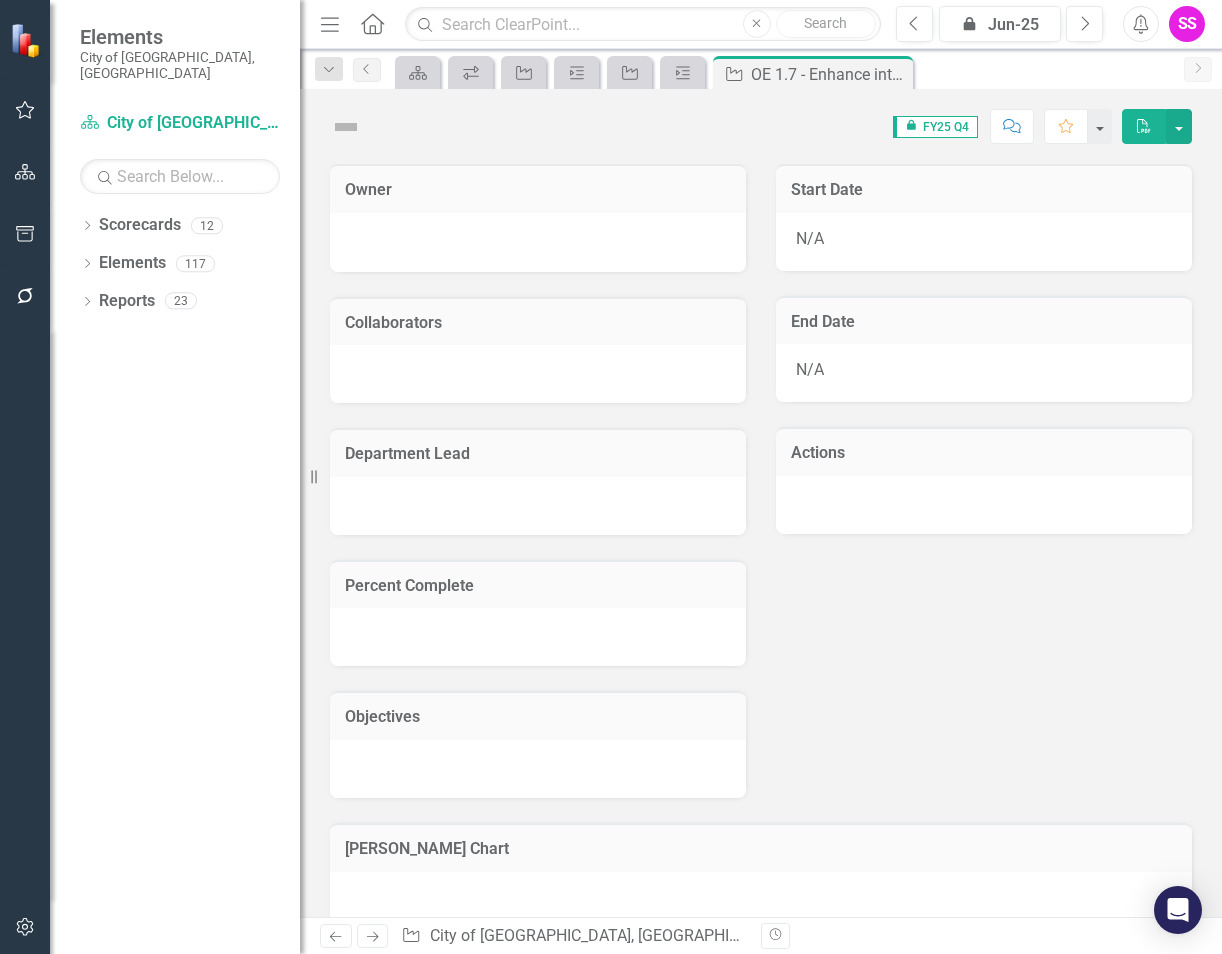 scroll, scrollTop: 0, scrollLeft: 0, axis: both 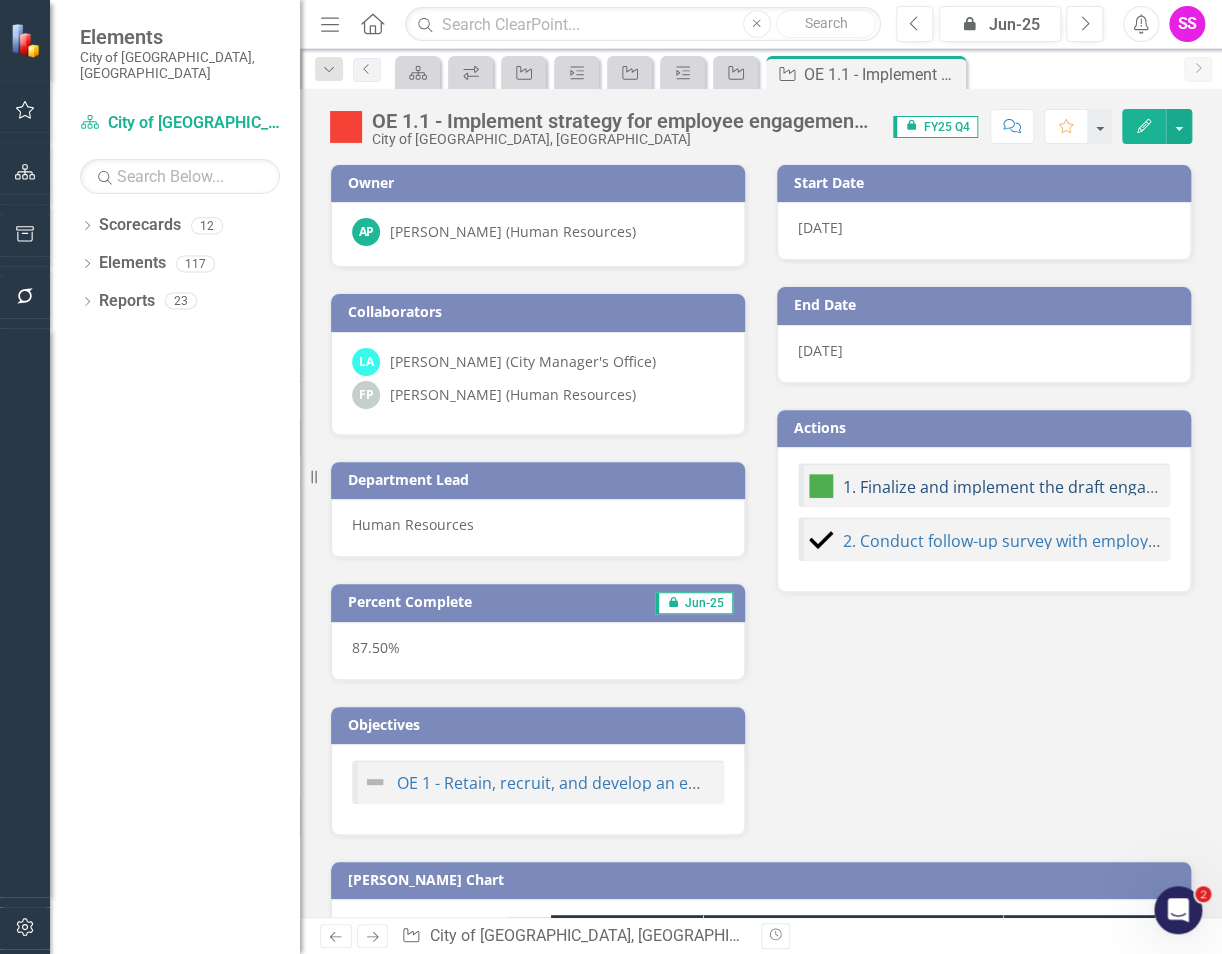 click on "1. Finalize and implement the draft engagement strategy." at bounding box center [1058, 487] 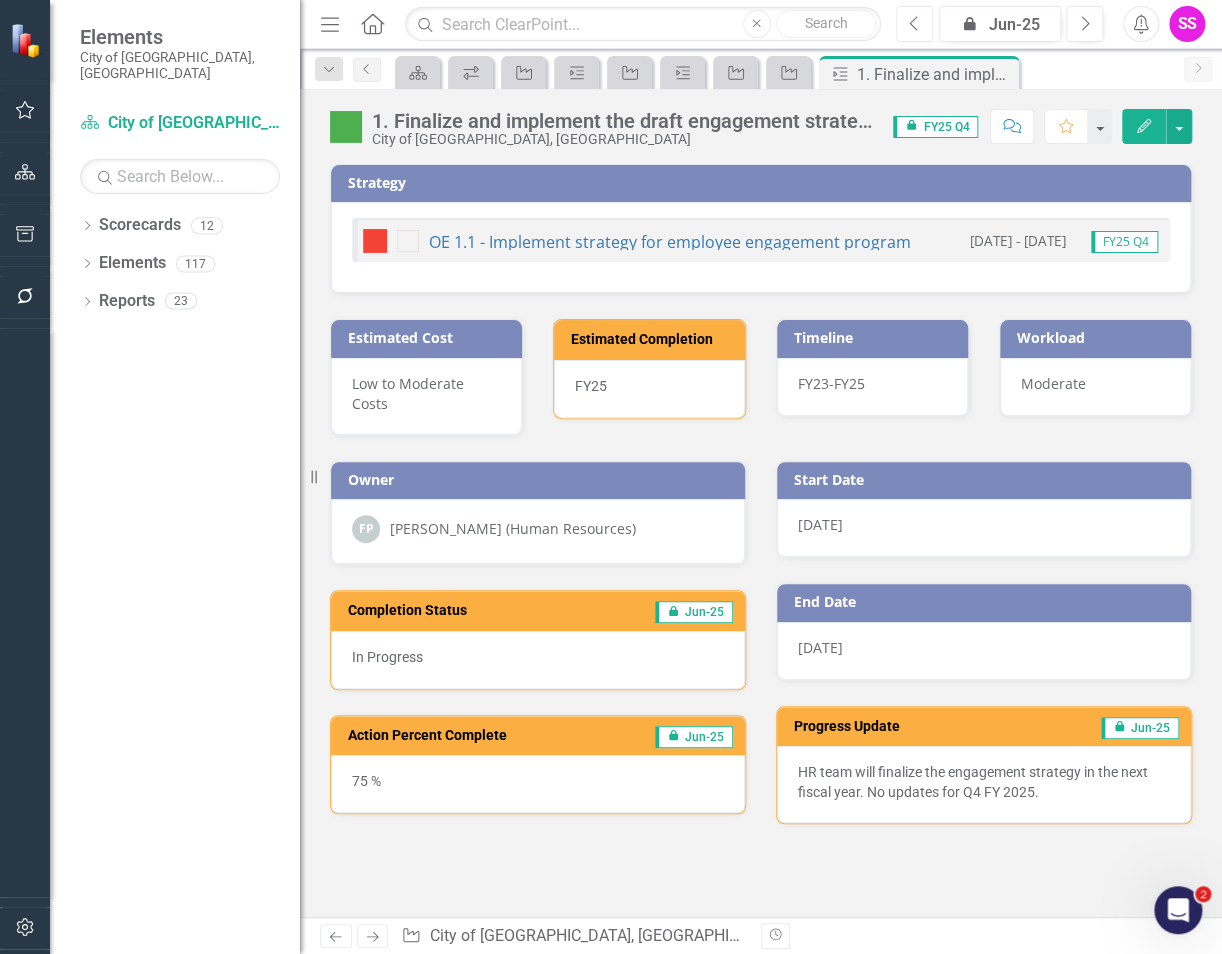 click on "Previous" 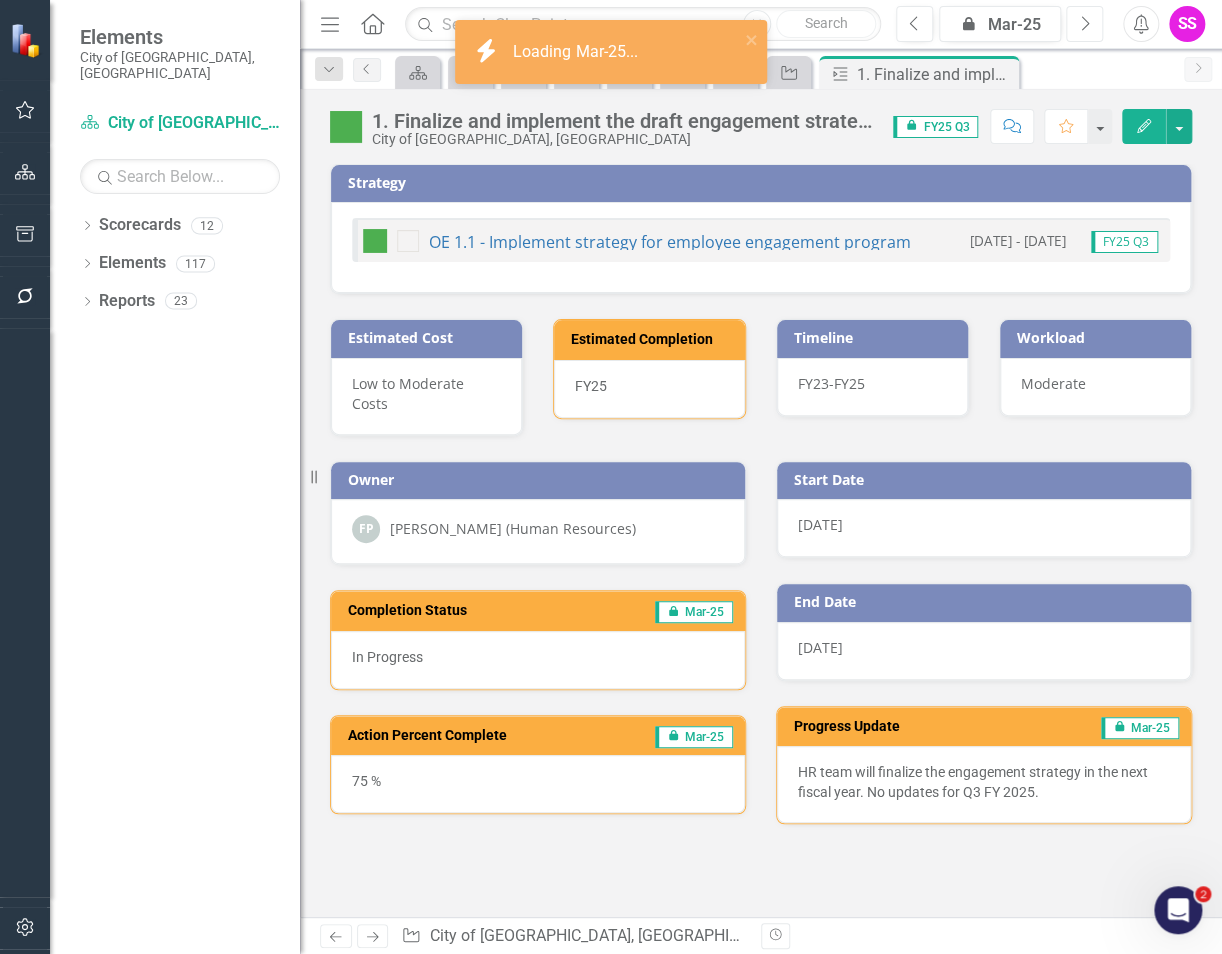 click on "Next" at bounding box center [1084, 24] 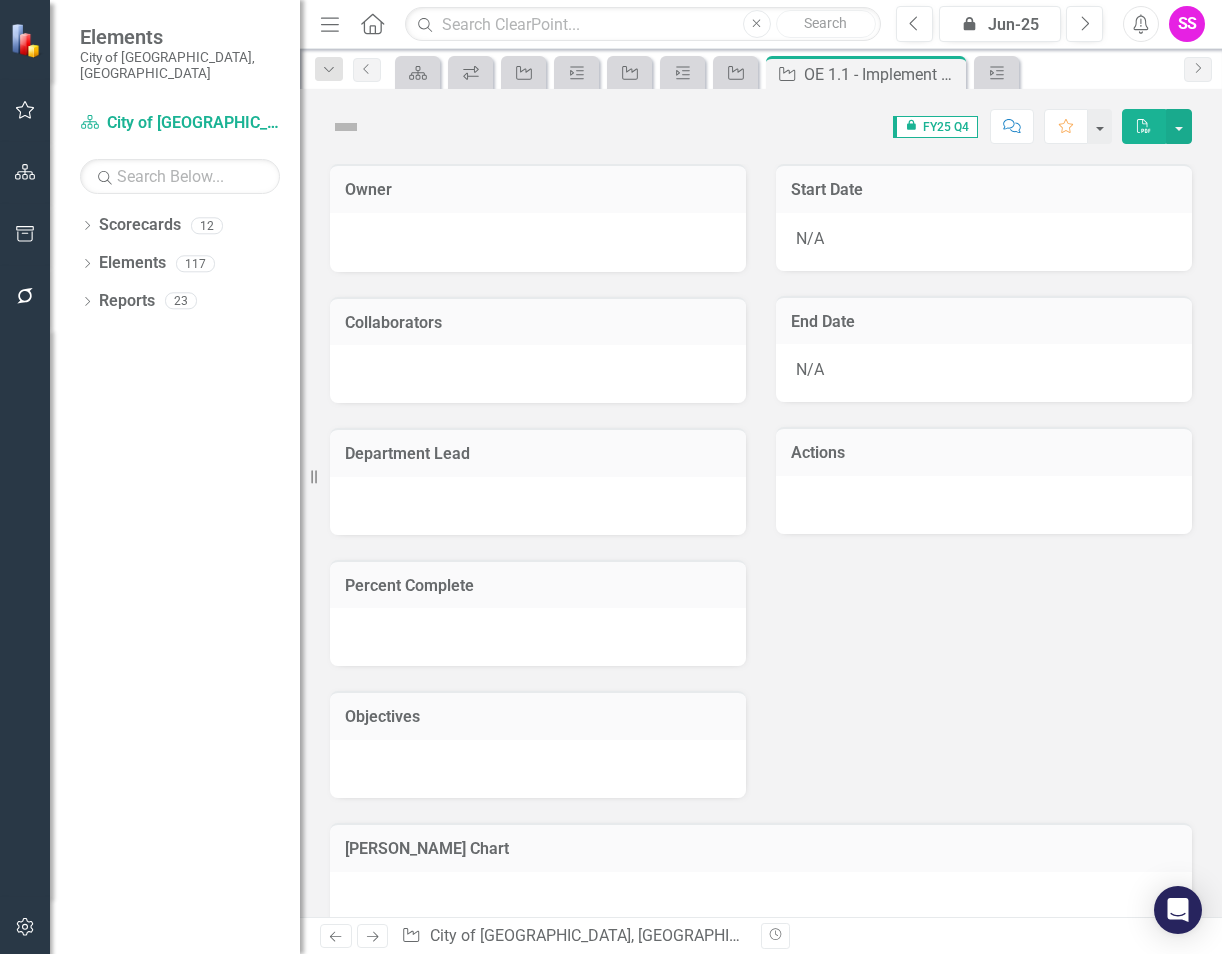 scroll, scrollTop: 0, scrollLeft: 0, axis: both 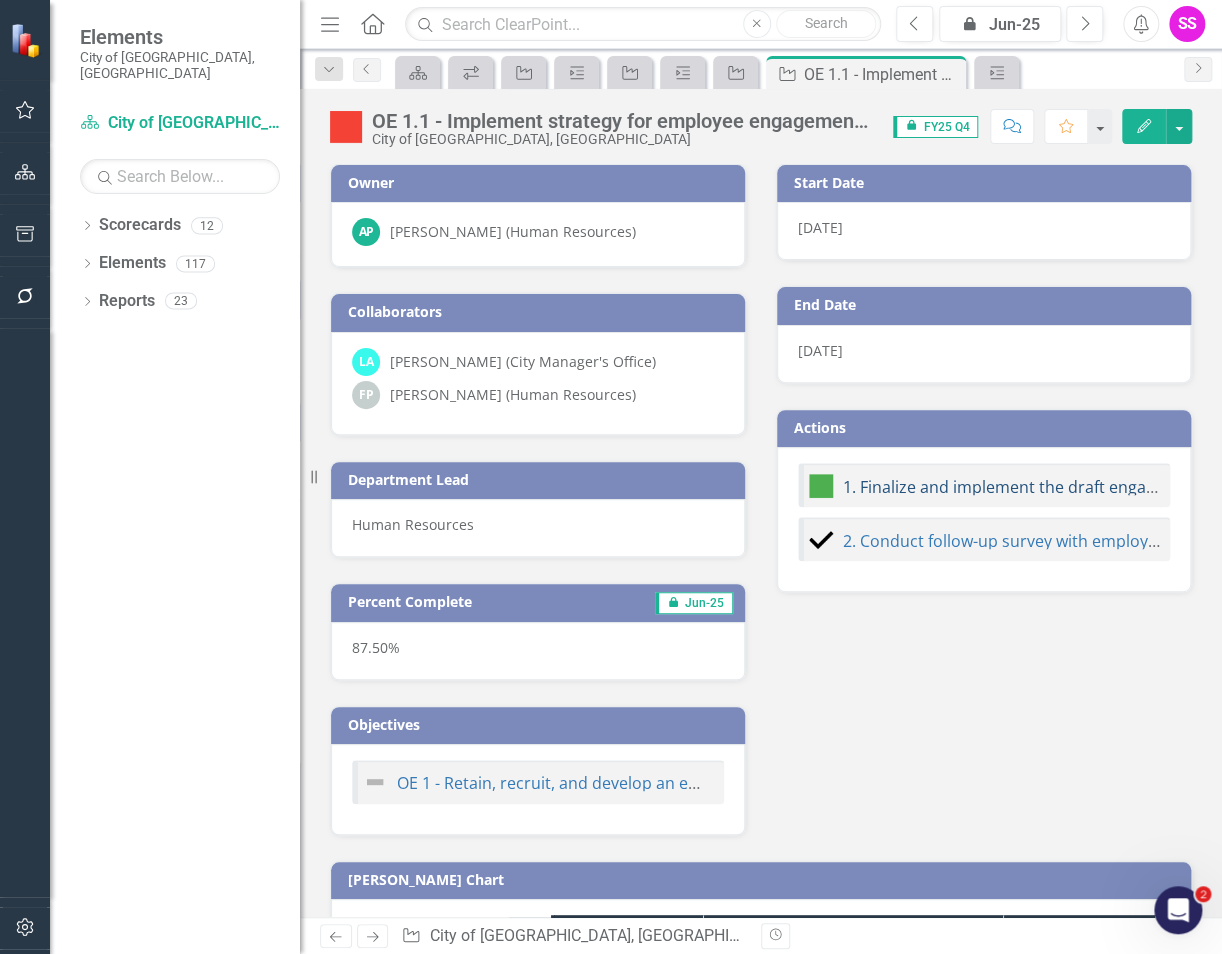 click on "1. Finalize and implement the draft engagement strategy." at bounding box center [1058, 487] 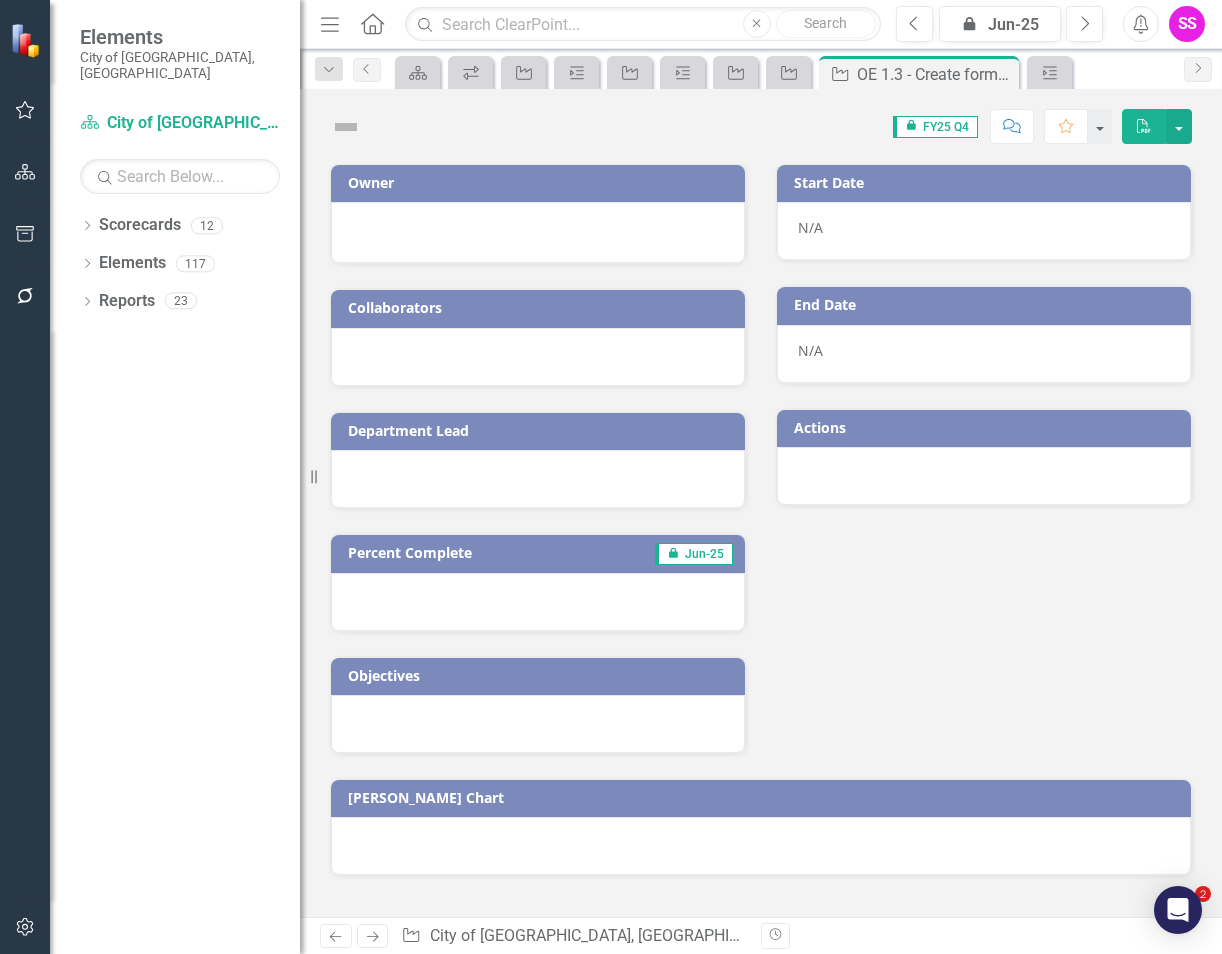 scroll, scrollTop: 0, scrollLeft: 0, axis: both 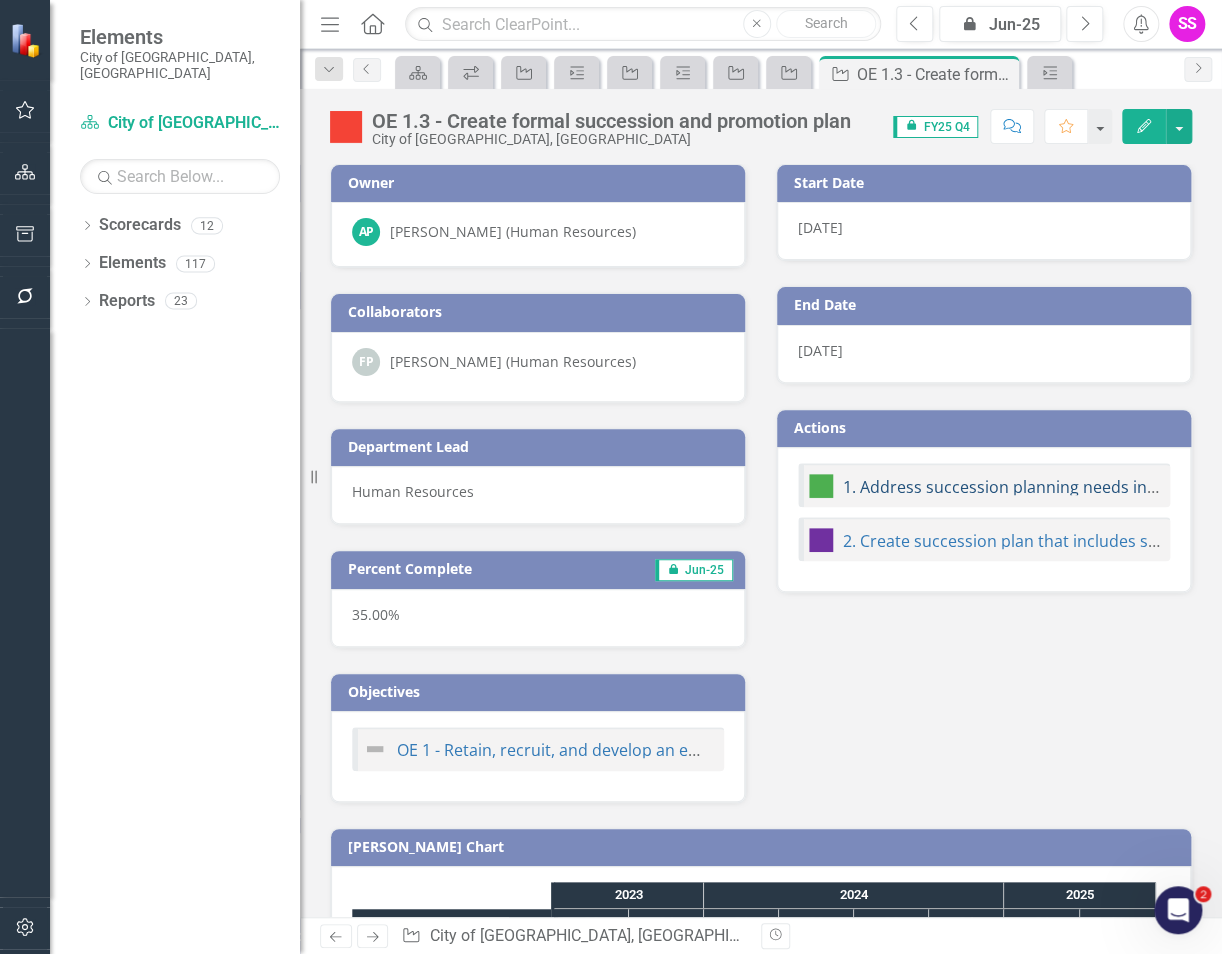 click on "1. Address succession planning needs in anticipation of losing 30% of Fire Department workforce over next five years due to retirements." at bounding box center [1358, 487] 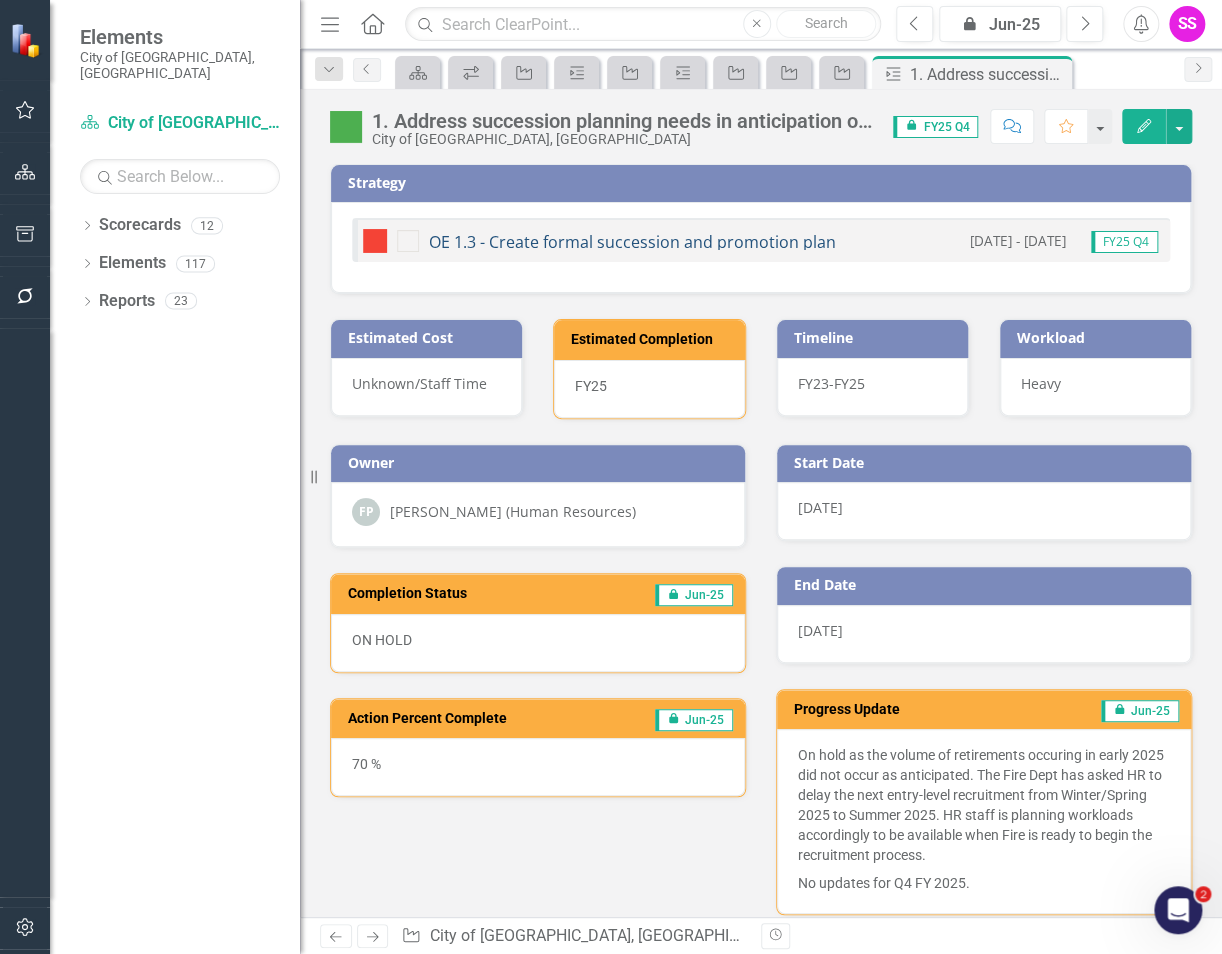 click on "OE 1.3 - Create formal succession and promotion plan" at bounding box center (632, 242) 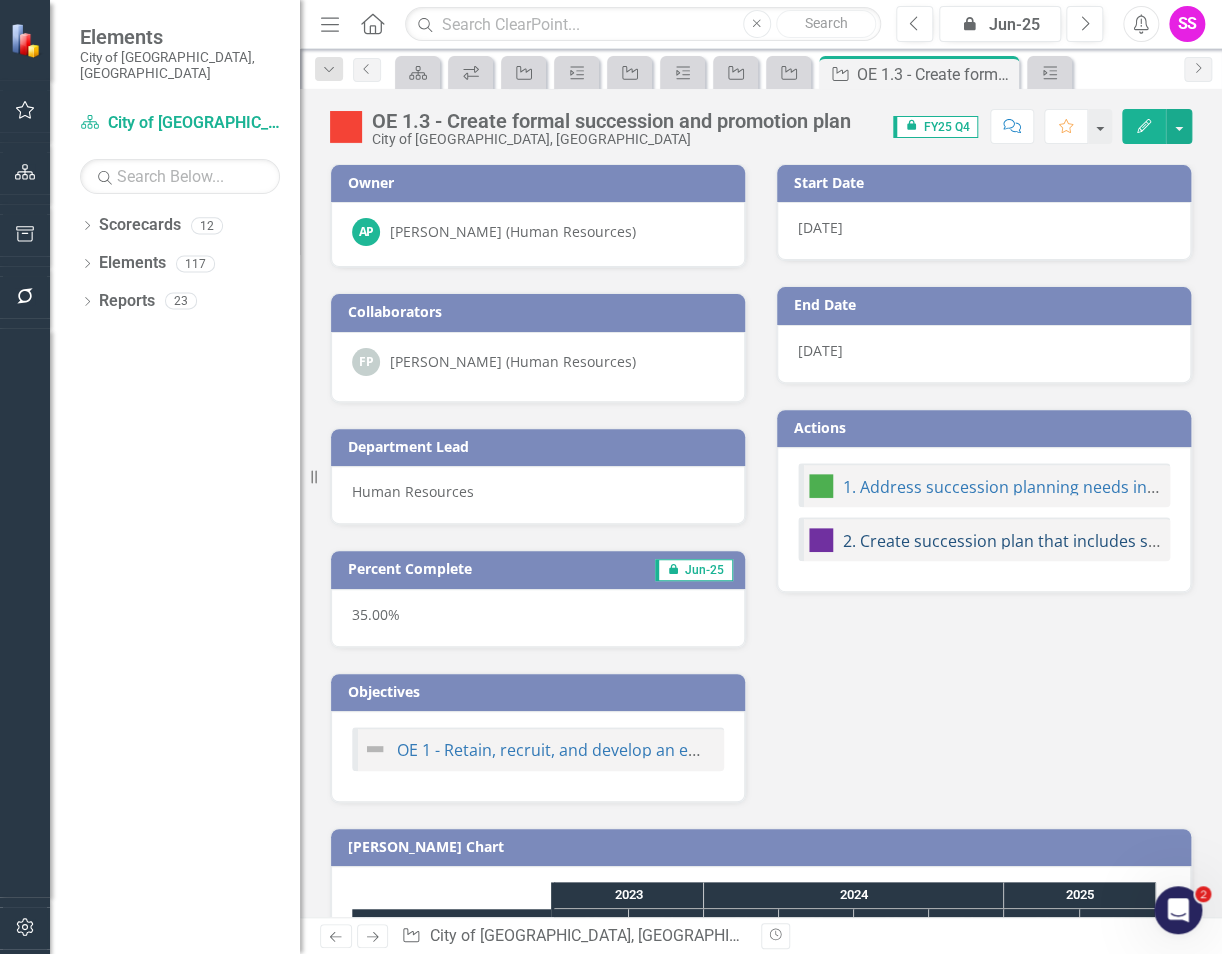 click on "2. Create succession plan that includes standardized training, leadership development, recruitment, and retention." at bounding box center (1276, 541) 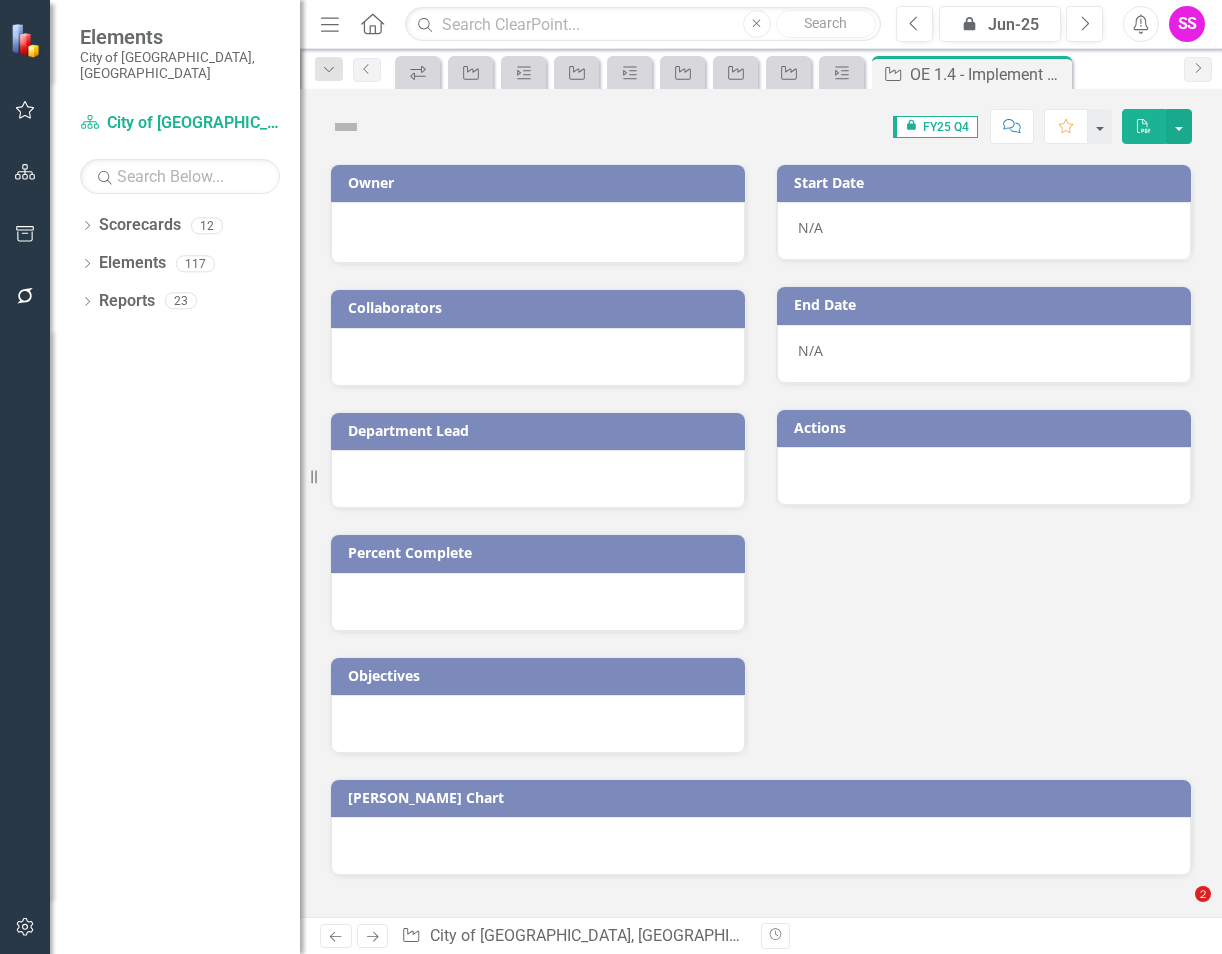scroll, scrollTop: 0, scrollLeft: 0, axis: both 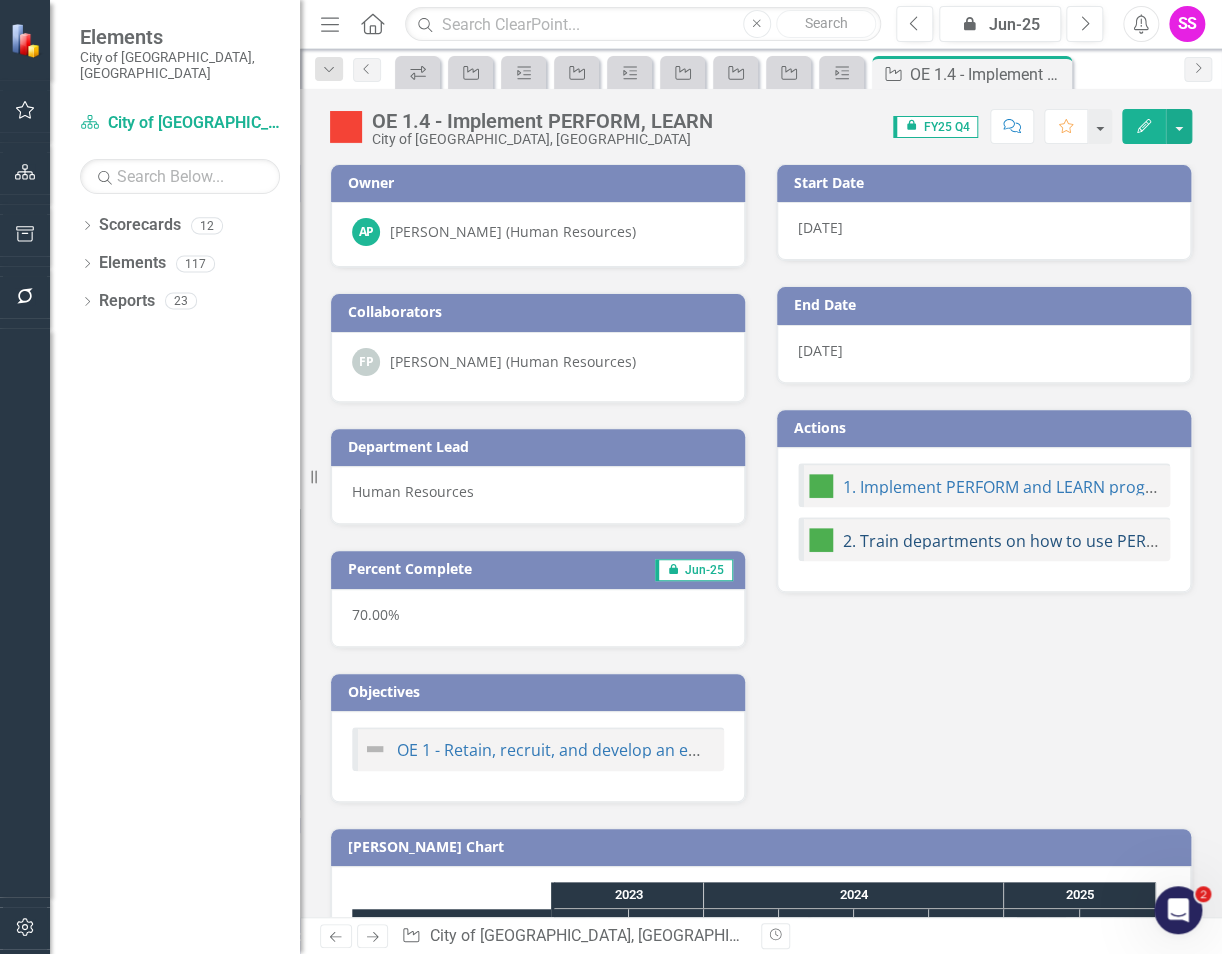 click on "2. Train departments on how to use PERFORM AND LEARN tools to help supervisors and managers coach and mentor their employees." at bounding box center [1351, 541] 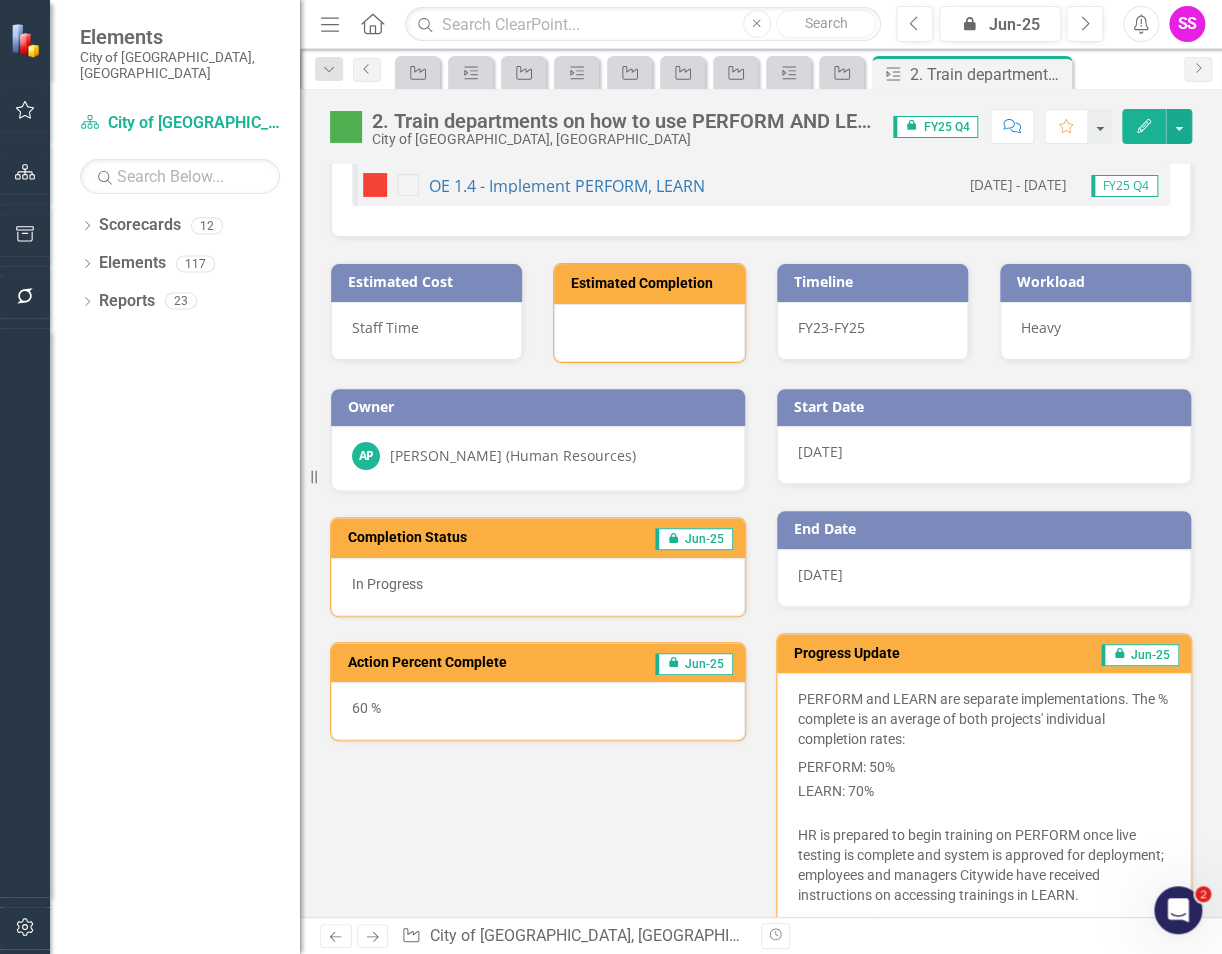 scroll, scrollTop: 109, scrollLeft: 0, axis: vertical 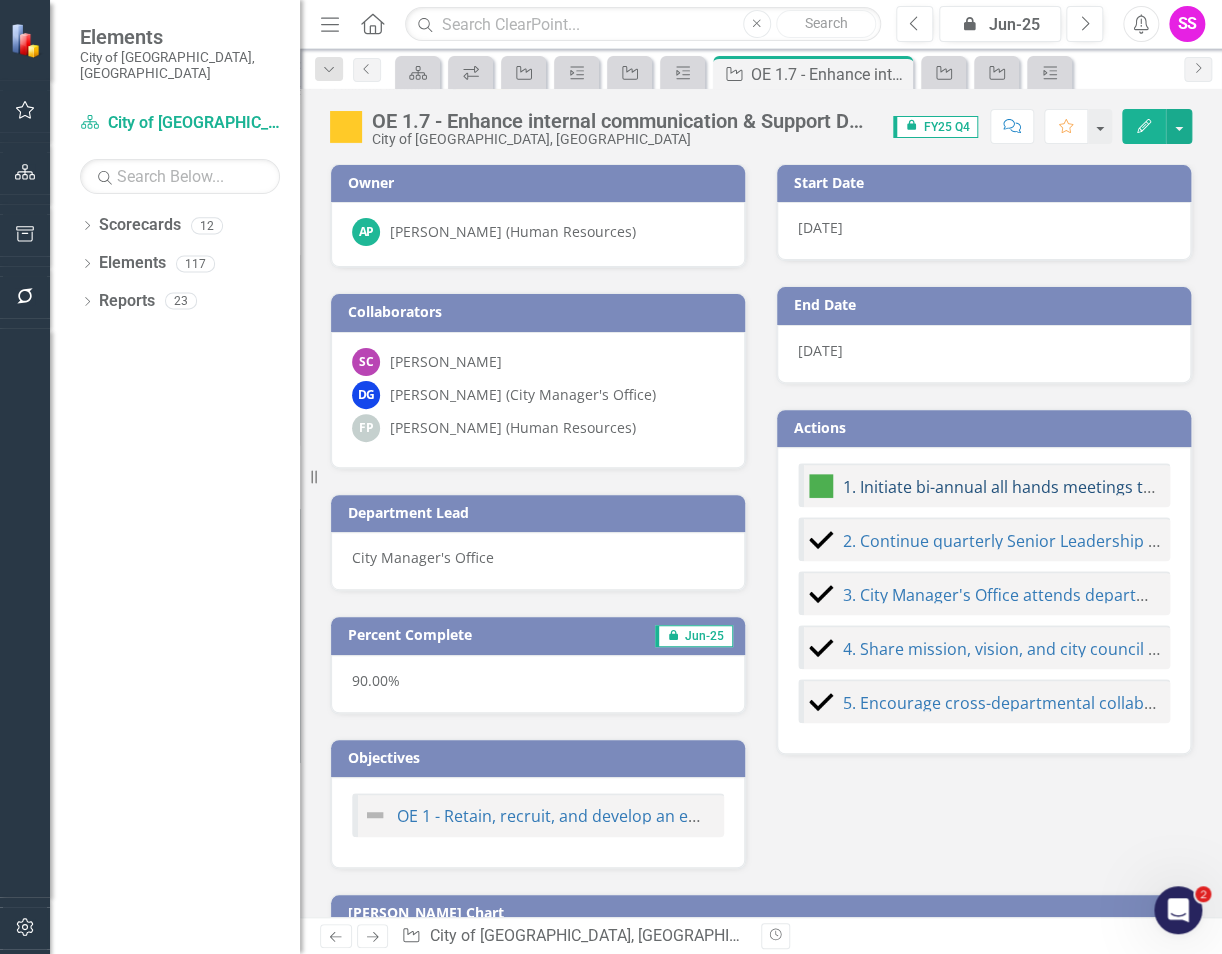 click on "1. Initiate bi-annual all hands meetings to share organizational priorities/progress." at bounding box center (1153, 487) 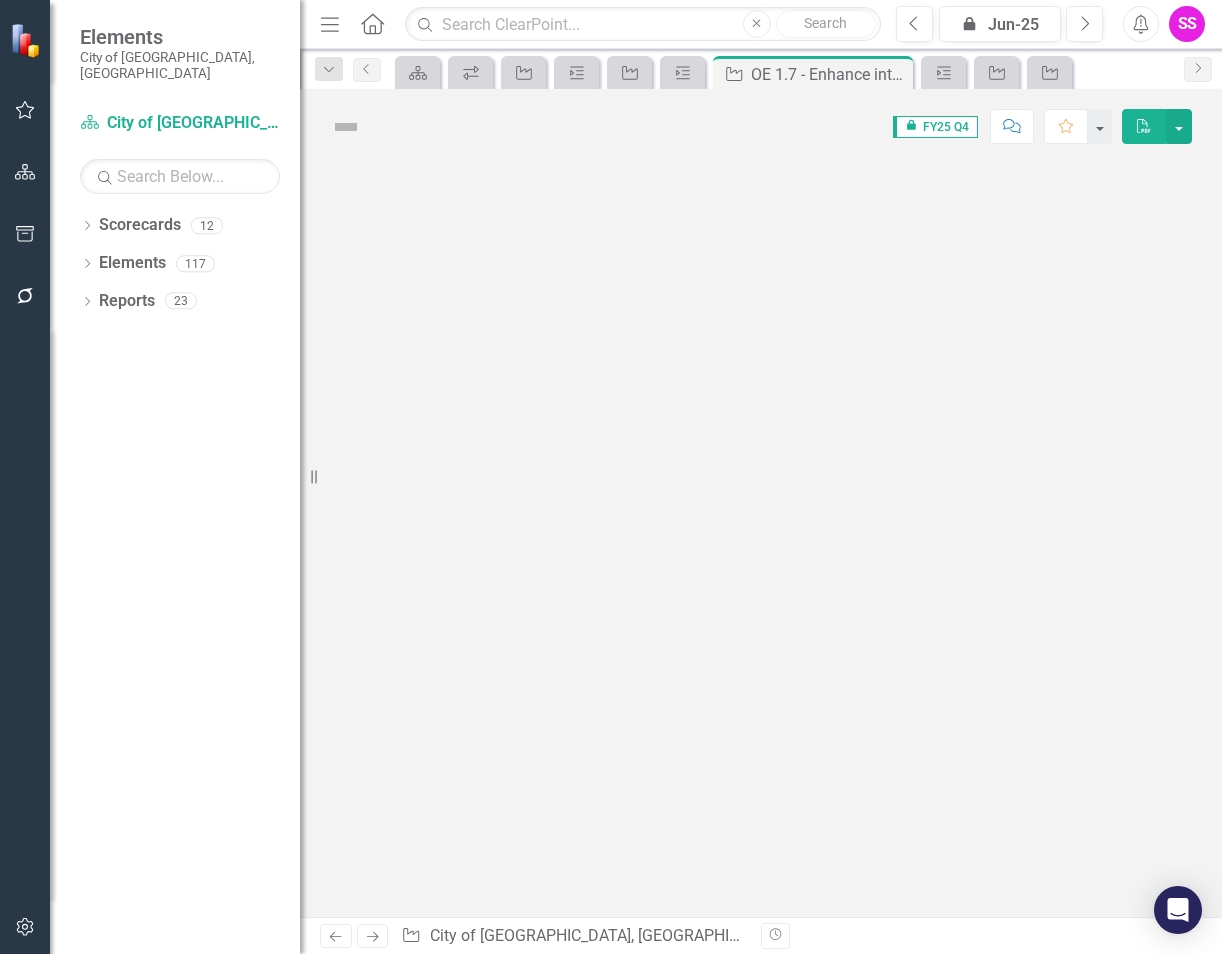 scroll, scrollTop: 0, scrollLeft: 0, axis: both 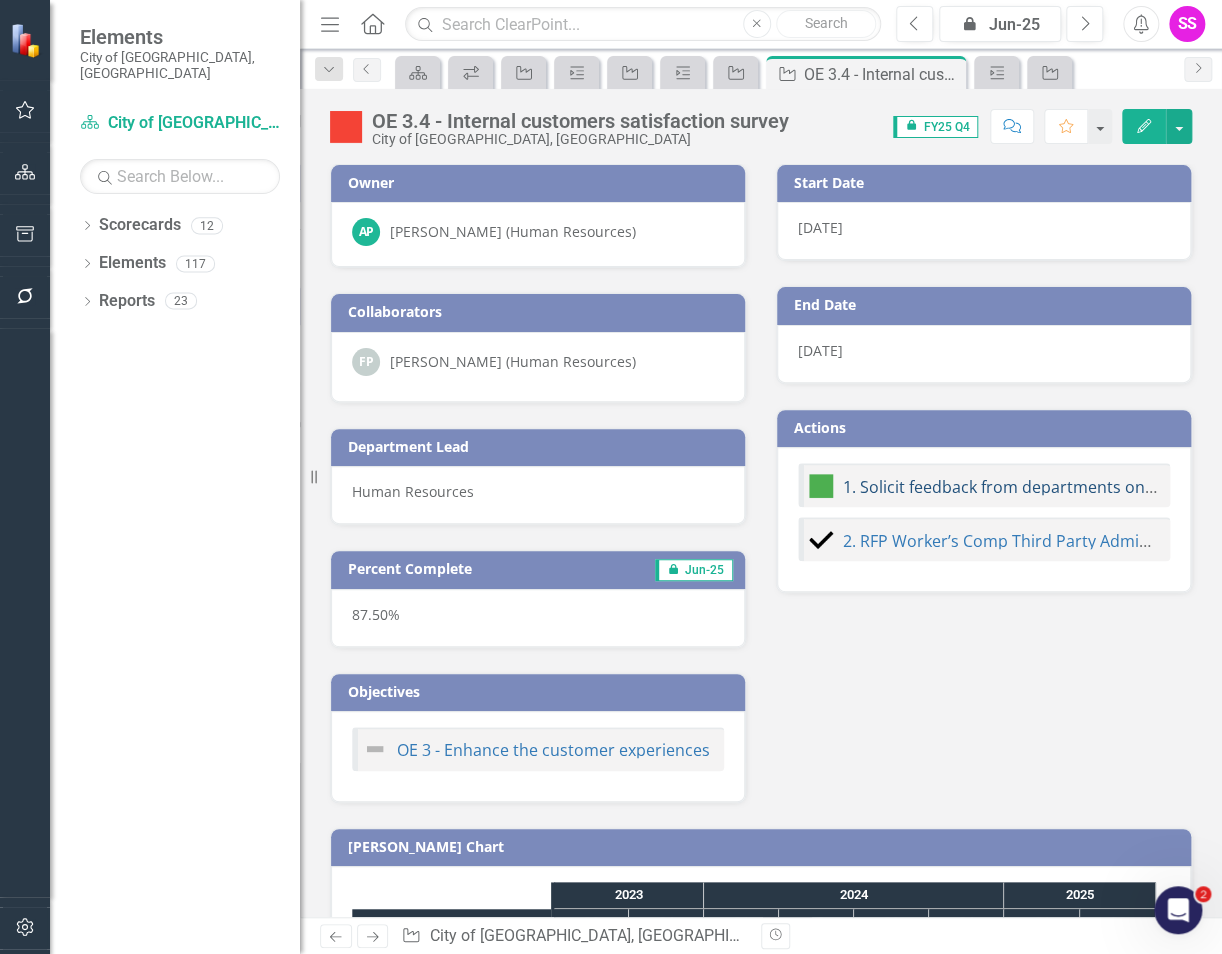 click on "1. Solicit feedback from departments on how HR can improve its services and create metrics to measure success in responding to feedback." at bounding box center [1370, 487] 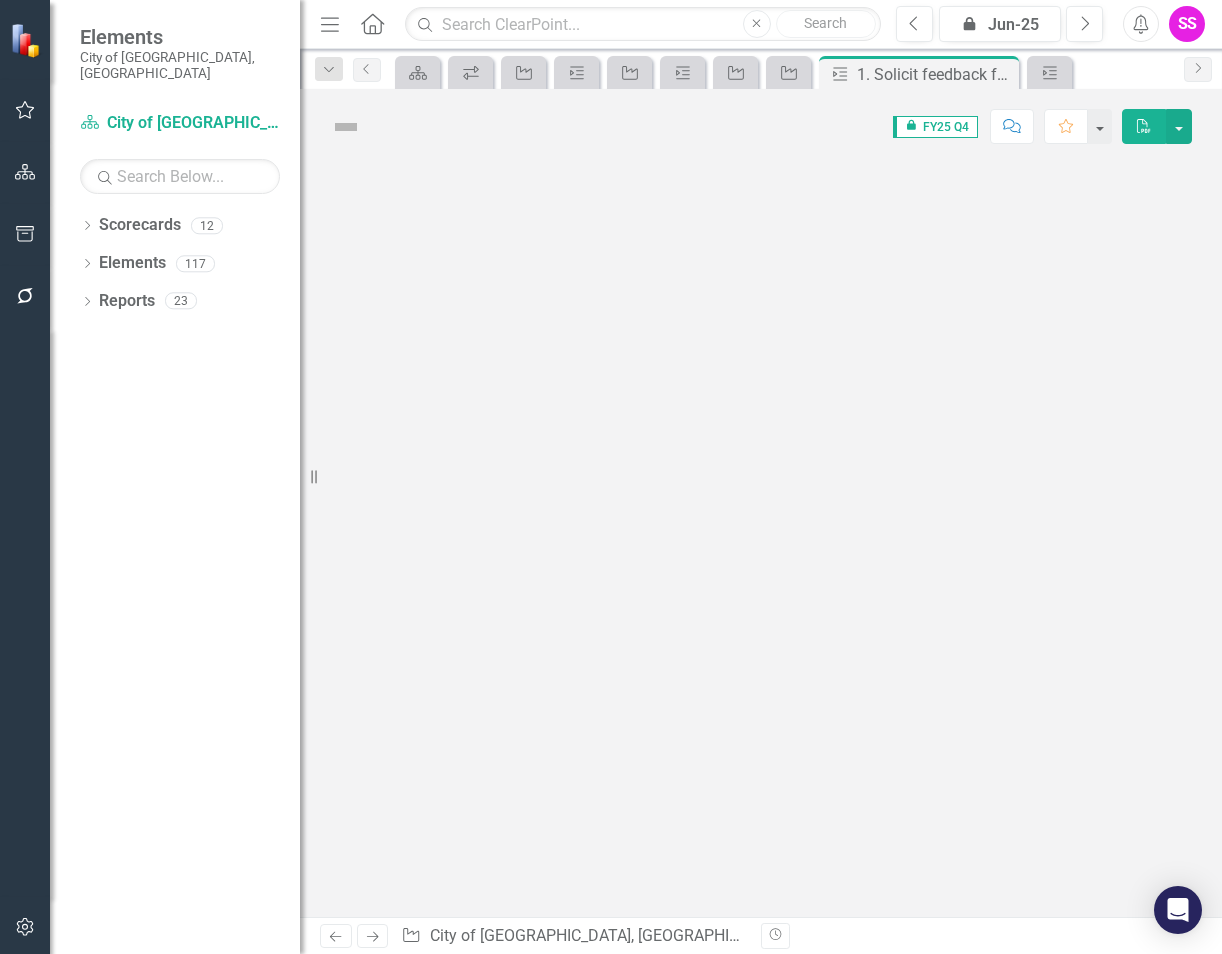 scroll, scrollTop: 0, scrollLeft: 0, axis: both 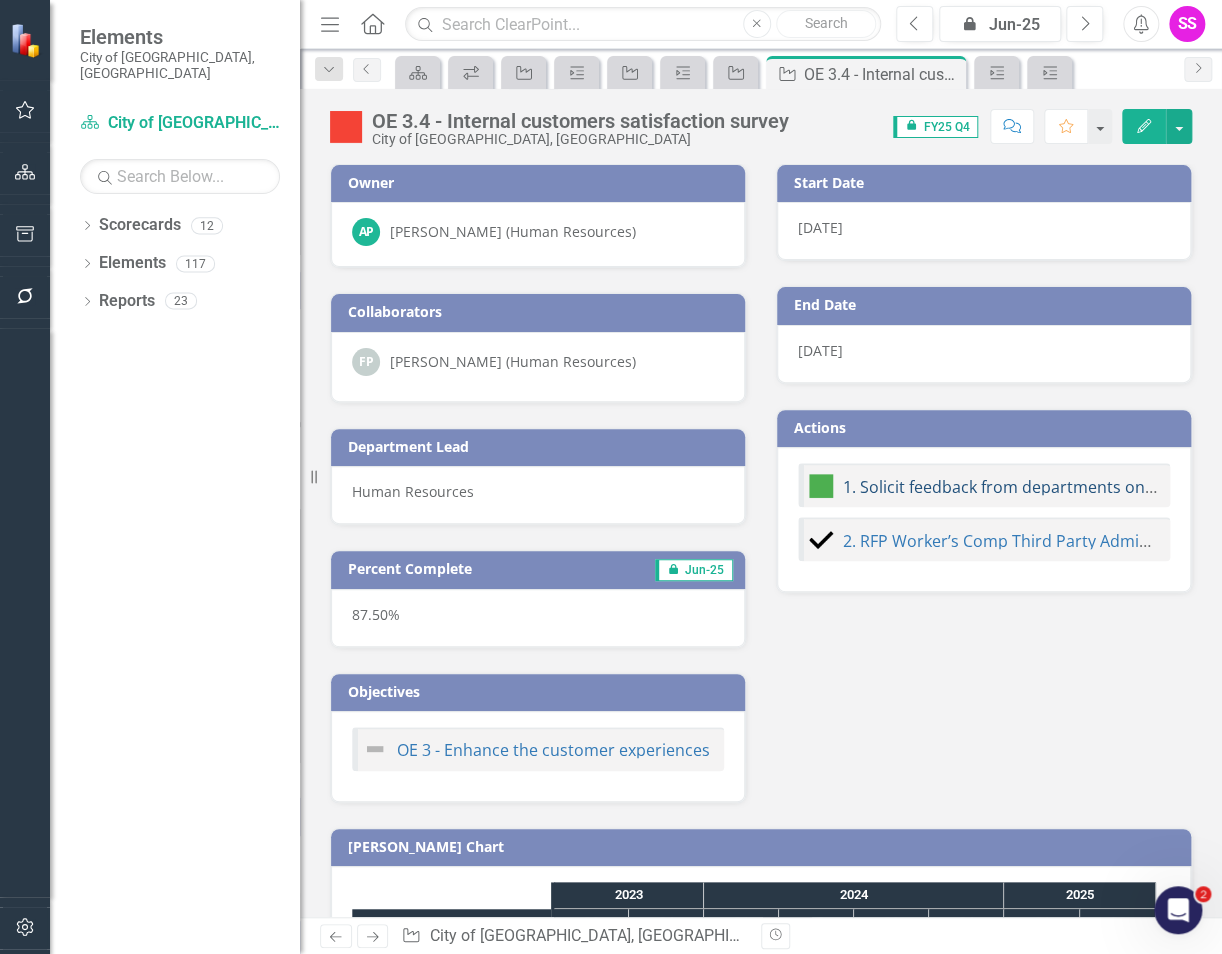click on "1. Solicit feedback from departments on how HR can improve its services and create metrics to measure success in responding to feedback." at bounding box center (1370, 487) 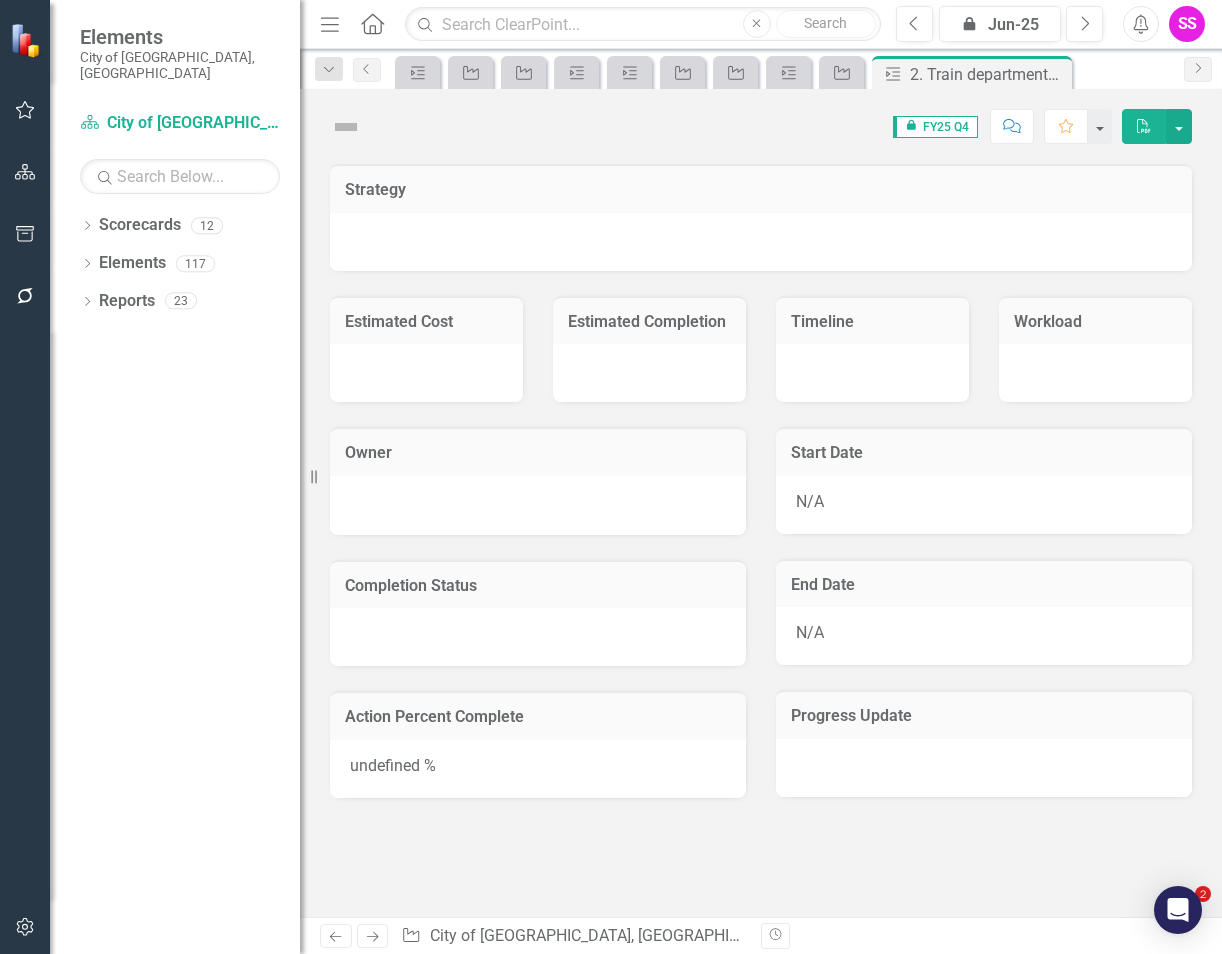 scroll, scrollTop: 0, scrollLeft: 0, axis: both 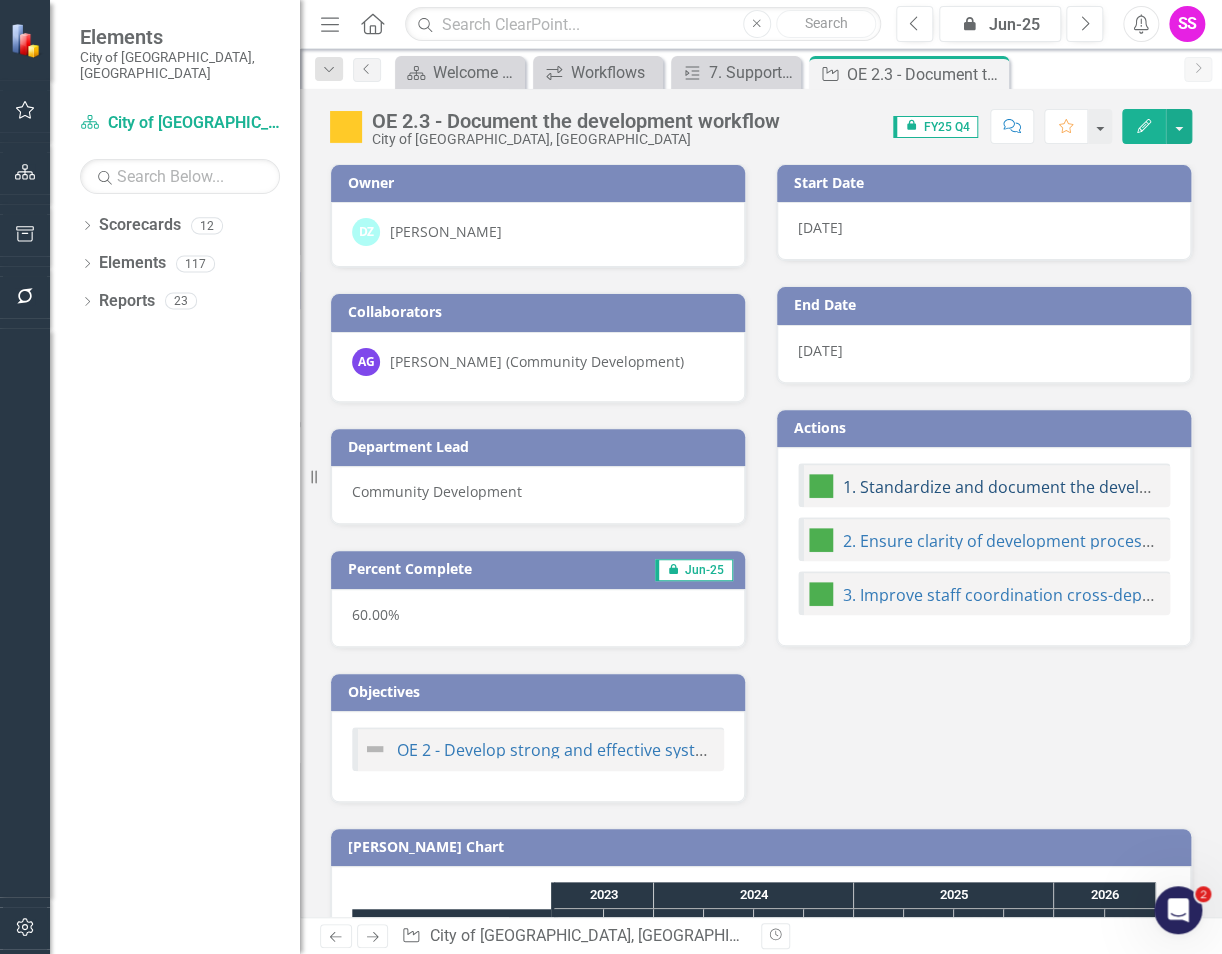 click on "1. Standardize and document the development process from initial application to certificate of occupancy." at bounding box center (1243, 487) 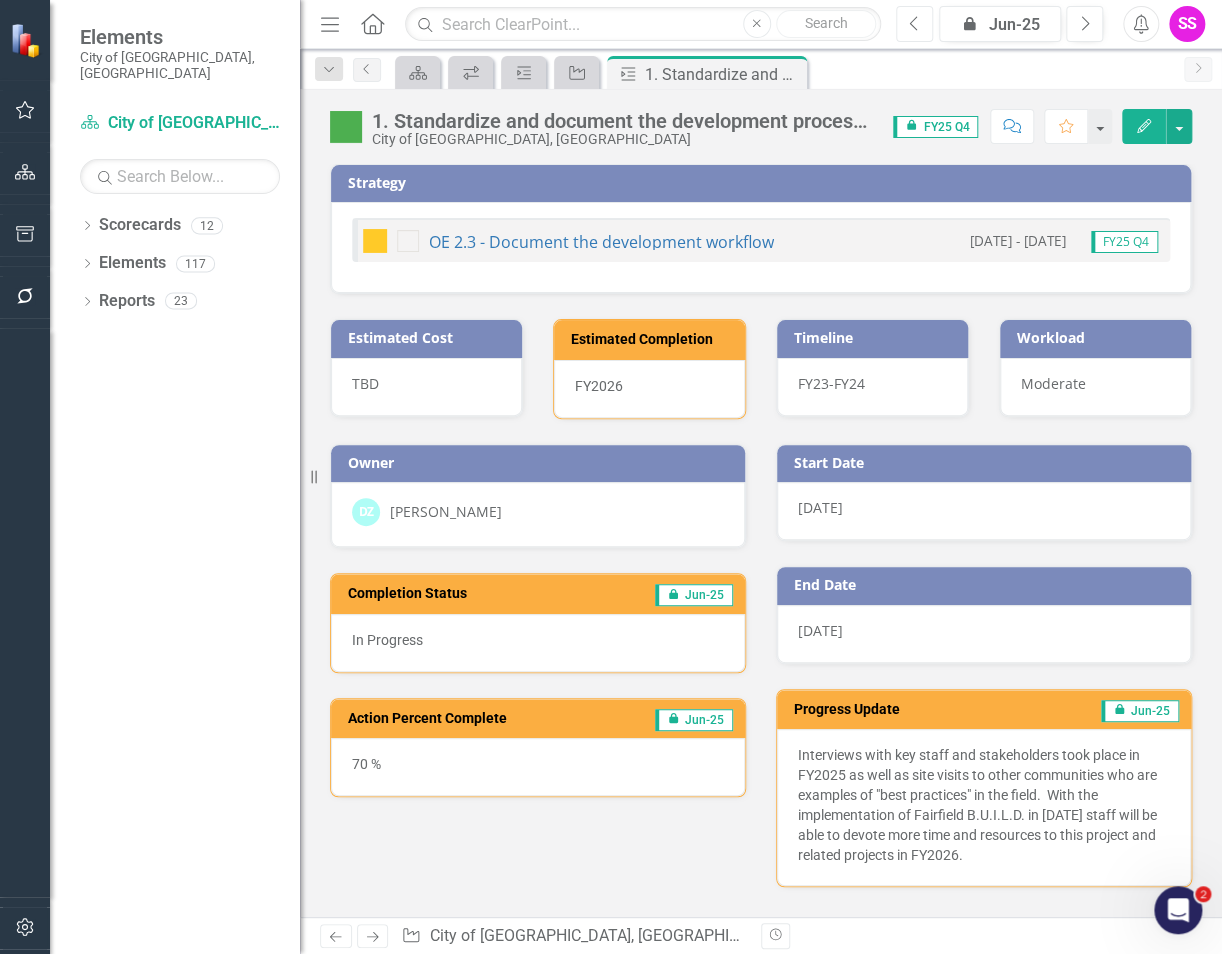 click on "Previous" 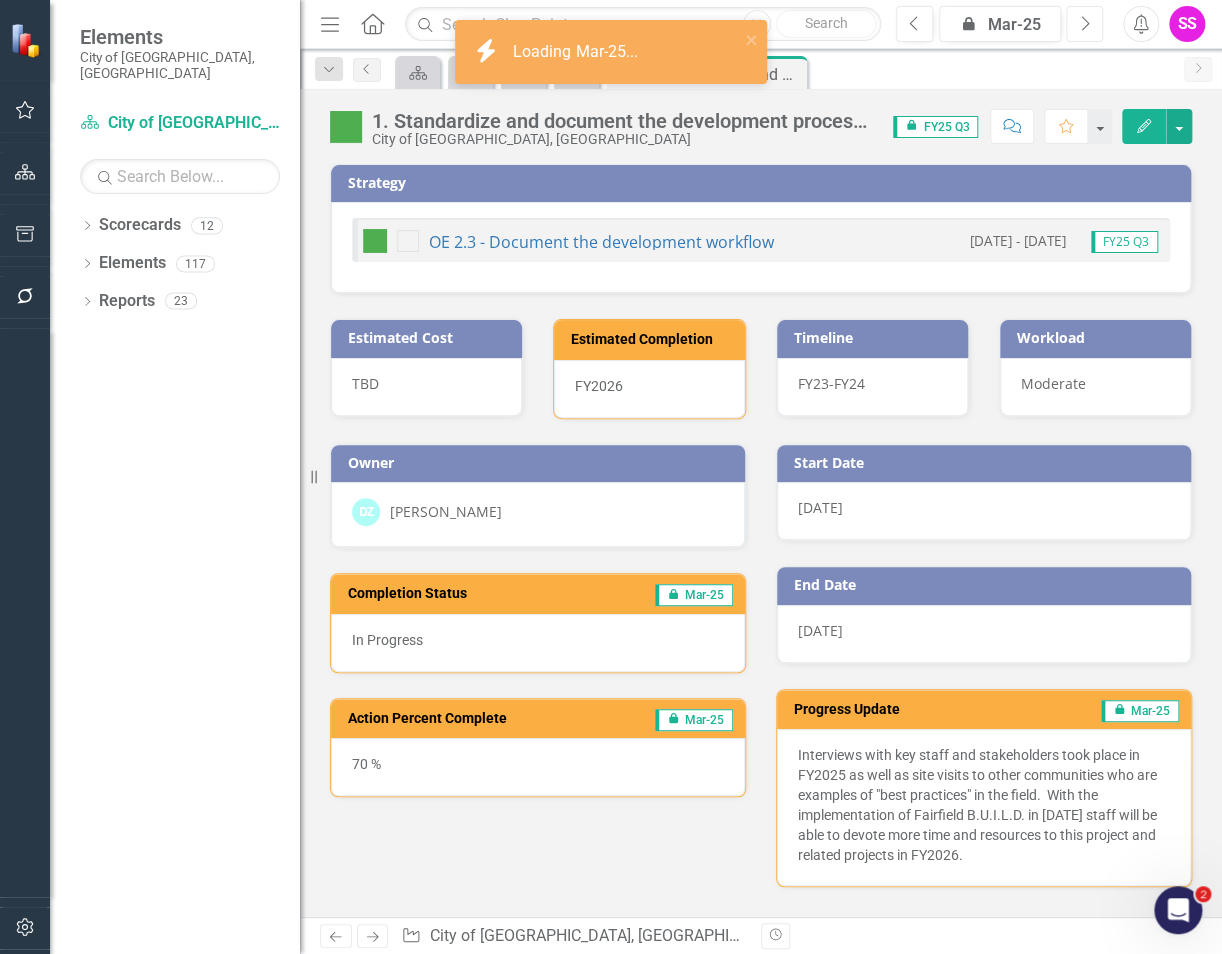 click on "Next" 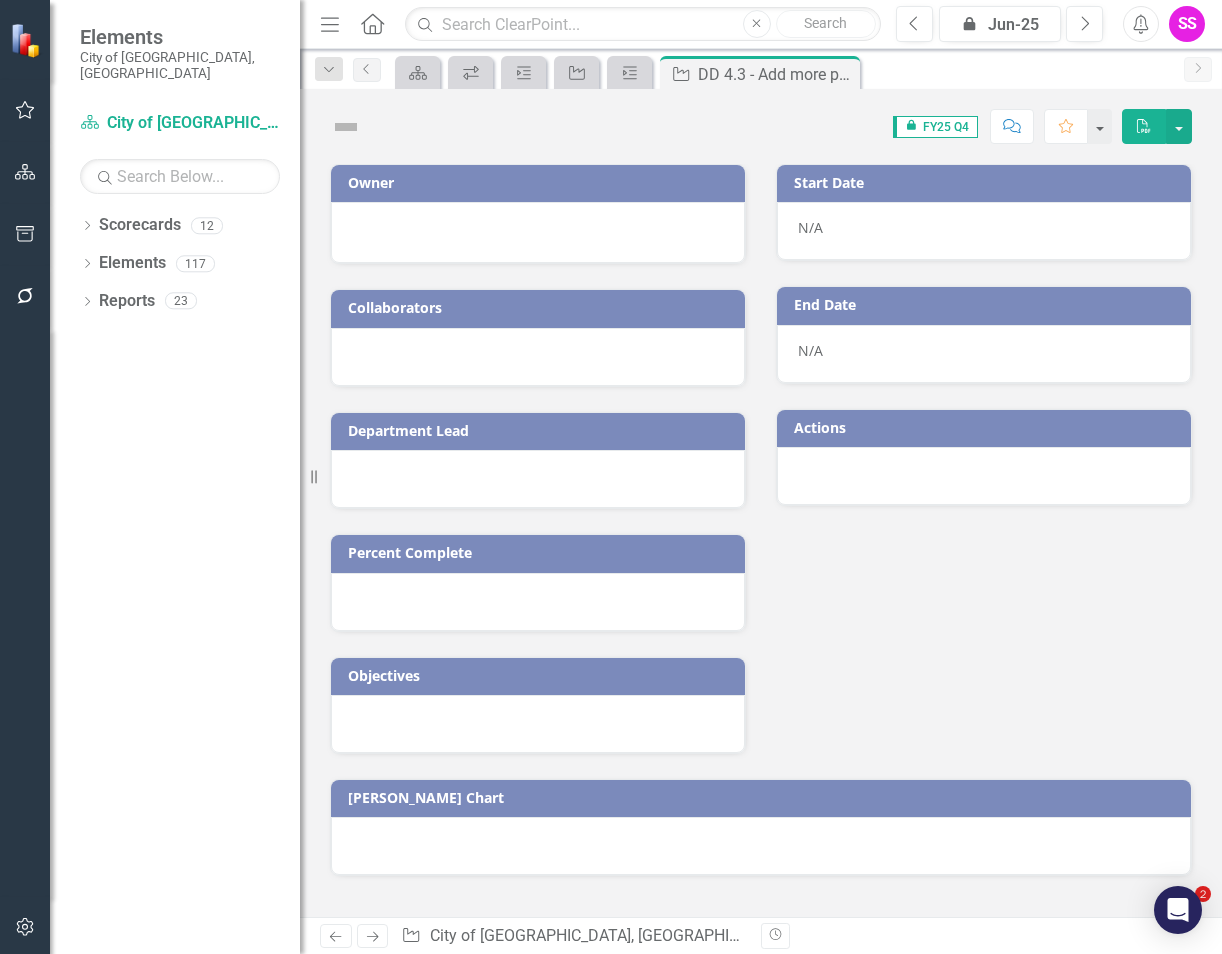 scroll, scrollTop: 0, scrollLeft: 0, axis: both 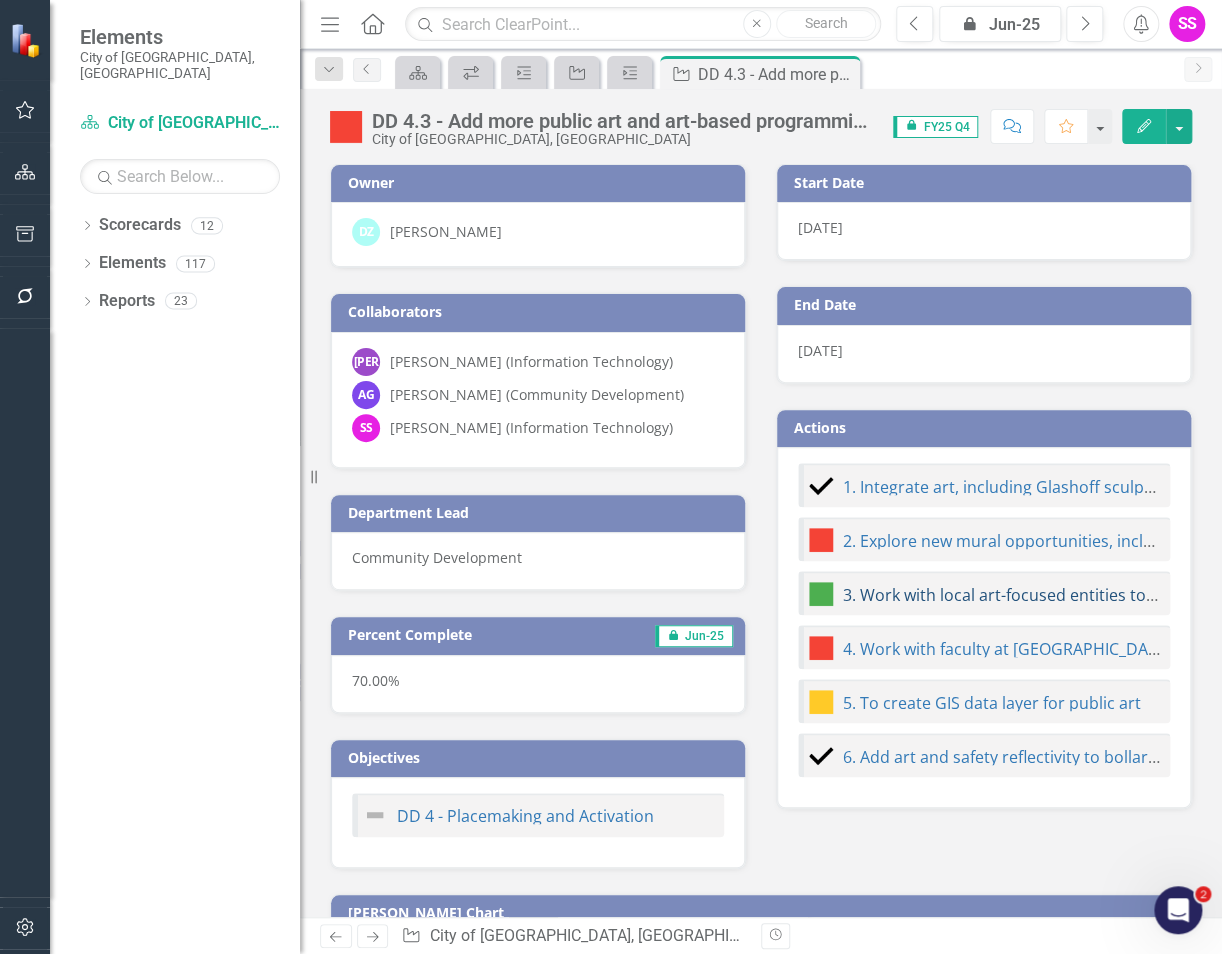 click on "3. Work with local art-focused entities to add art programming in the downtown." at bounding box center [1146, 595] 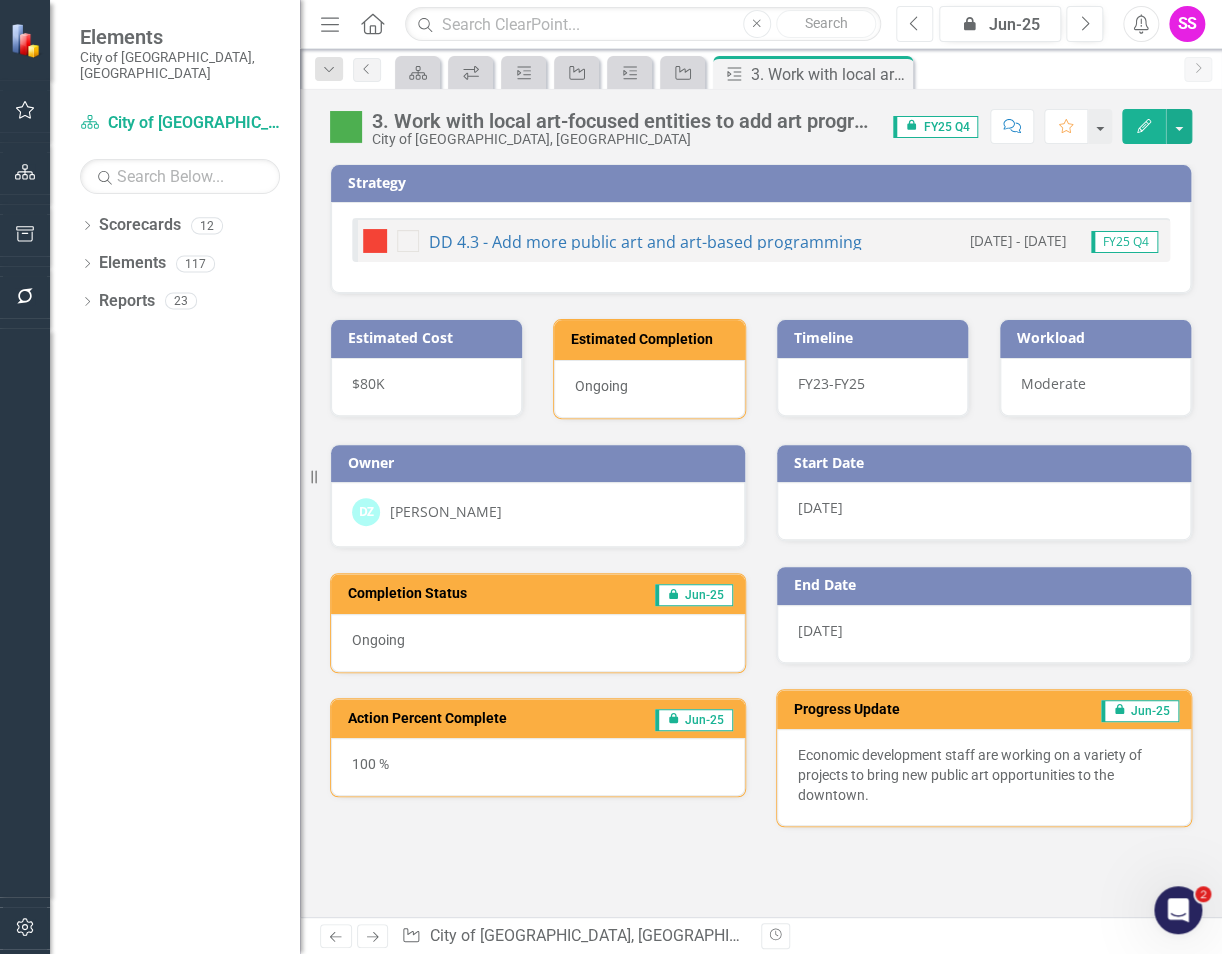 click on "Previous" at bounding box center (914, 24) 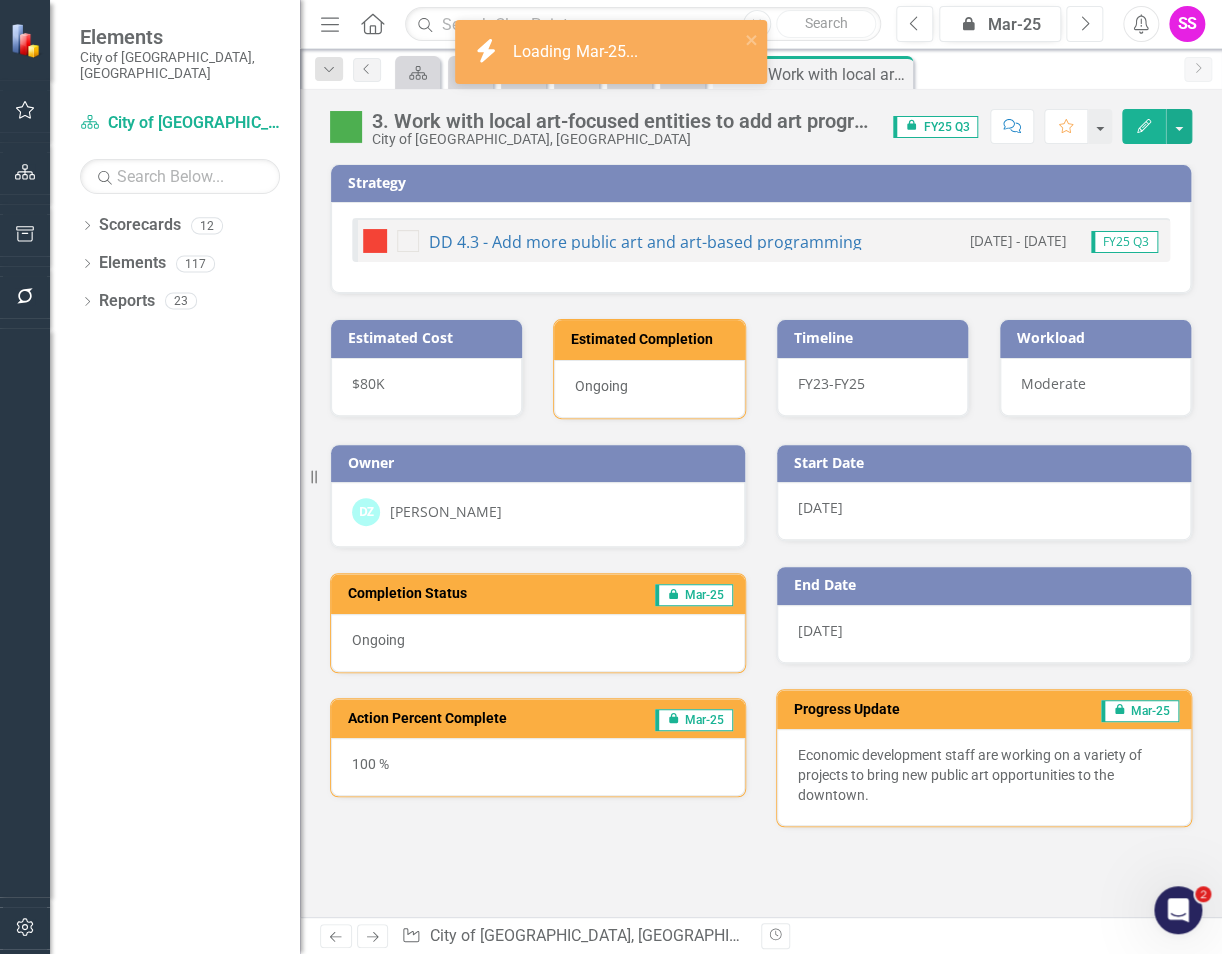 click on "Next" at bounding box center (1084, 24) 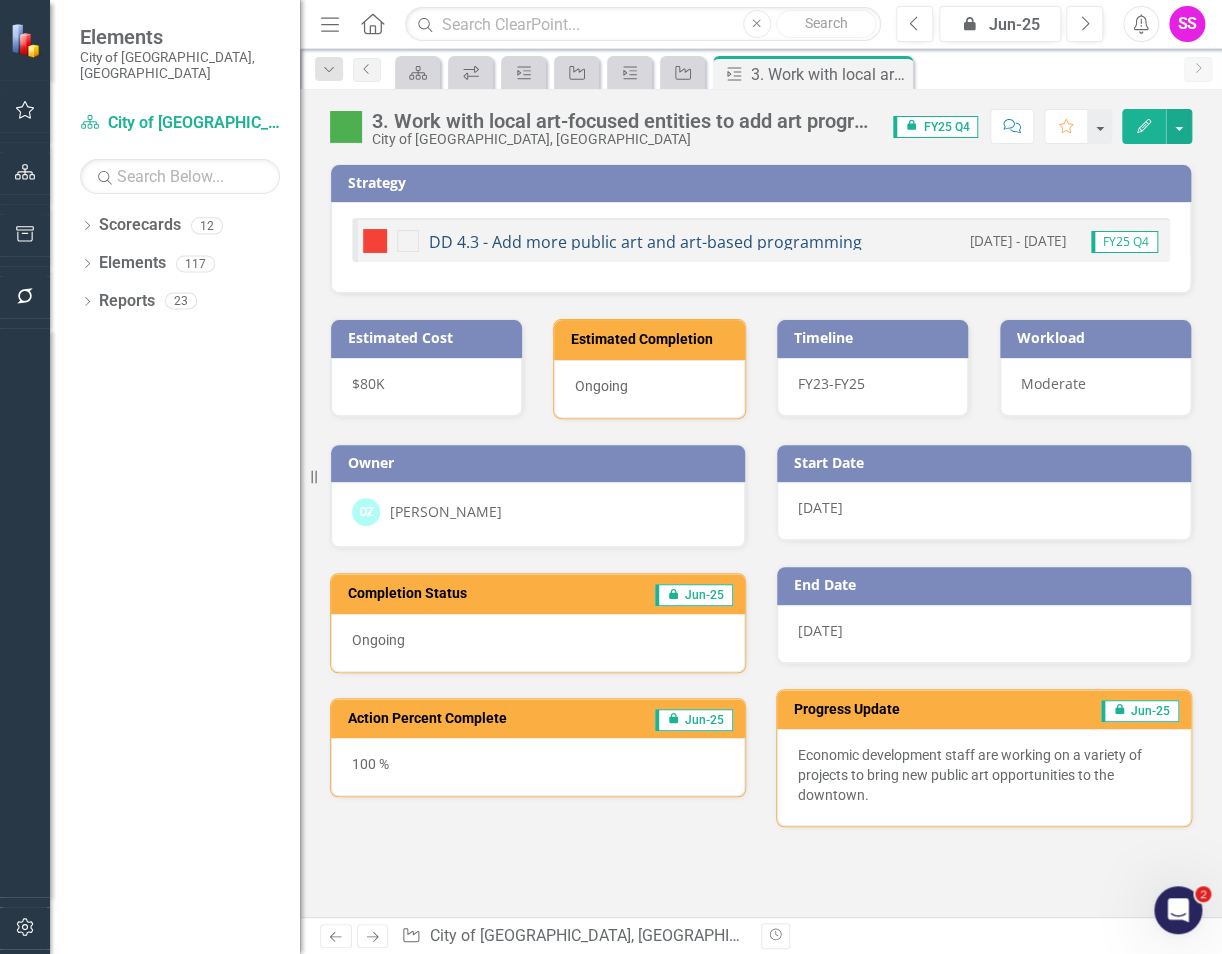 click on "DD 4.3 - Add more public art and art-based programming" at bounding box center (645, 242) 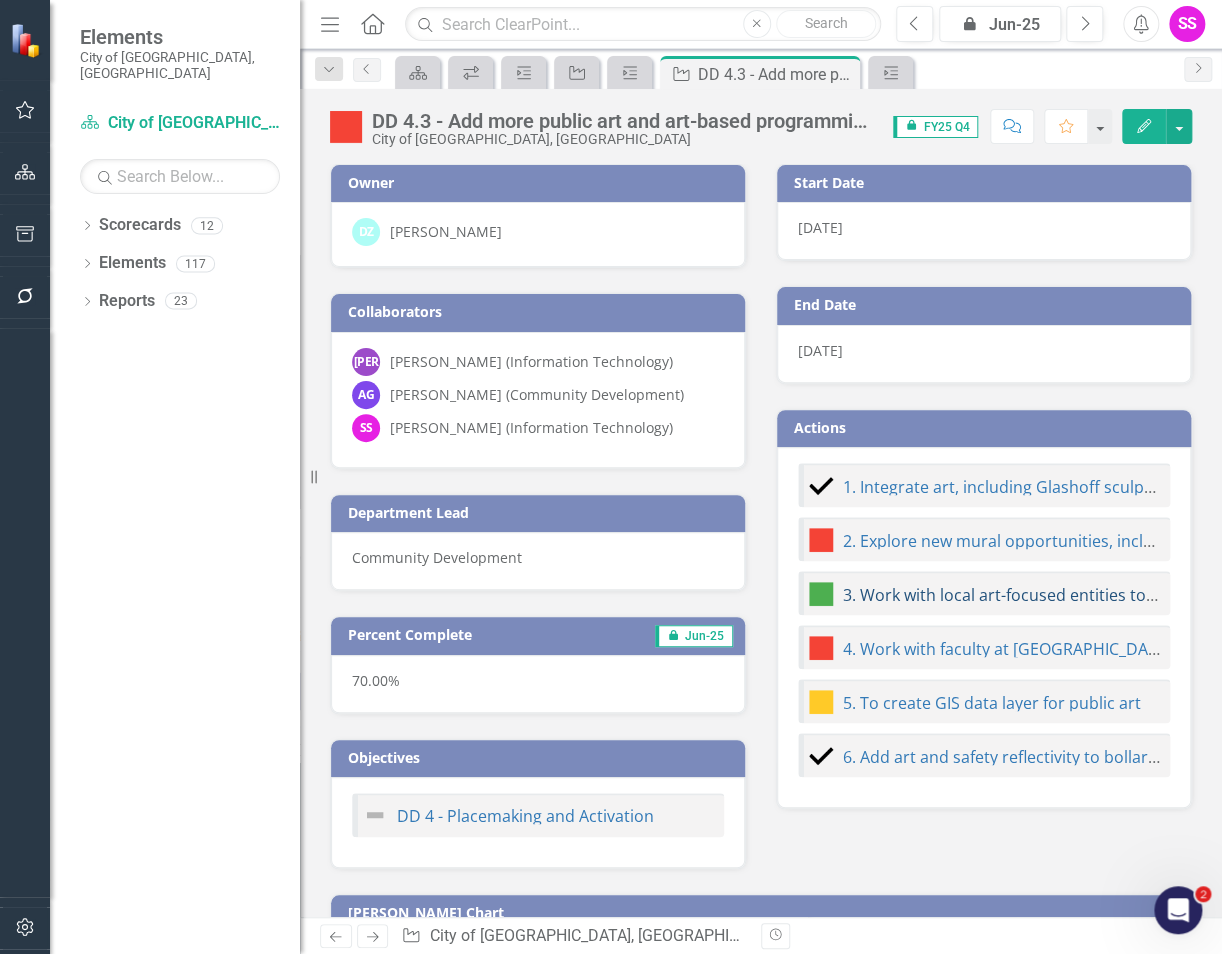 click on "3. Work with local art-focused entities to add art programming in the downtown." at bounding box center [1146, 595] 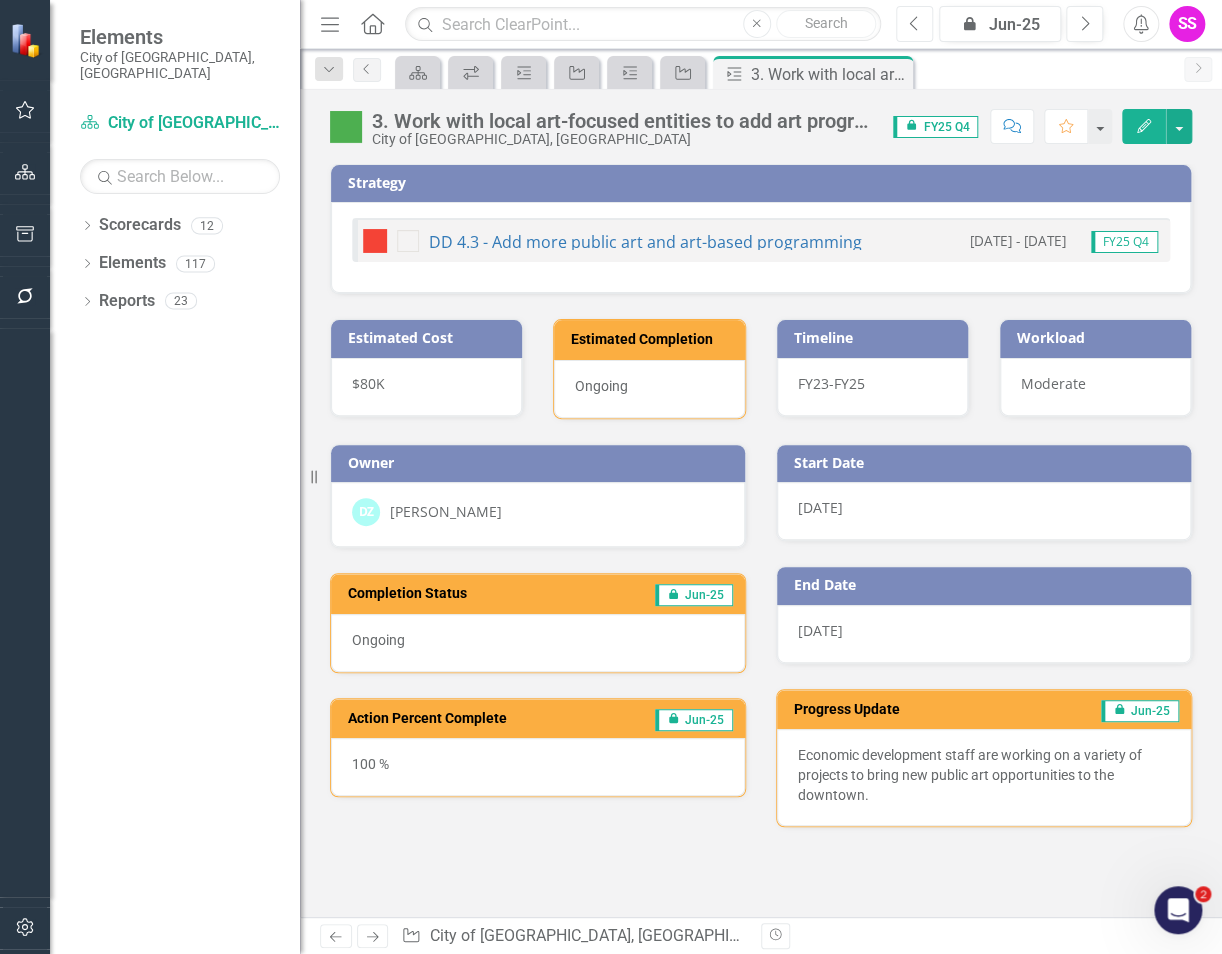 click 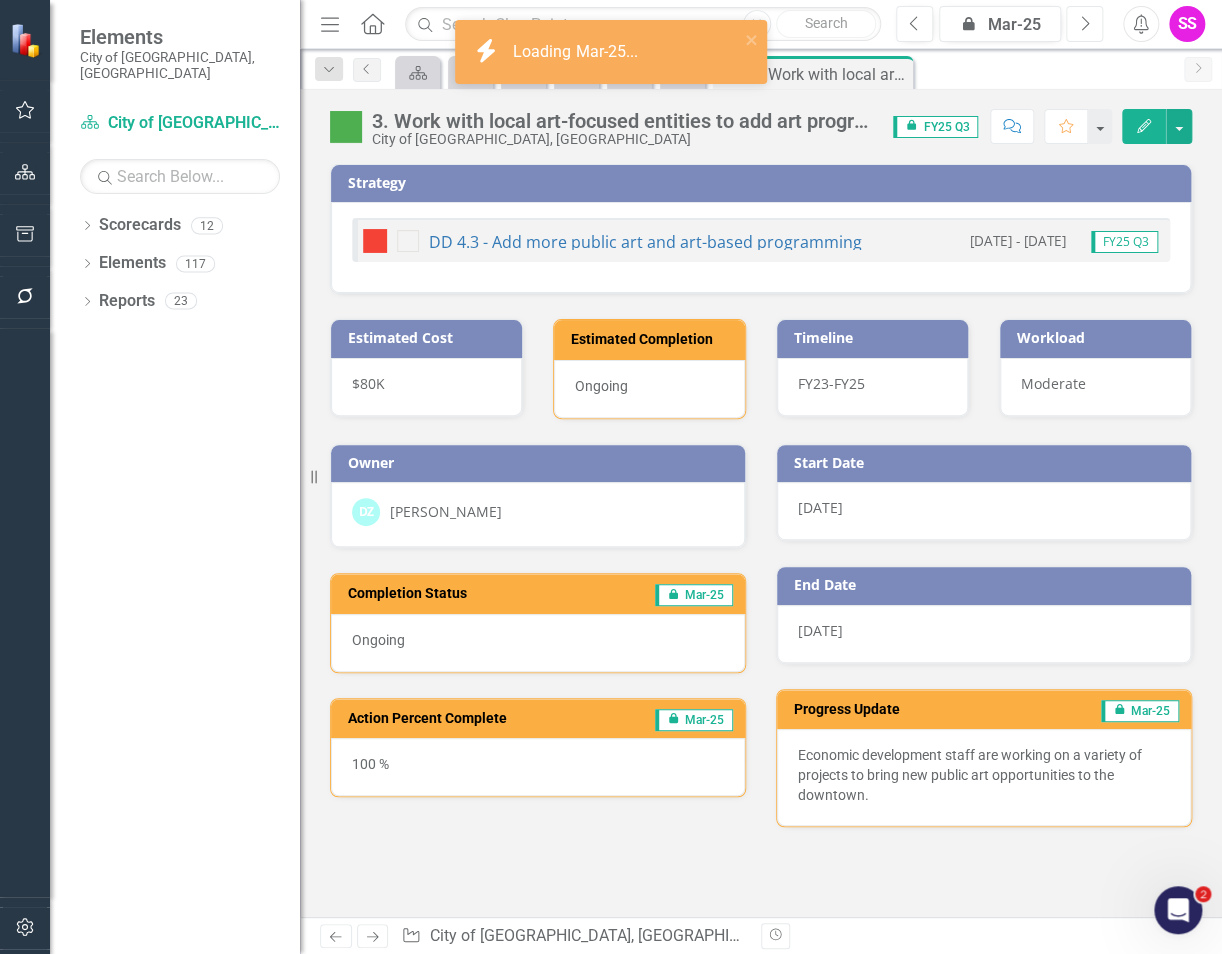 click on "Next" 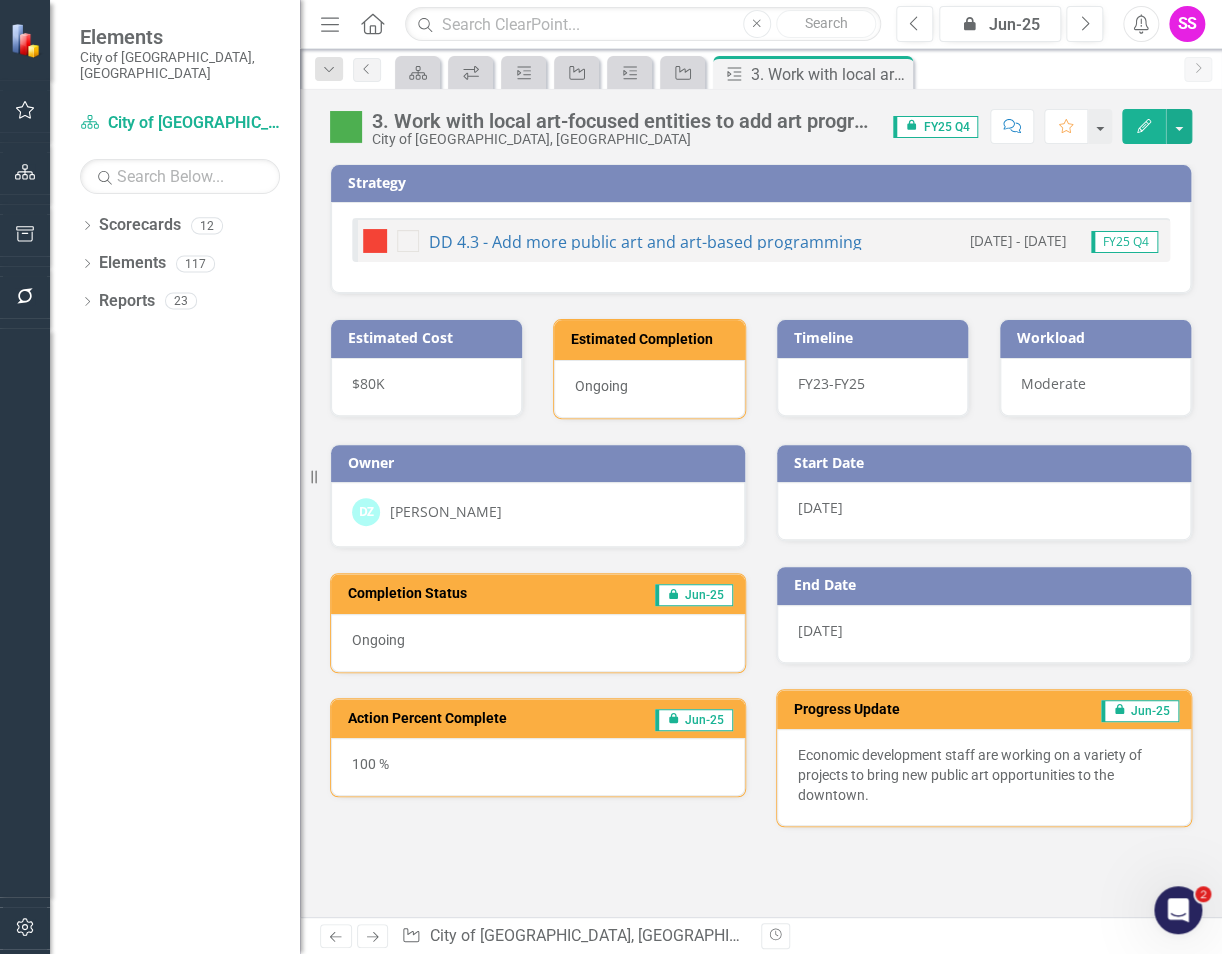 click at bounding box center (346, 127) 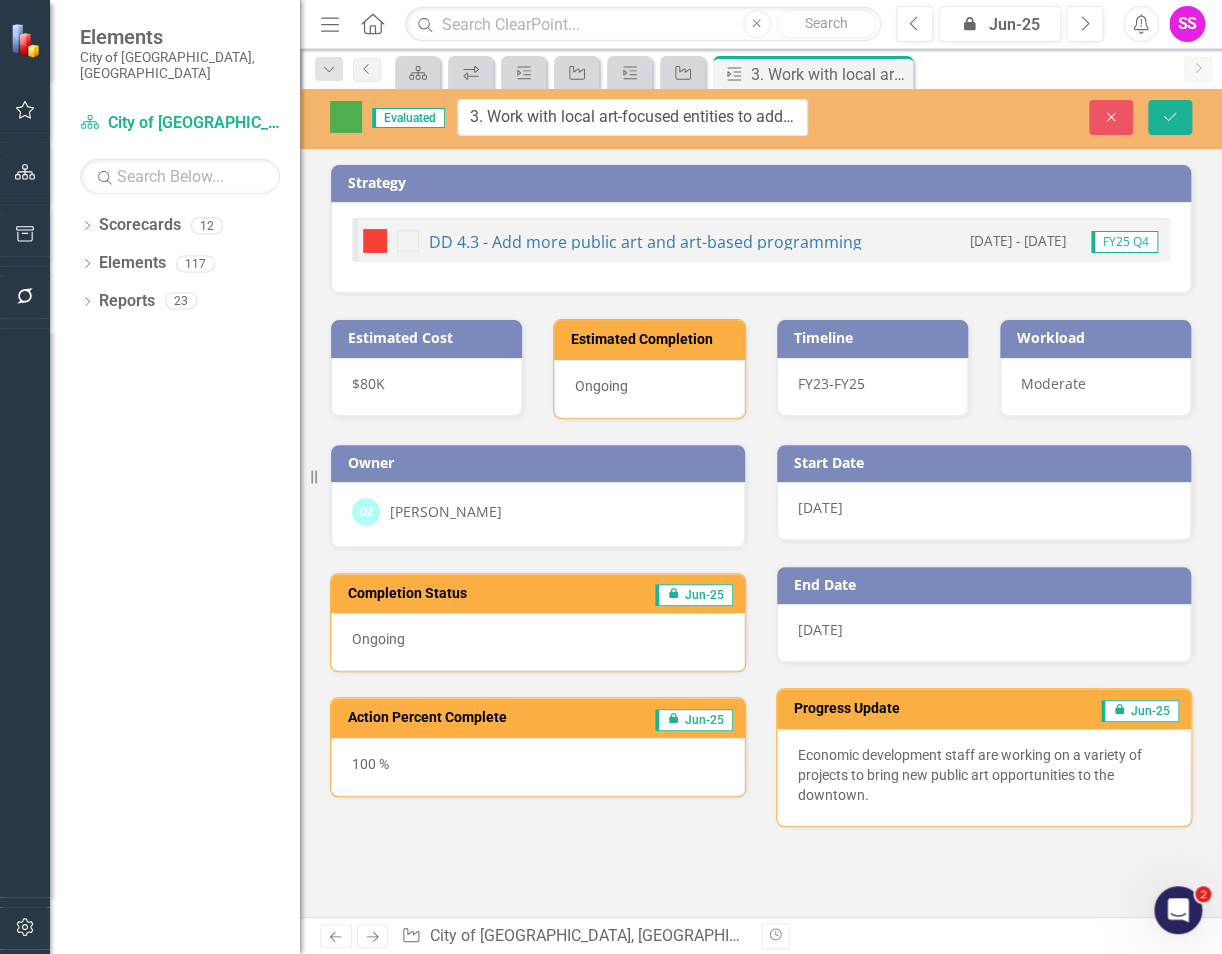 click at bounding box center [346, 117] 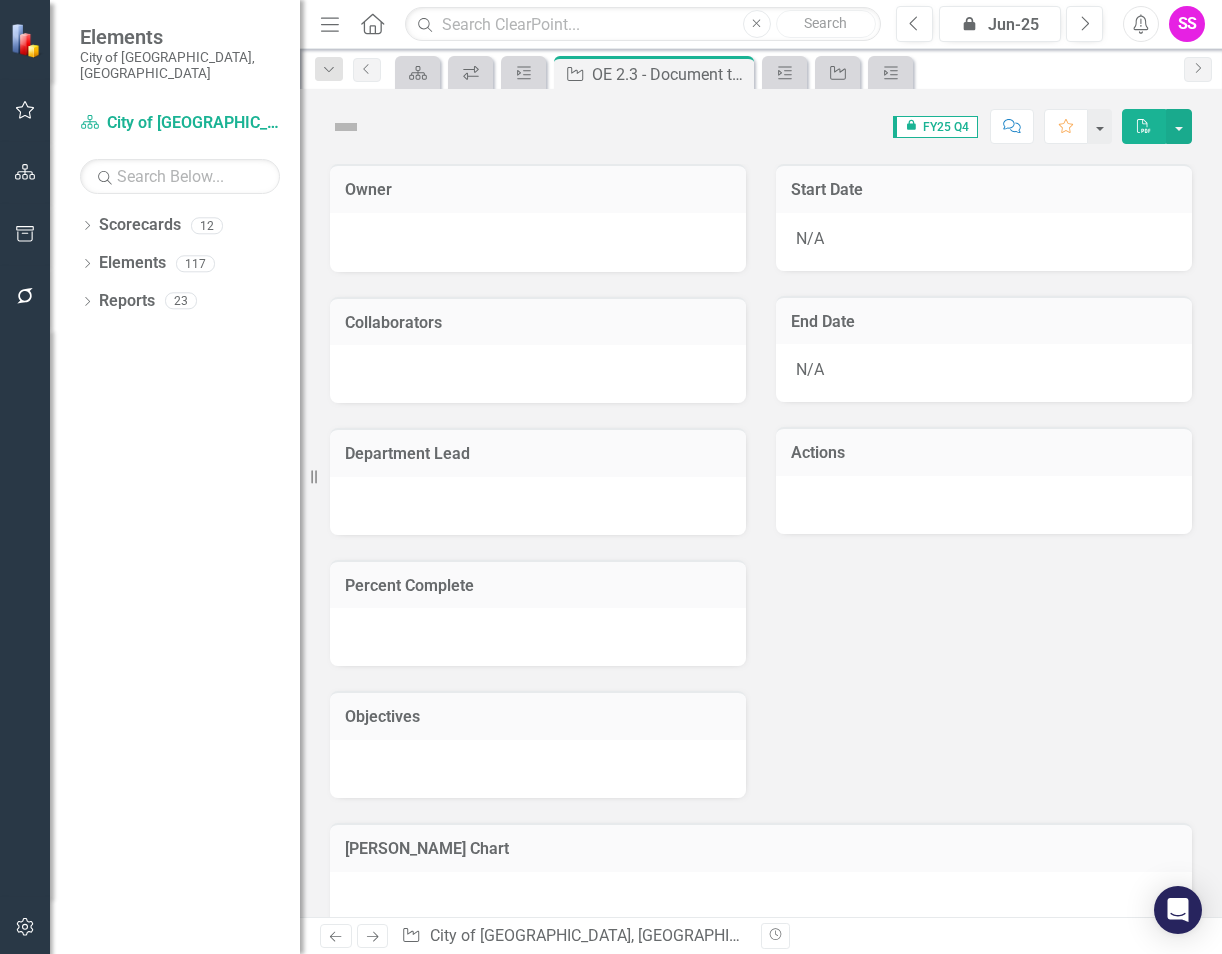 scroll, scrollTop: 0, scrollLeft: 0, axis: both 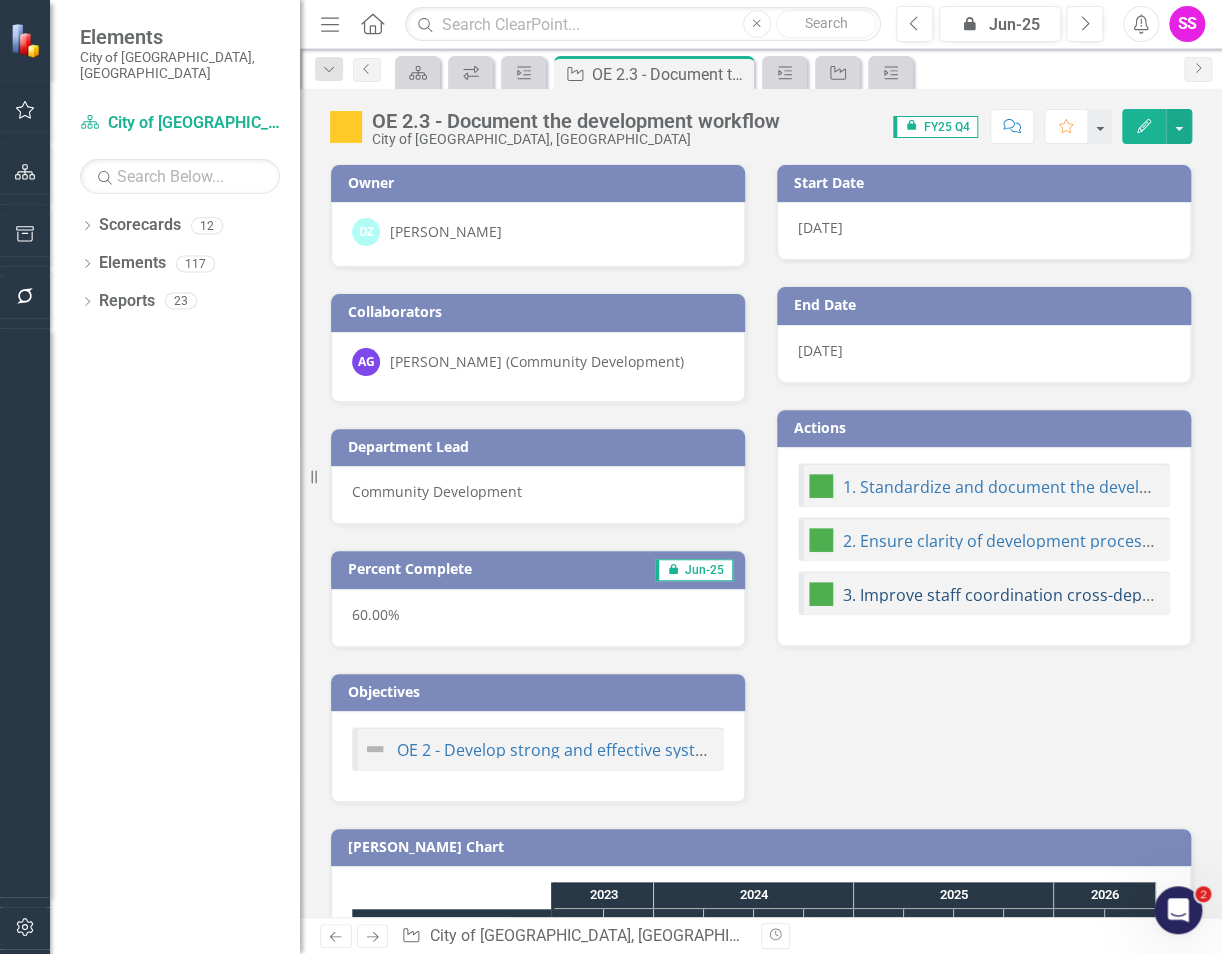 click on "3. Improve staff coordination cross-departmentally for managing the development process ." at bounding box center (1191, 595) 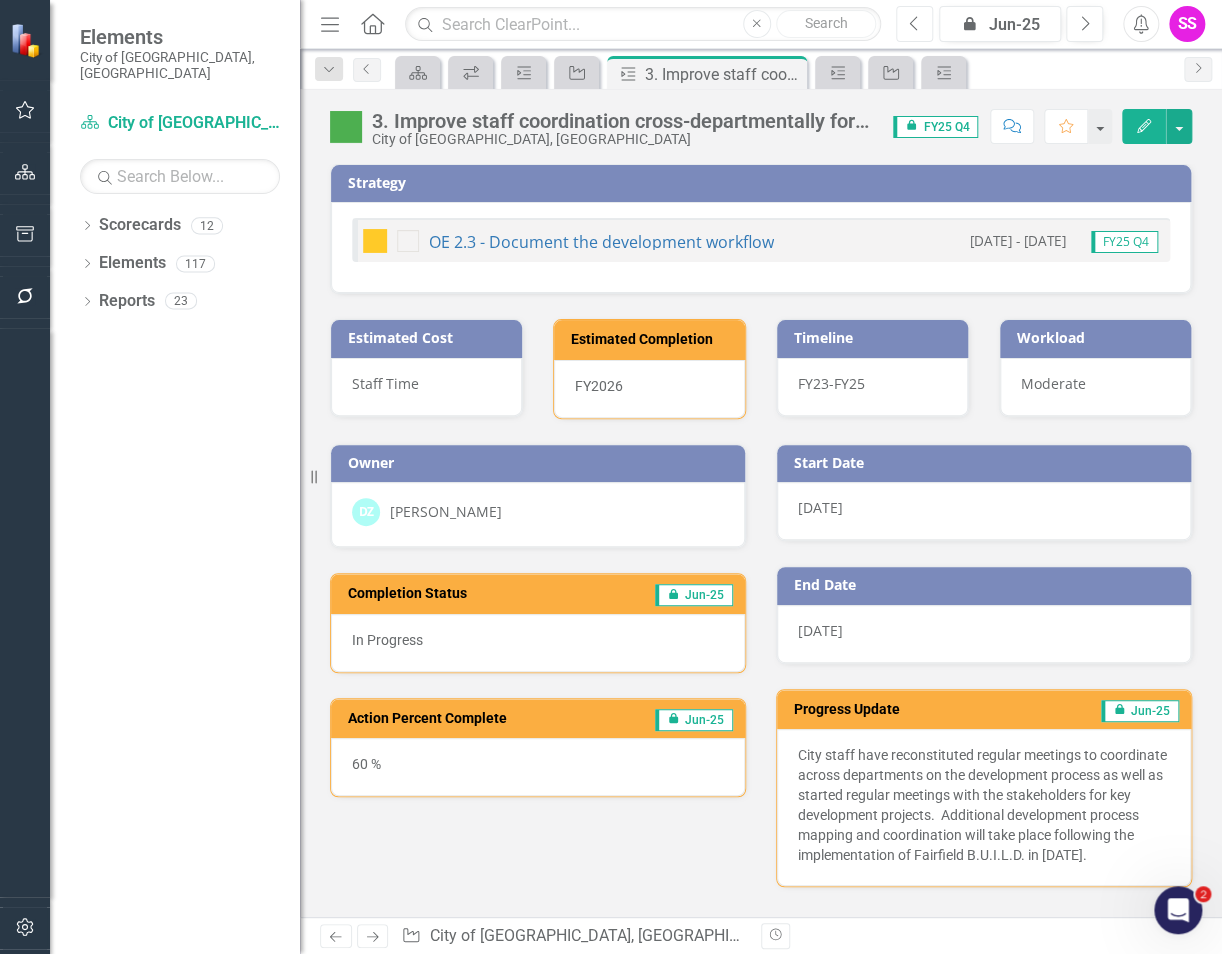 click on "Previous" 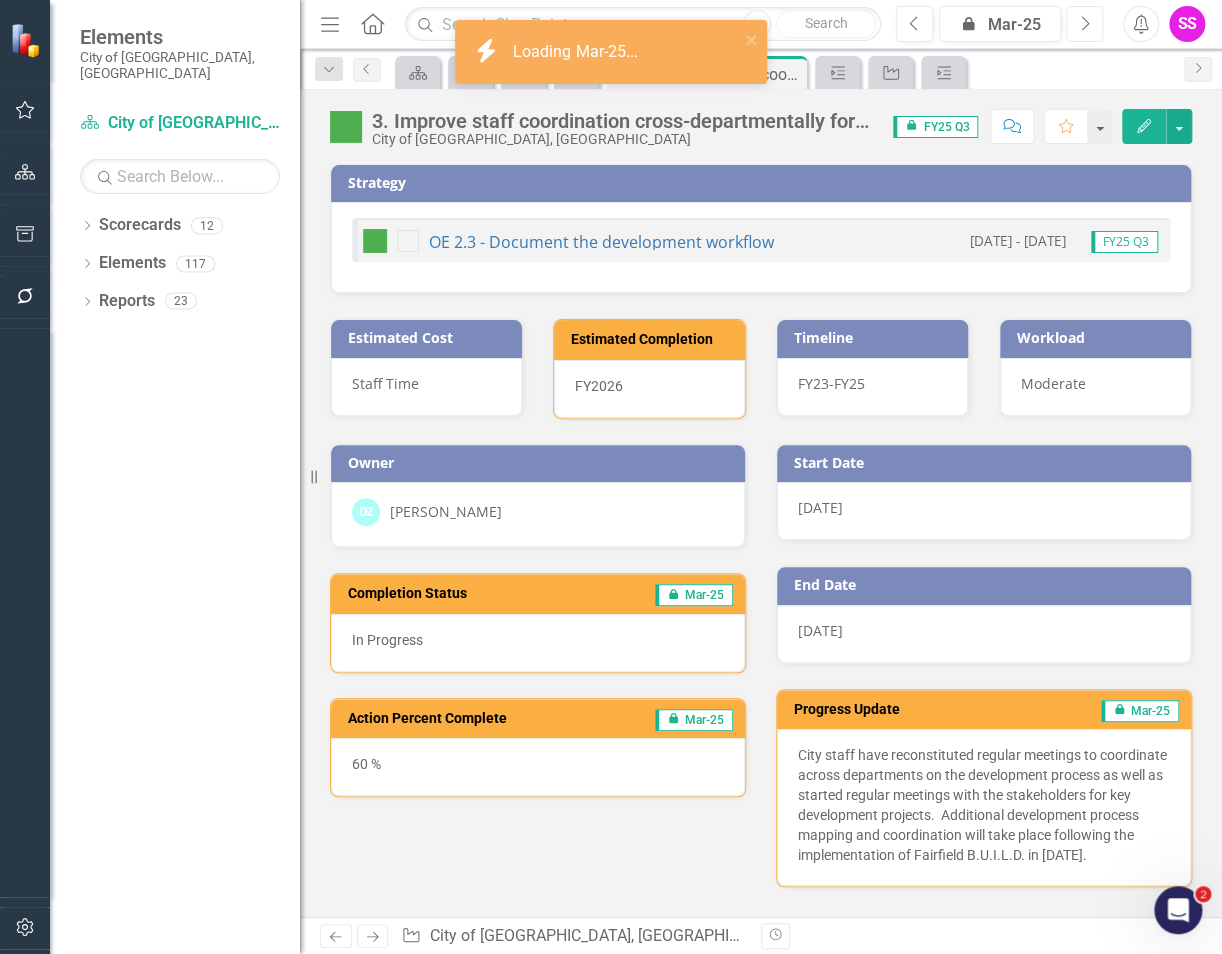 click on "Next" 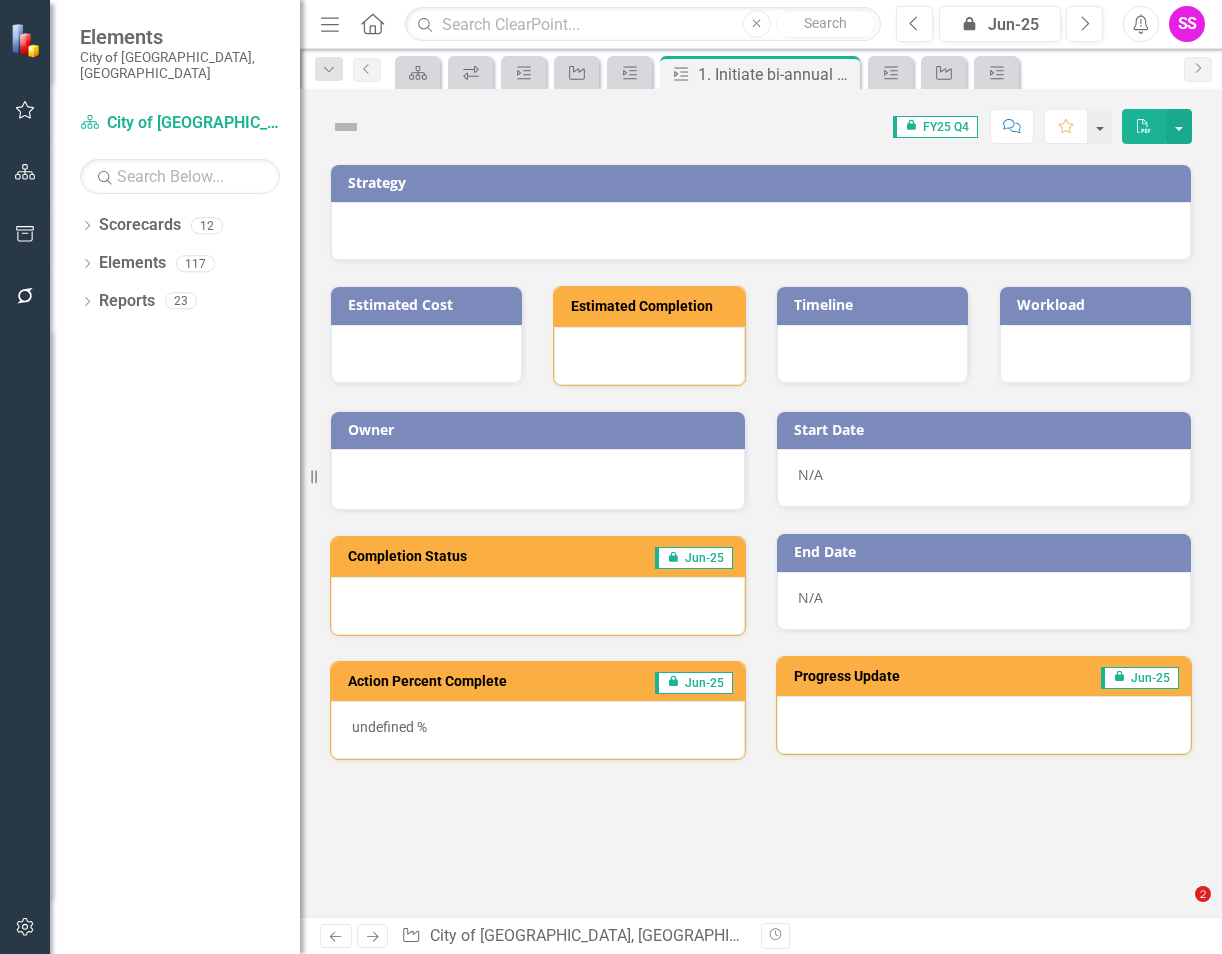 scroll, scrollTop: 0, scrollLeft: 0, axis: both 